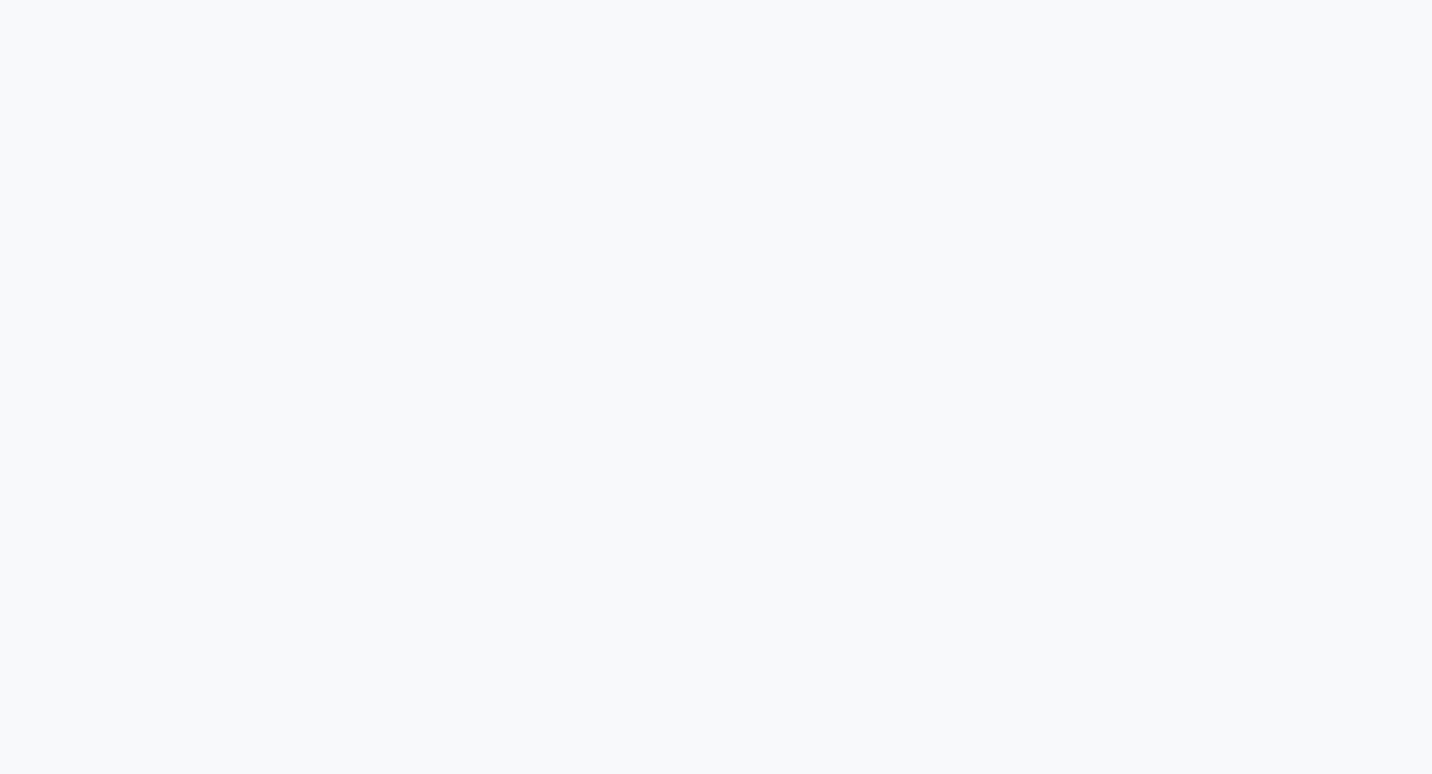 scroll, scrollTop: 0, scrollLeft: 0, axis: both 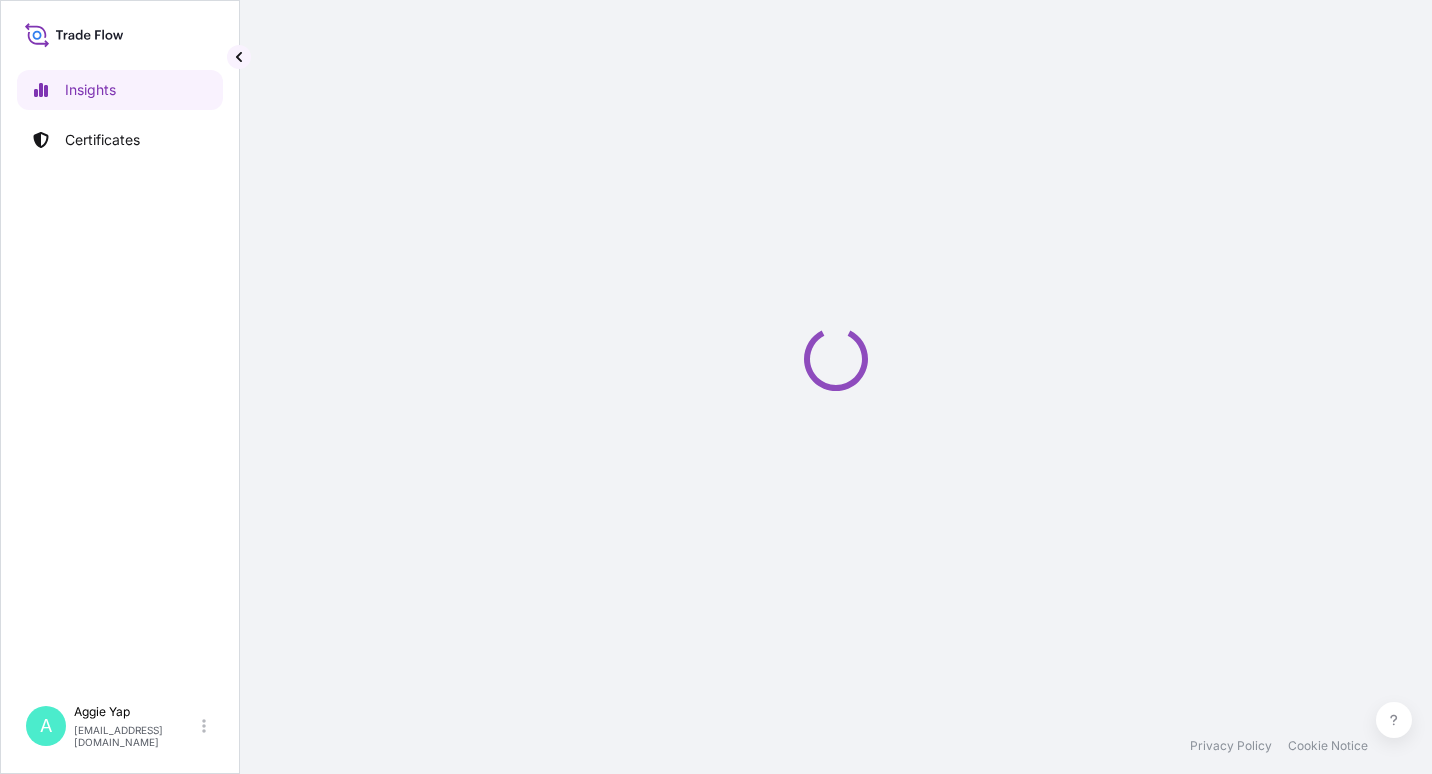 select on "2025" 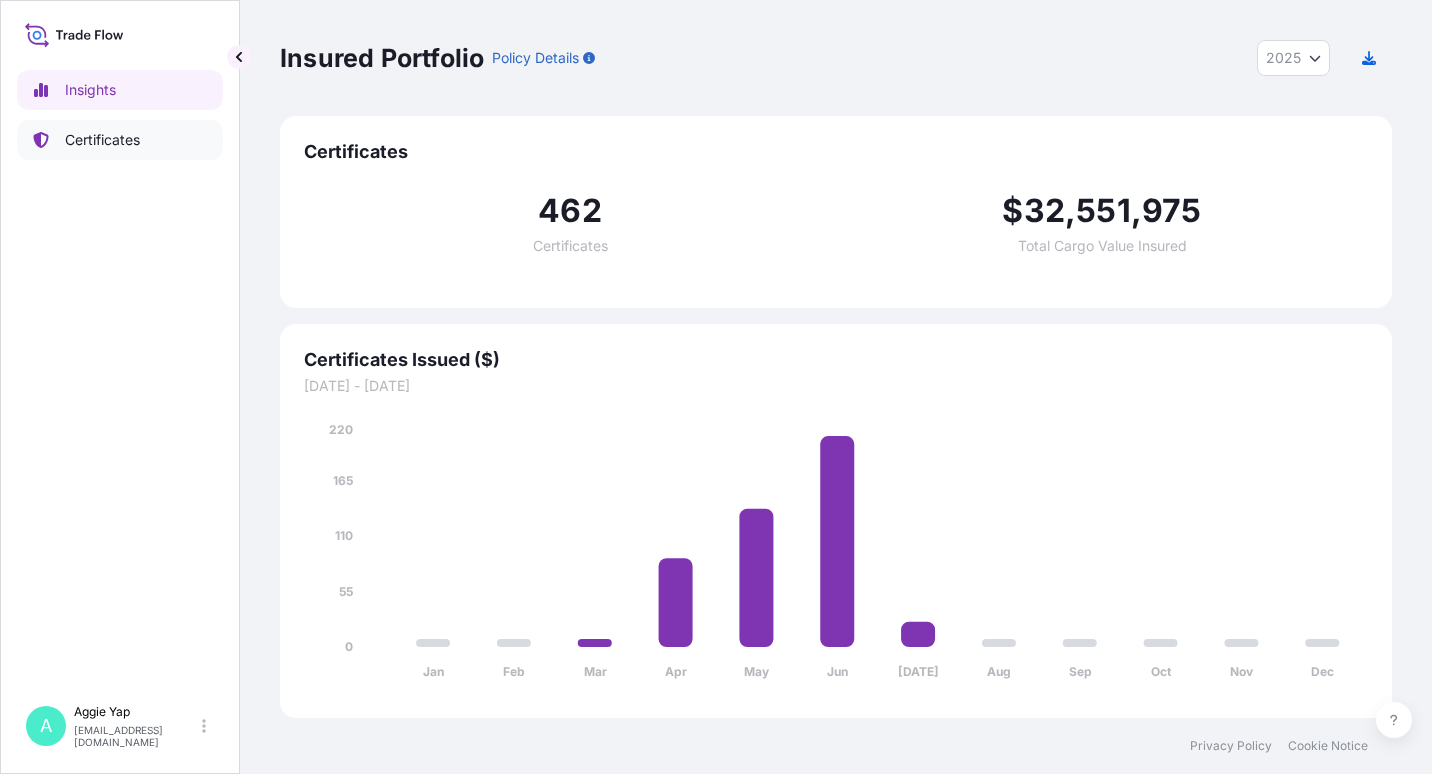 click on "Certificates" at bounding box center (102, 140) 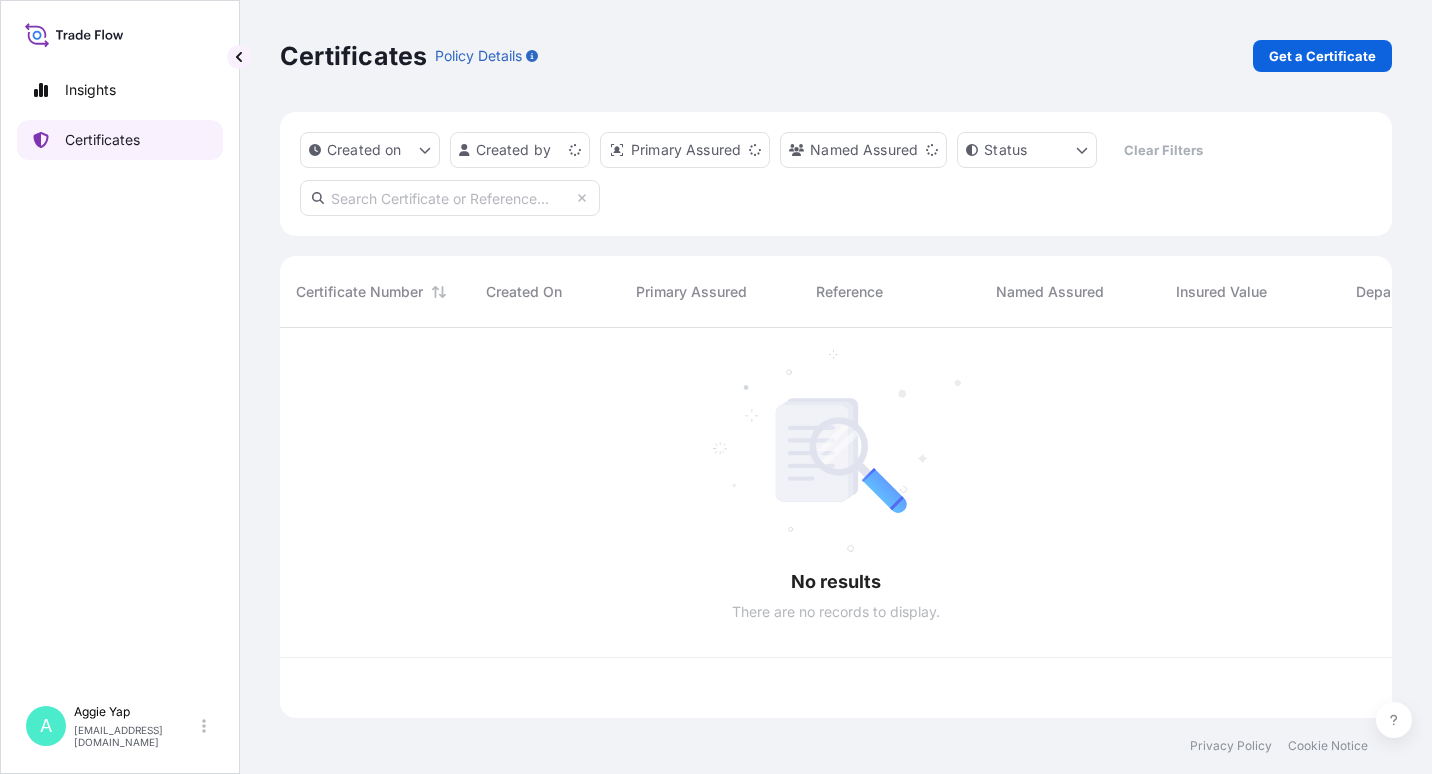 scroll, scrollTop: 16, scrollLeft: 16, axis: both 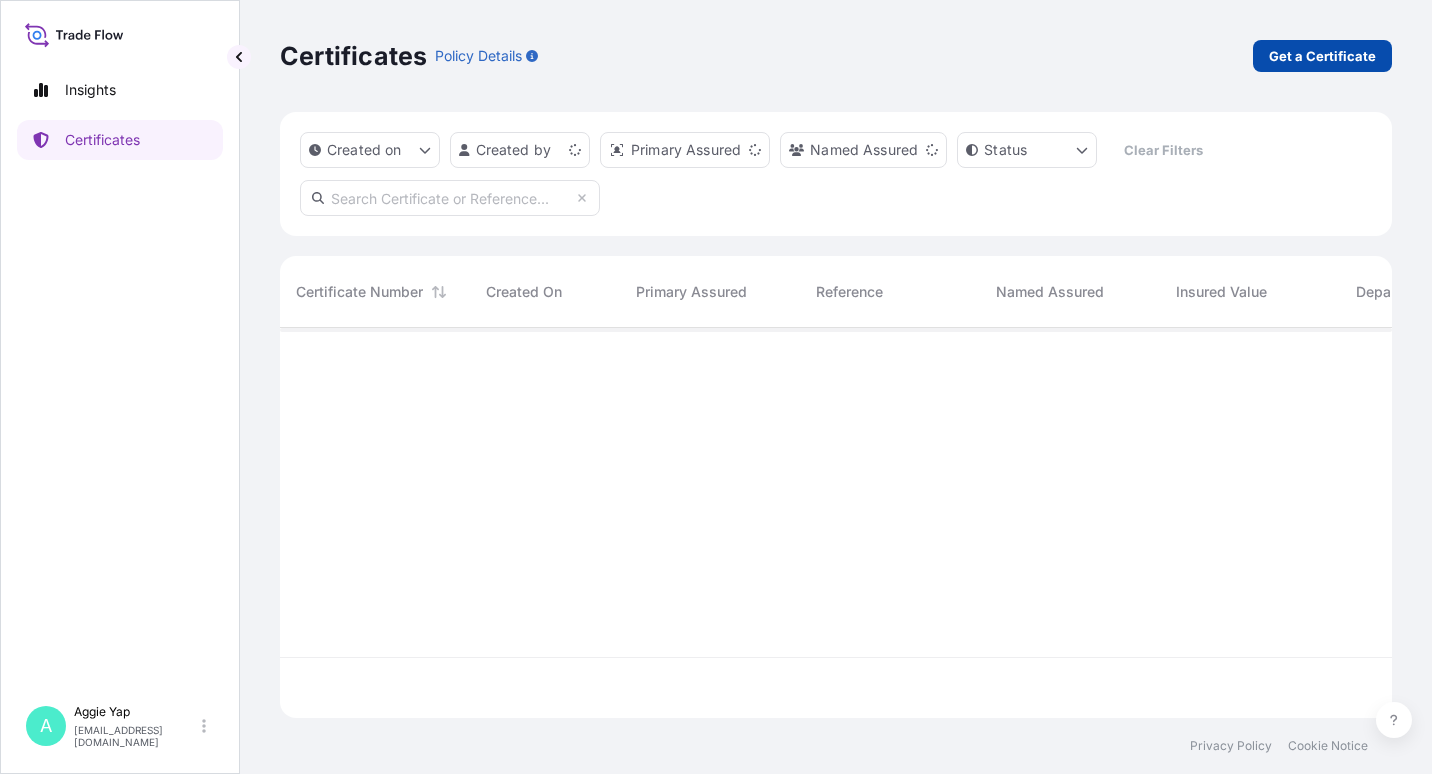 click on "Get a Certificate" at bounding box center [1322, 56] 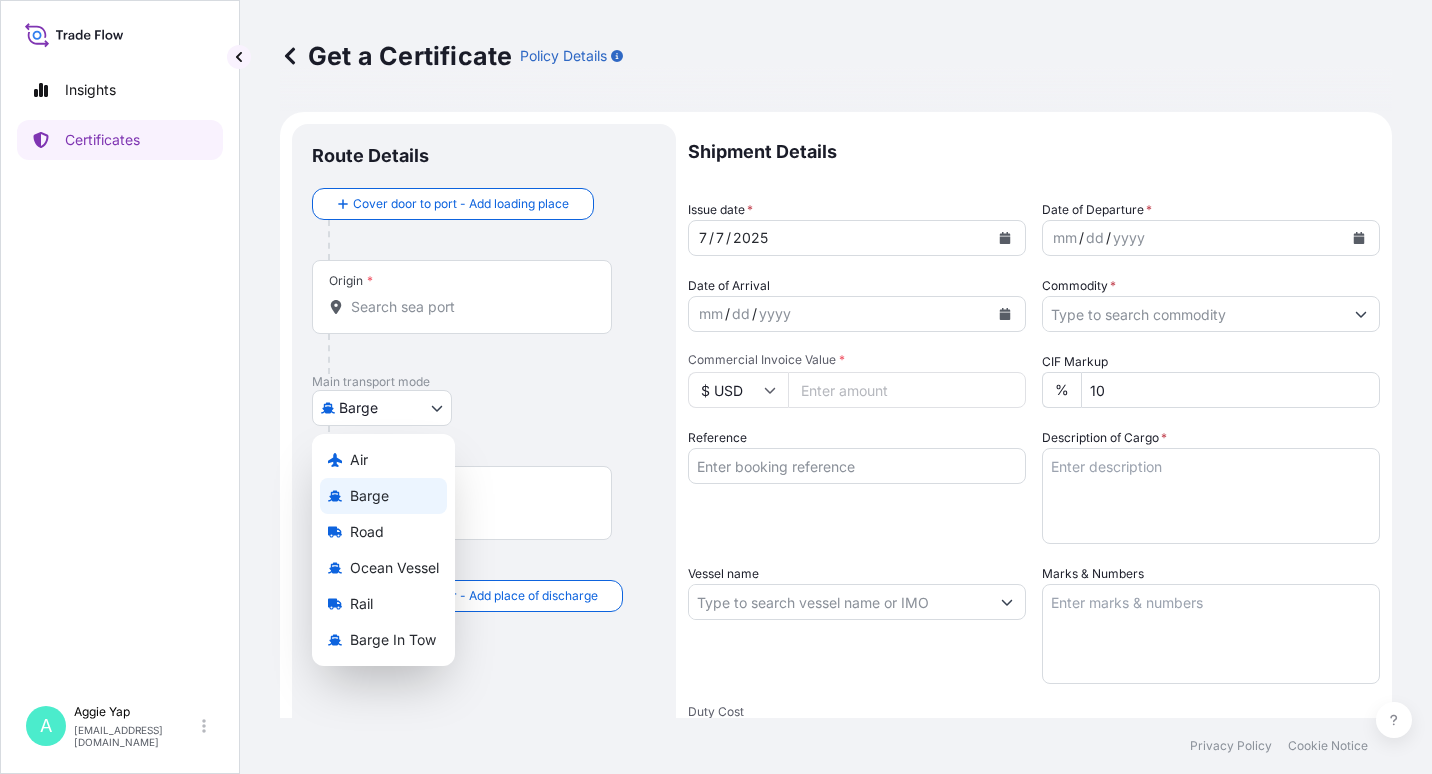 click on "Insights Certificates A [PERSON_NAME] [EMAIL_ADDRESS][DOMAIN_NAME] Get a Certificate Policy Details Route Details   Cover door to port - Add loading place Place of loading Road / [GEOGRAPHIC_DATA] / Inland Origin * Main transport mode Barge Air Barge Road Ocean Vessel Rail Barge in Tow Destination * Cover port to door - Add place of discharge Road / Inland Road / Inland Place of Discharge Shipment Details Issue date * [DATE] Date of Departure * mm / dd / yyyy Date of Arrival mm / dd / yyyy Commodity * Packing Category Commercial Invoice Value    * $ USD CIF Markup % 10 Reference Description of Cargo * Vessel name Marks & Numbers Duty Cost   $ USD Letter of Credit This shipment has a letter of credit Letter of credit * Letter of credit may not exceed 12000 characters Assured Details Primary Assured * Select a primary assured The Lubrizol Corporation Named Assured Named Assured Address Create Certificate Privacy Policy Cookie Notice
0 Selected Date: [DATE] Air Barge Road Ocean Vessel Rail" at bounding box center (716, 387) 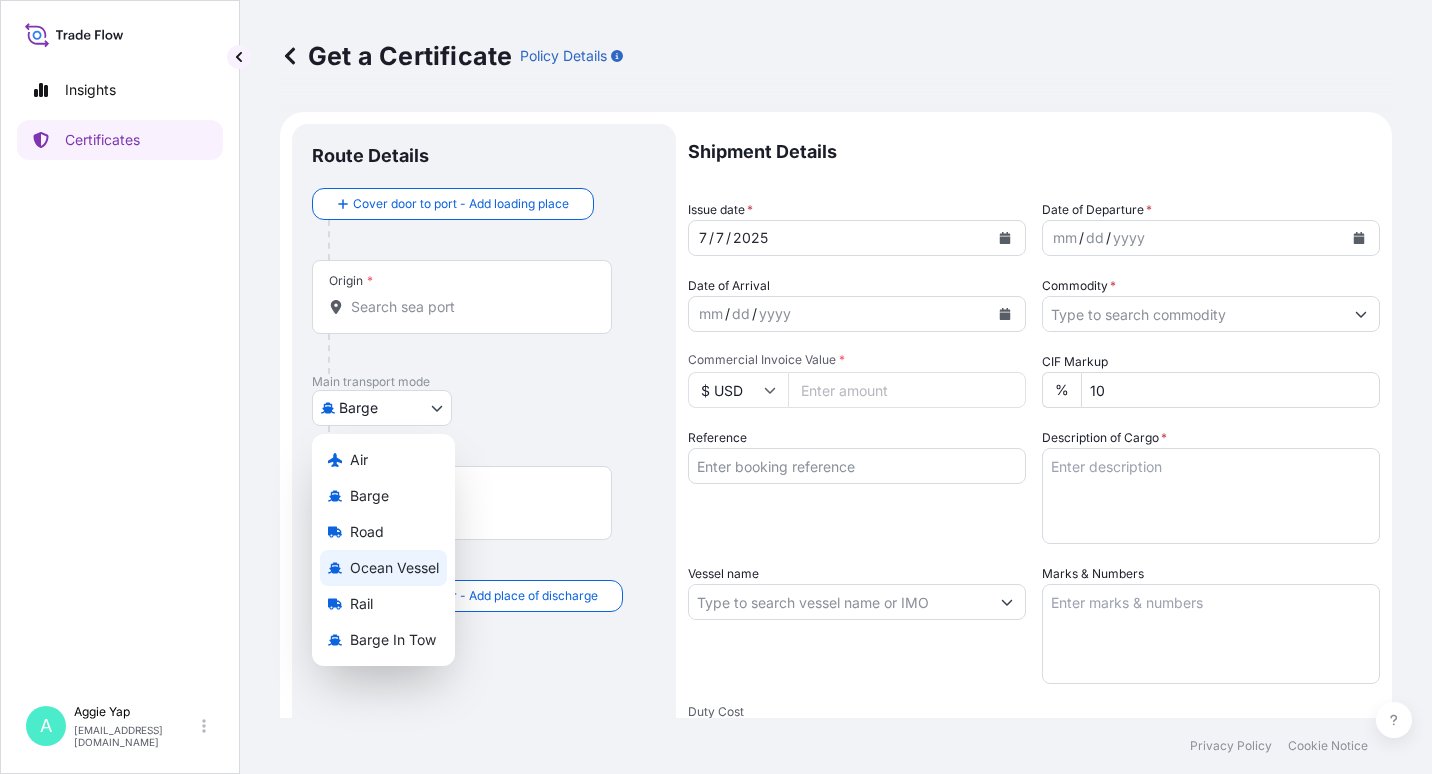 click on "Ocean Vessel" at bounding box center [394, 568] 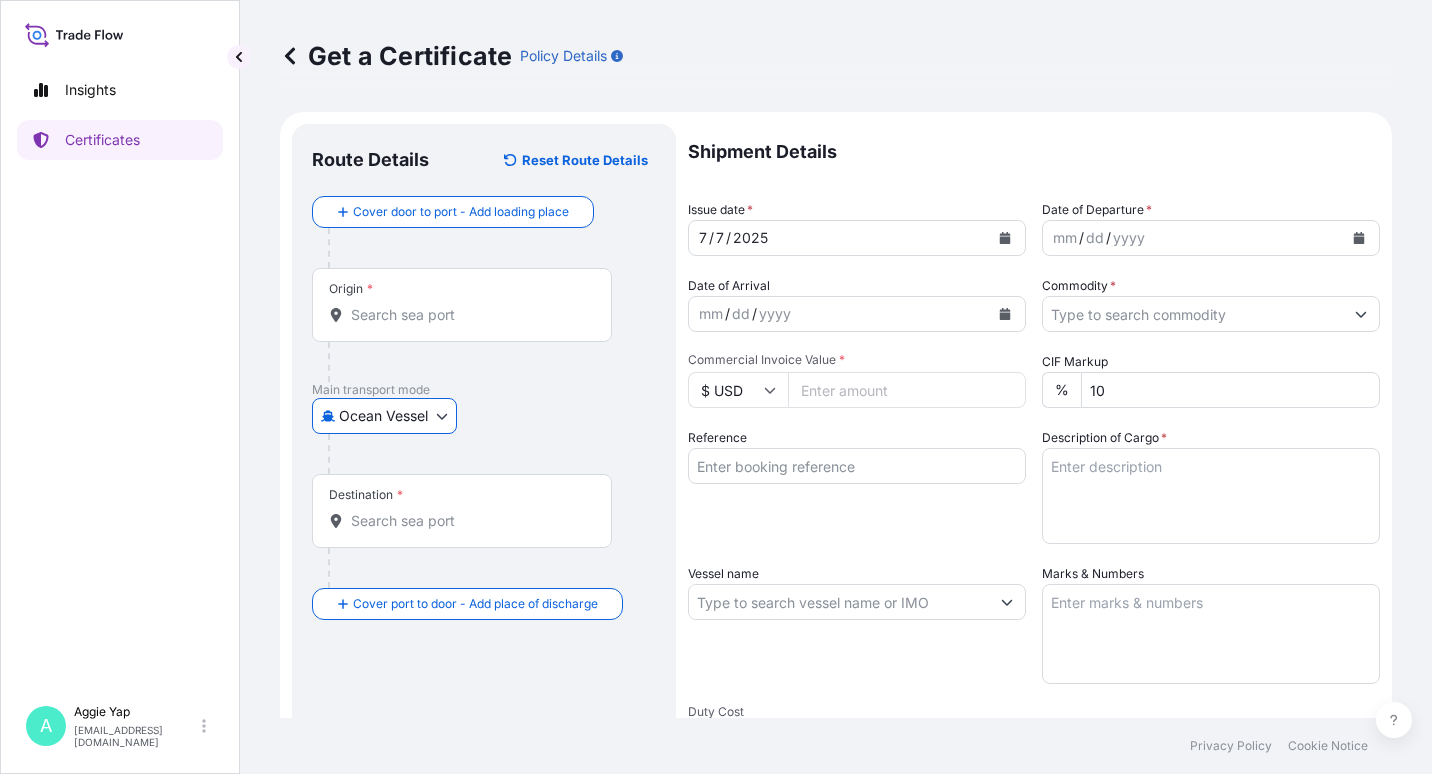 click on "Insights Certificates A [PERSON_NAME] [EMAIL_ADDRESS][DOMAIN_NAME] Get a Certificate Policy Details Route Details Reset Route Details   Cover door to port - Add loading place Place of loading Road / [GEOGRAPHIC_DATA] / Inland Origin * Main transport mode Ocean [GEOGRAPHIC_DATA] Ocean Vessel Rail Barge in Tow Destination * Cover port to door - Add place of discharge Road / Inland Road / Inland Place of Discharge Shipment Details Issue date * [DATE] Date of Departure * mm / dd / yyyy Date of Arrival mm / dd / yyyy Commodity * Packing Category Commercial Invoice Value    * $ USD CIF Markup % 10 Reference Description of Cargo * Vessel name Marks & Numbers Duty Cost   $ USD Letter of Credit This shipment has a letter of credit Letter of credit * Letter of credit may not exceed 12000 characters Assured Details Primary Assured * Select a primary assured The Lubrizol Corporation Named Assured Named Assured Address Create Certificate Privacy Policy Cookie Notice
0 Selected Date: [DATE]" at bounding box center (716, 387) 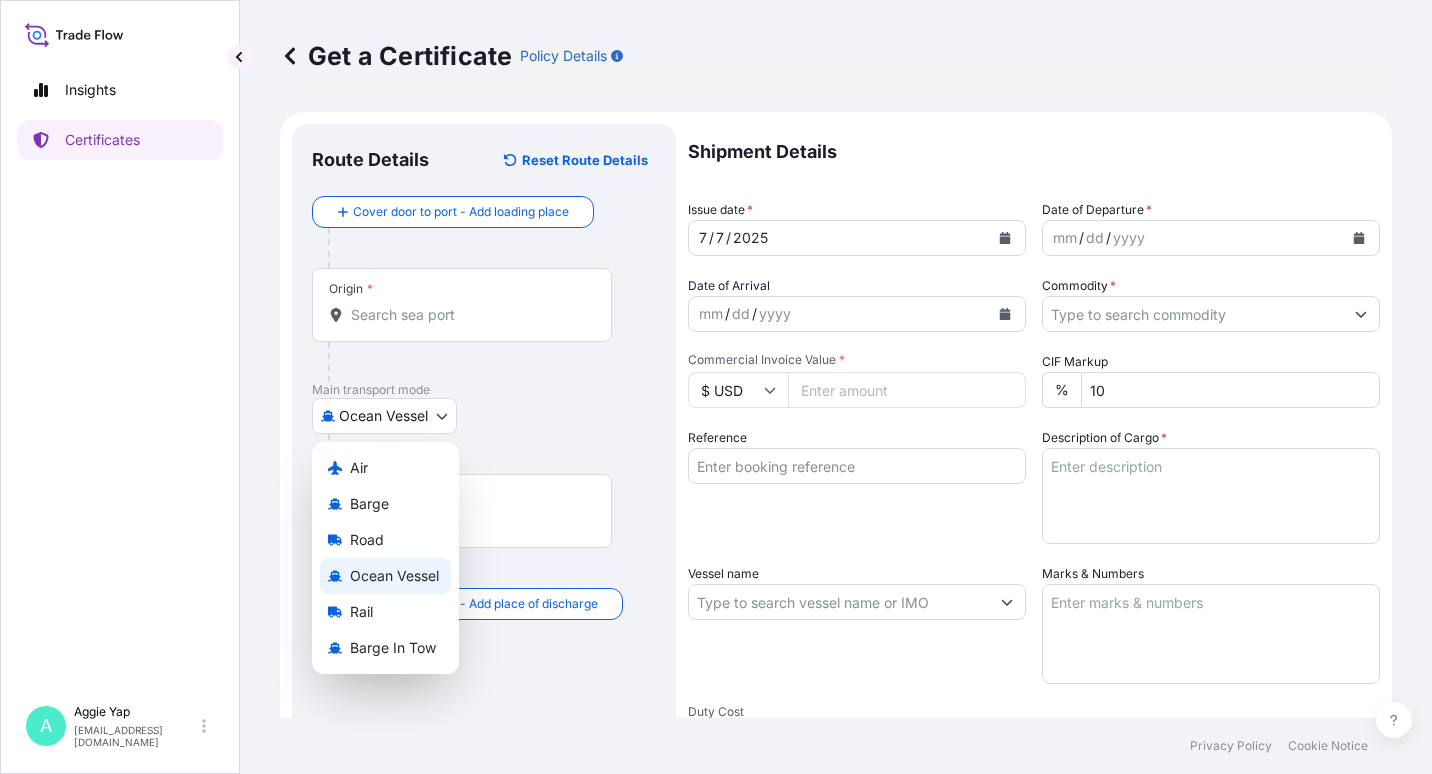 click on "Ocean Vessel" at bounding box center [394, 576] 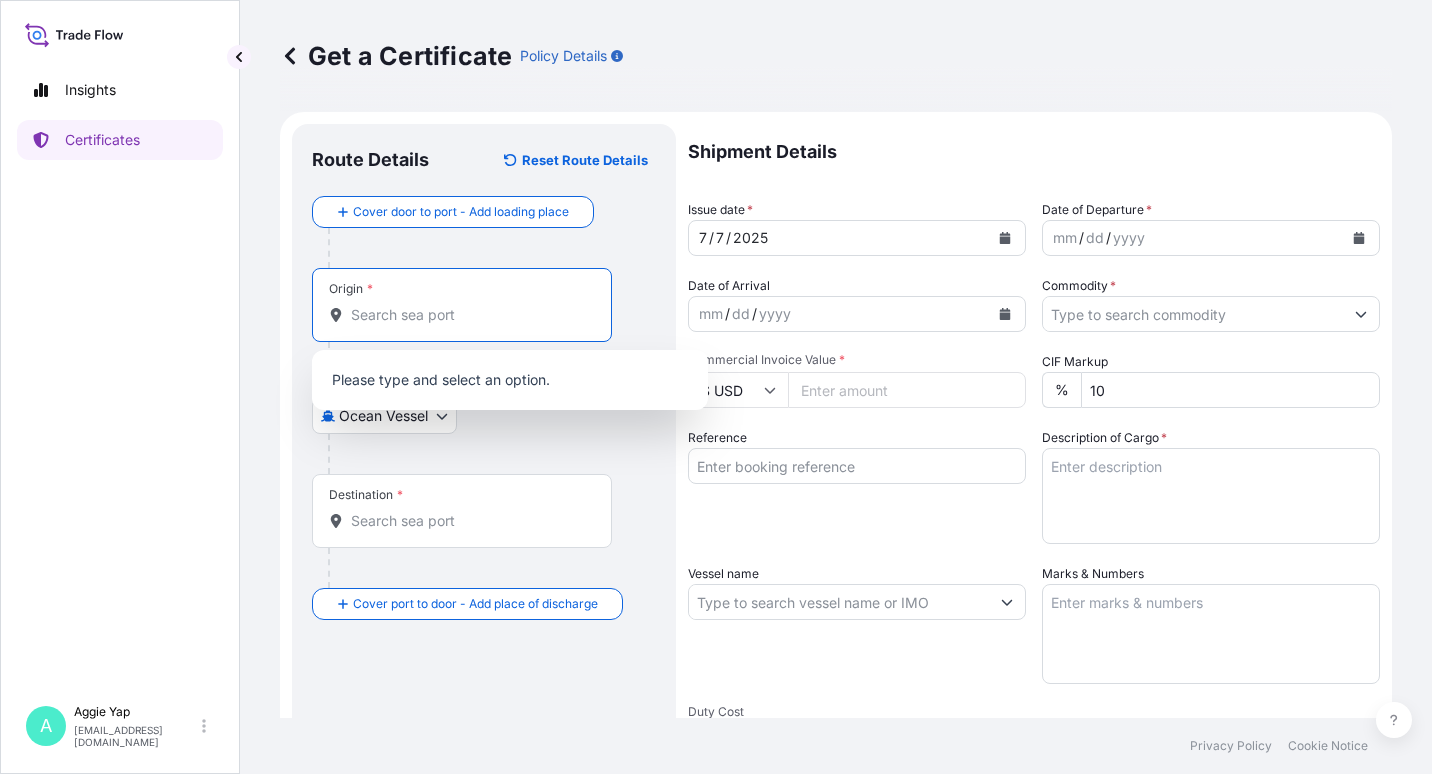 click on "Origin *" at bounding box center [469, 315] 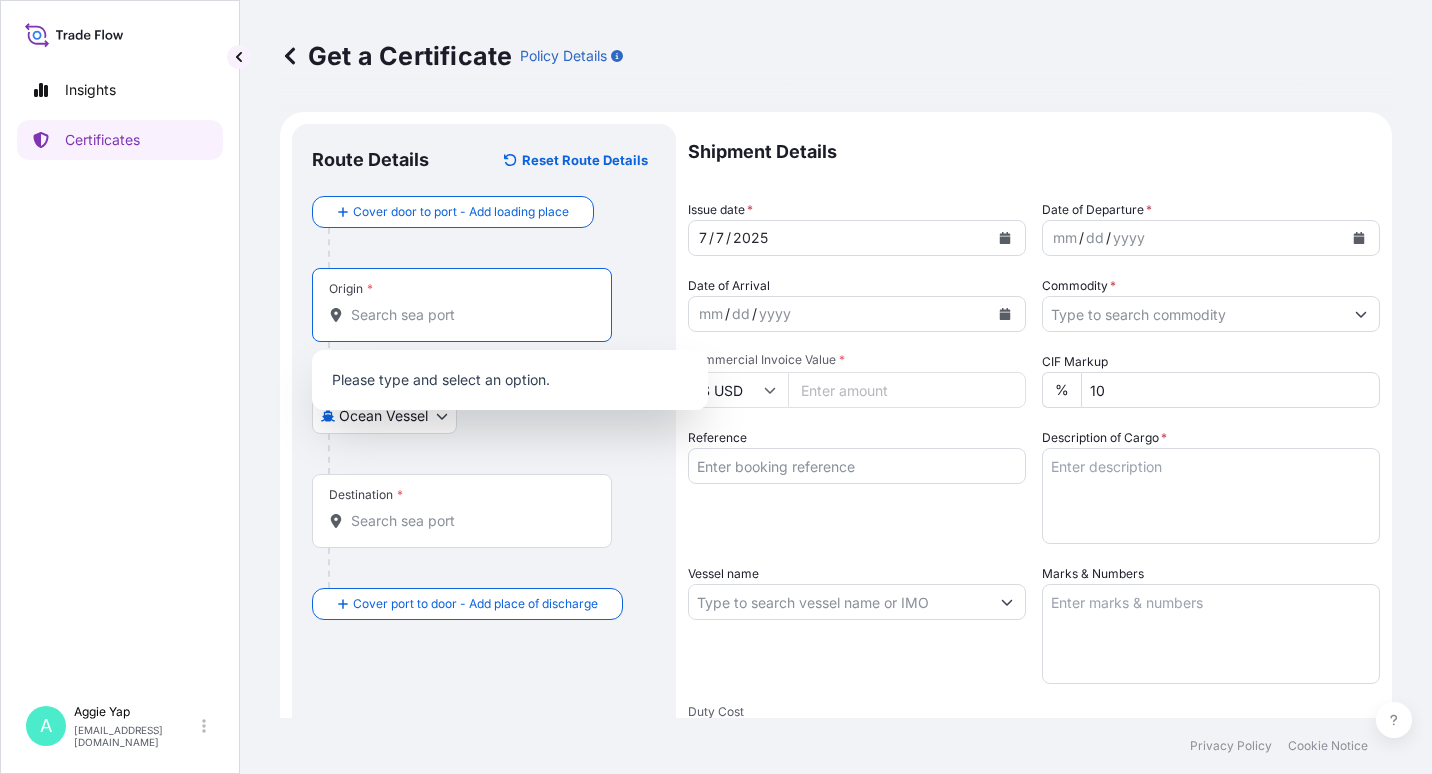 click on "0 options available.
Insights Certificates A [PERSON_NAME] [EMAIL_ADDRESS][DOMAIN_NAME] Get a Certificate Policy Details Route Details Reset Route Details   Cover door to port - Add loading place Place of loading Road / [GEOGRAPHIC_DATA] / Inland Origin * Main transport mode Ocean Vessel Air Barge Road Ocean Vessel Rail Barge in Tow Destination * Cover port to door - Add place of discharge Road / Inland Road / Inland Place of Discharge Shipment Details Issue date * [DATE] Date of Departure * mm / dd / yyyy Date of Arrival mm / dd / yyyy Commodity * Packing Category Commercial Invoice Value    * $ USD CIF Markup % 10 Reference Description of Cargo * Vessel name Marks & Numbers Duty Cost   $ USD Letter of Credit This shipment has a letter of credit Letter of credit * Letter of credit may not exceed 12000 characters Assured Details Primary Assured * Select a primary assured The Lubrizol Corporation Named Assured Named Assured Address Create Certificate Privacy Policy Cookie Notice
0" at bounding box center (716, 387) 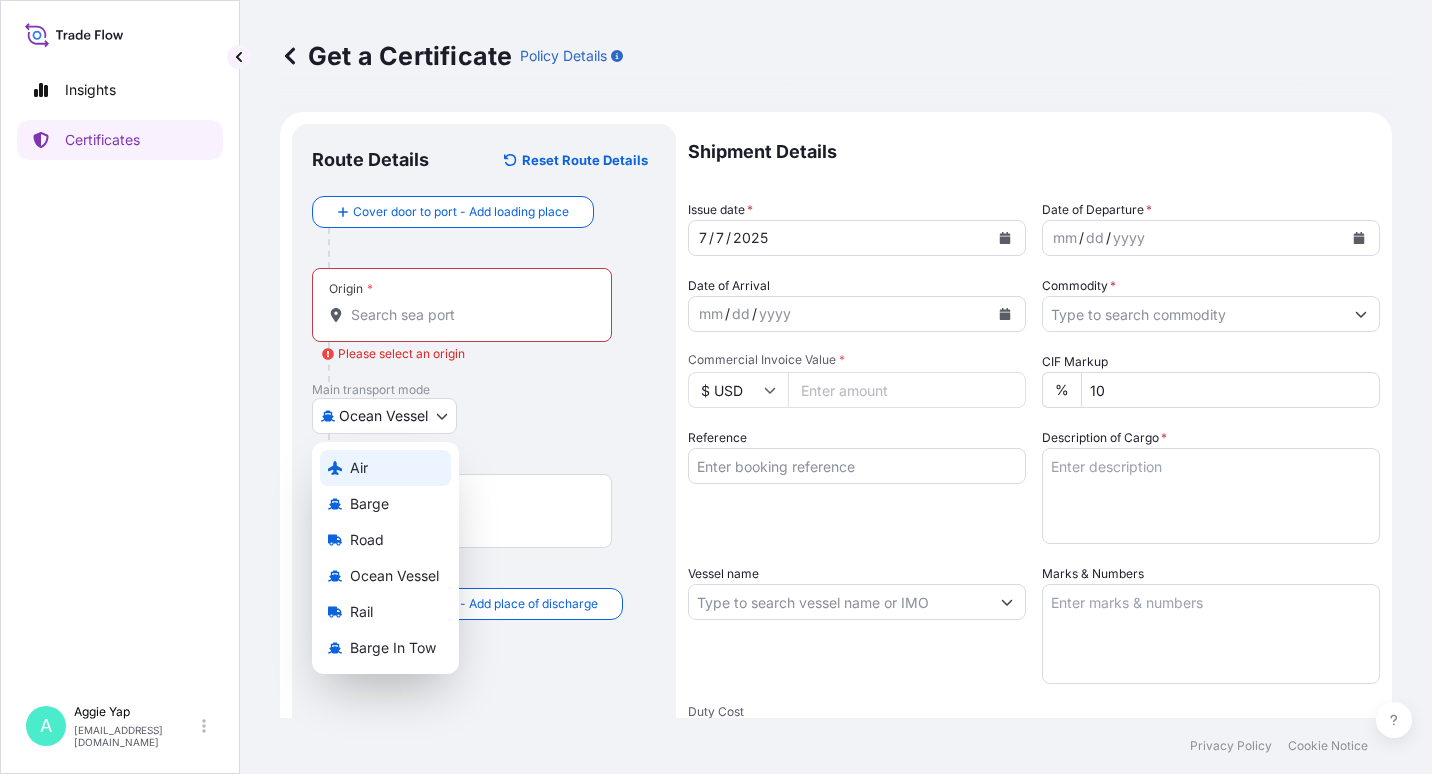 click on "Air" at bounding box center [385, 468] 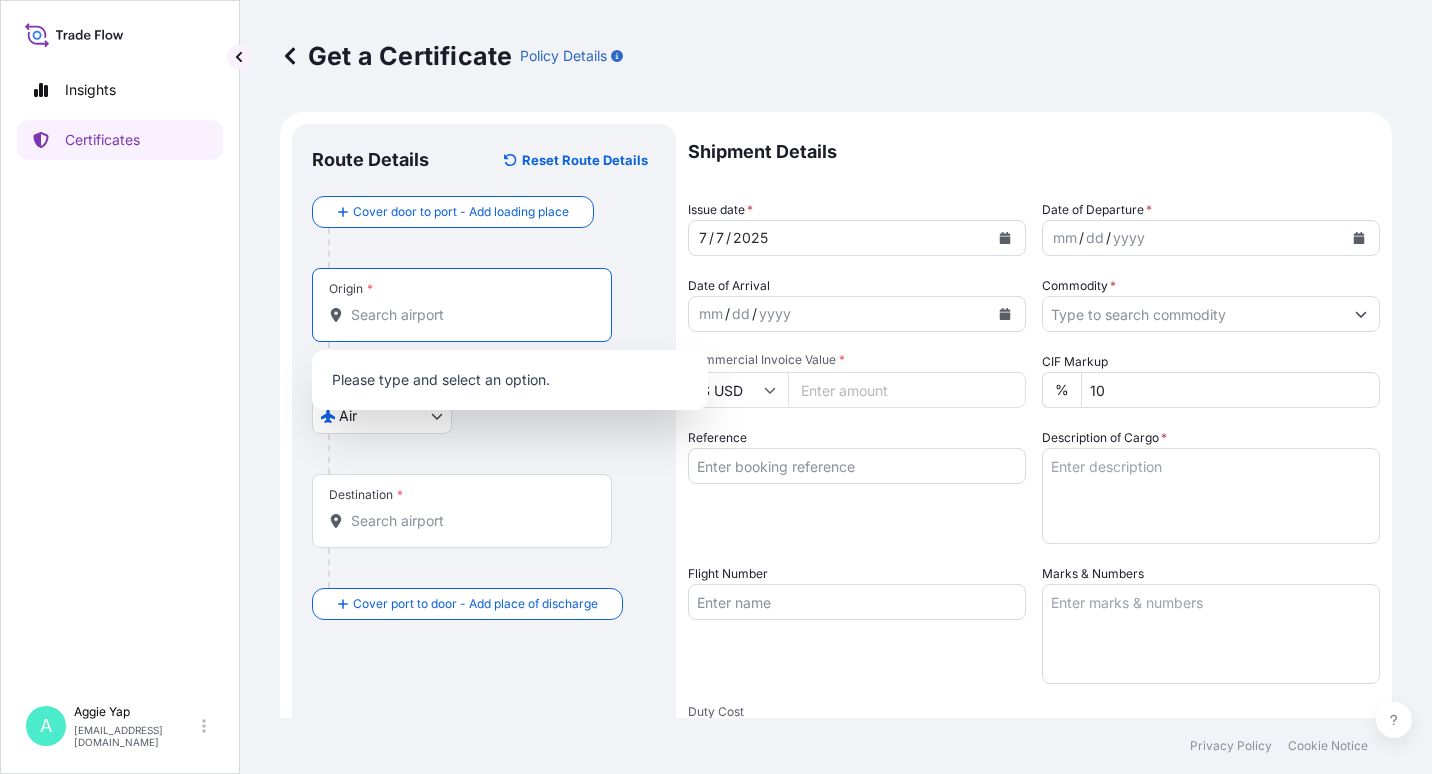 click on "Origin *" at bounding box center [469, 315] 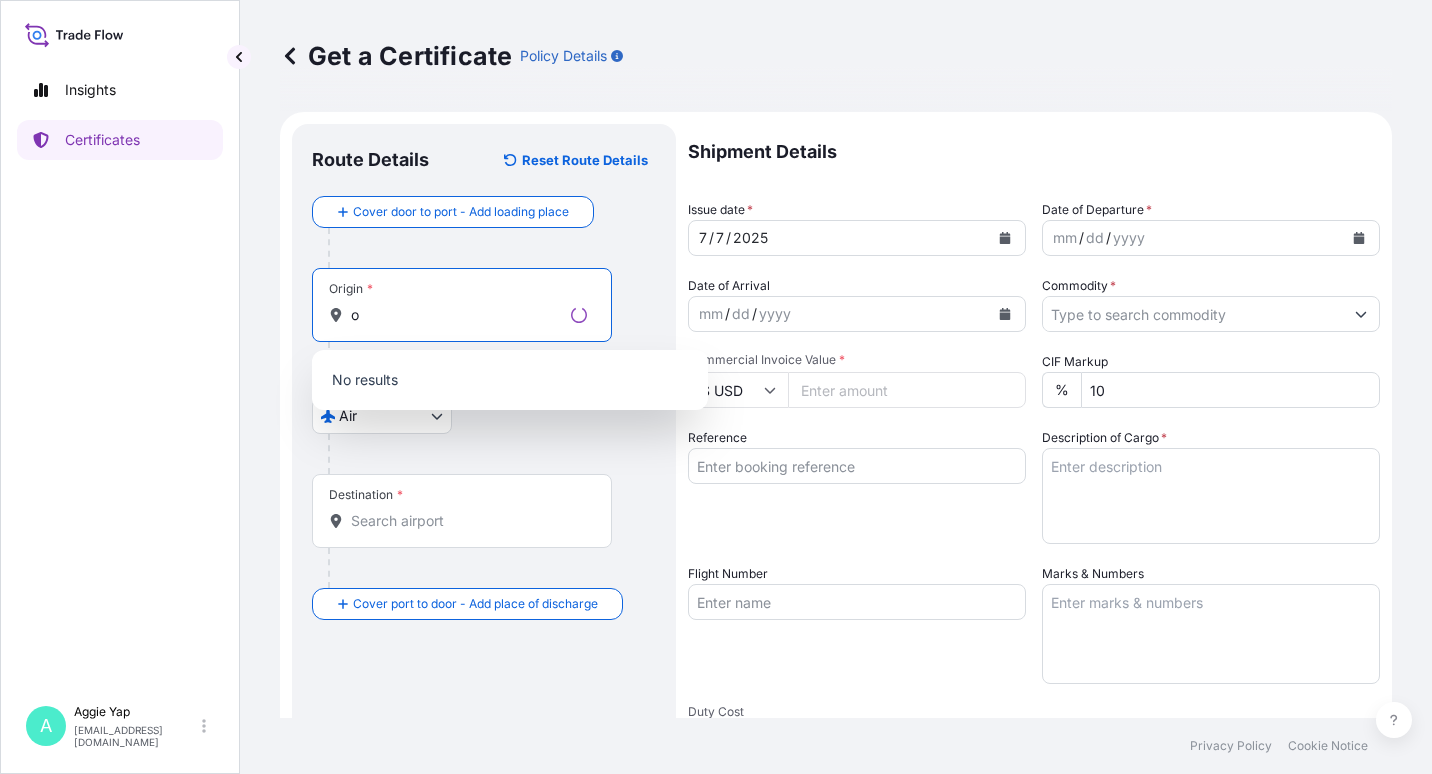 type on "o" 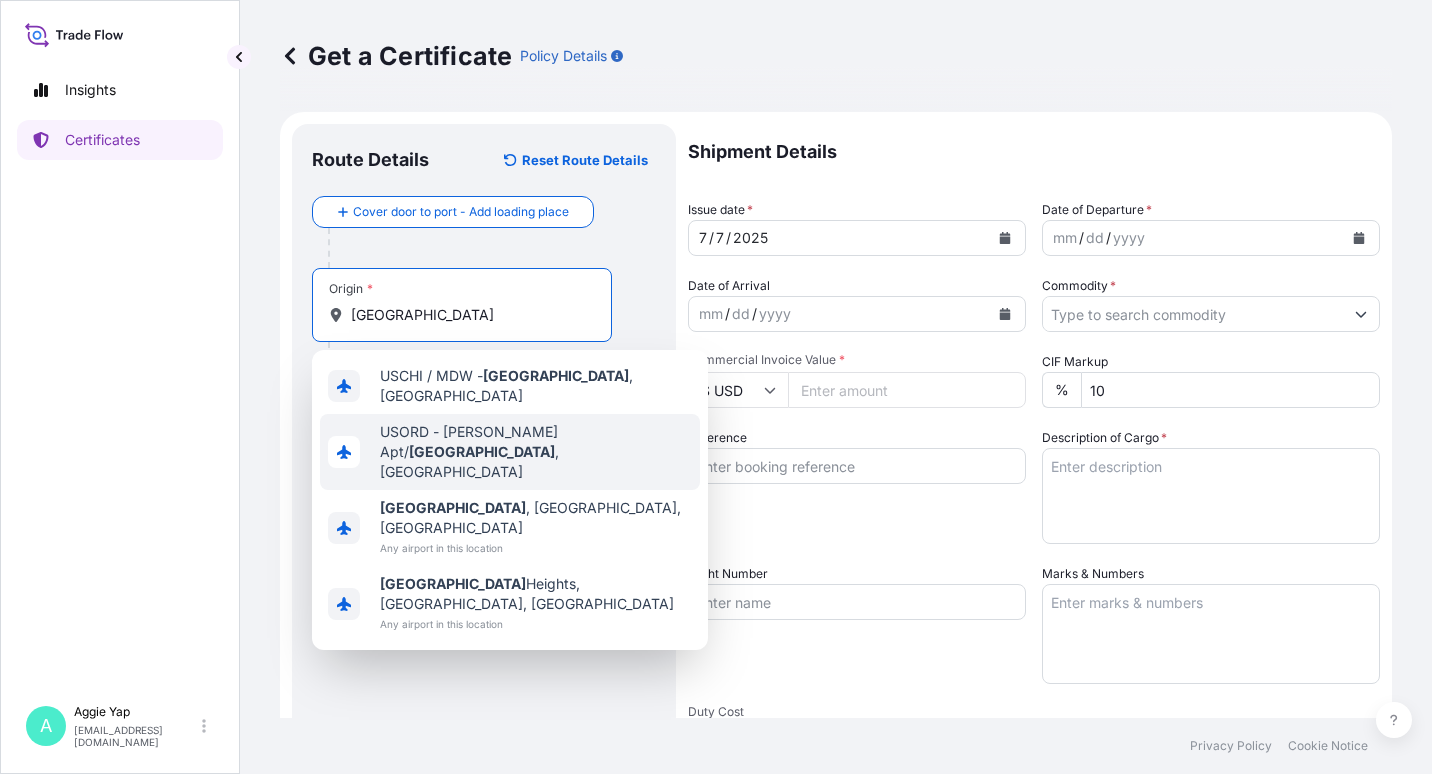 click on "USORD - [PERSON_NAME] Apt/ [GEOGRAPHIC_DATA] , [GEOGRAPHIC_DATA]" at bounding box center [536, 452] 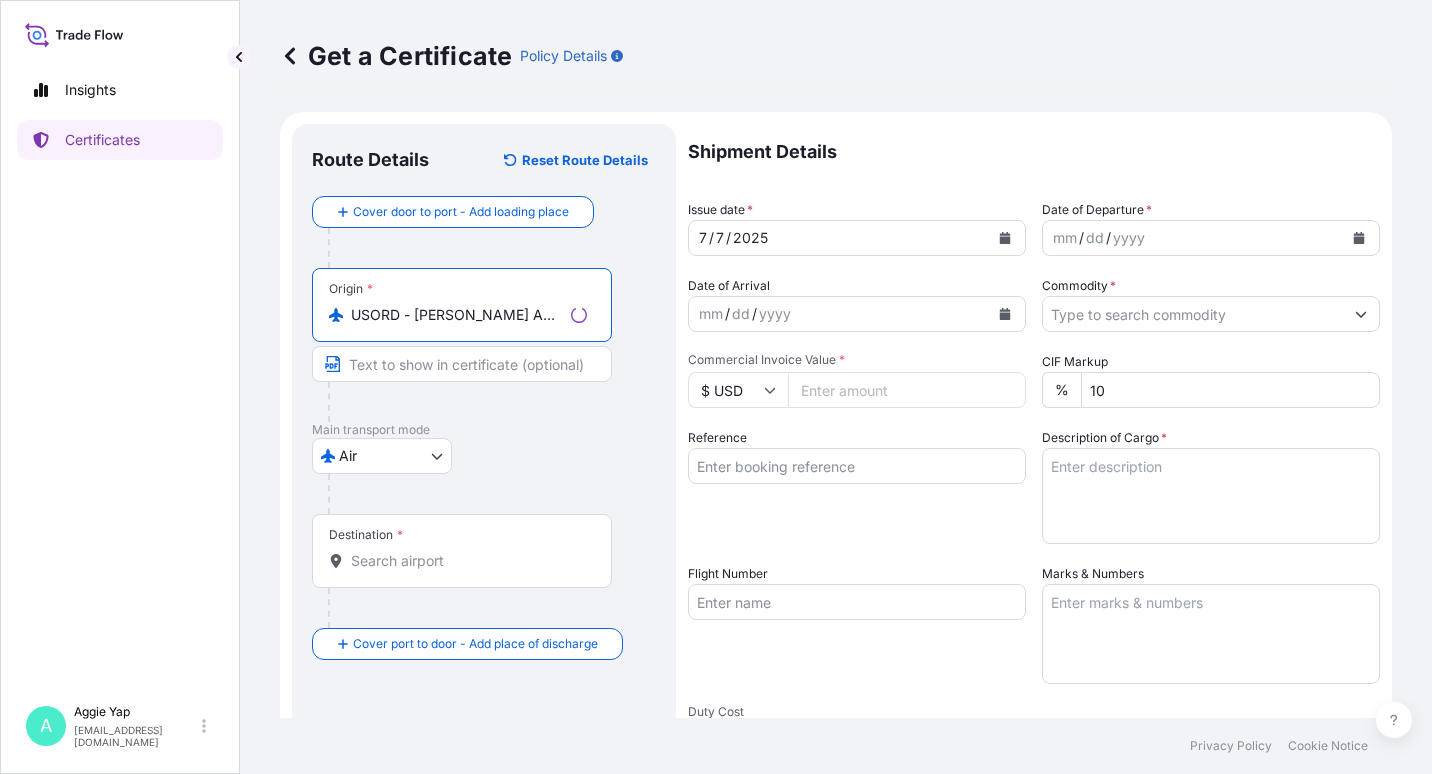 type on "USORD - [PERSON_NAME] Apt/[GEOGRAPHIC_DATA], [GEOGRAPHIC_DATA]" 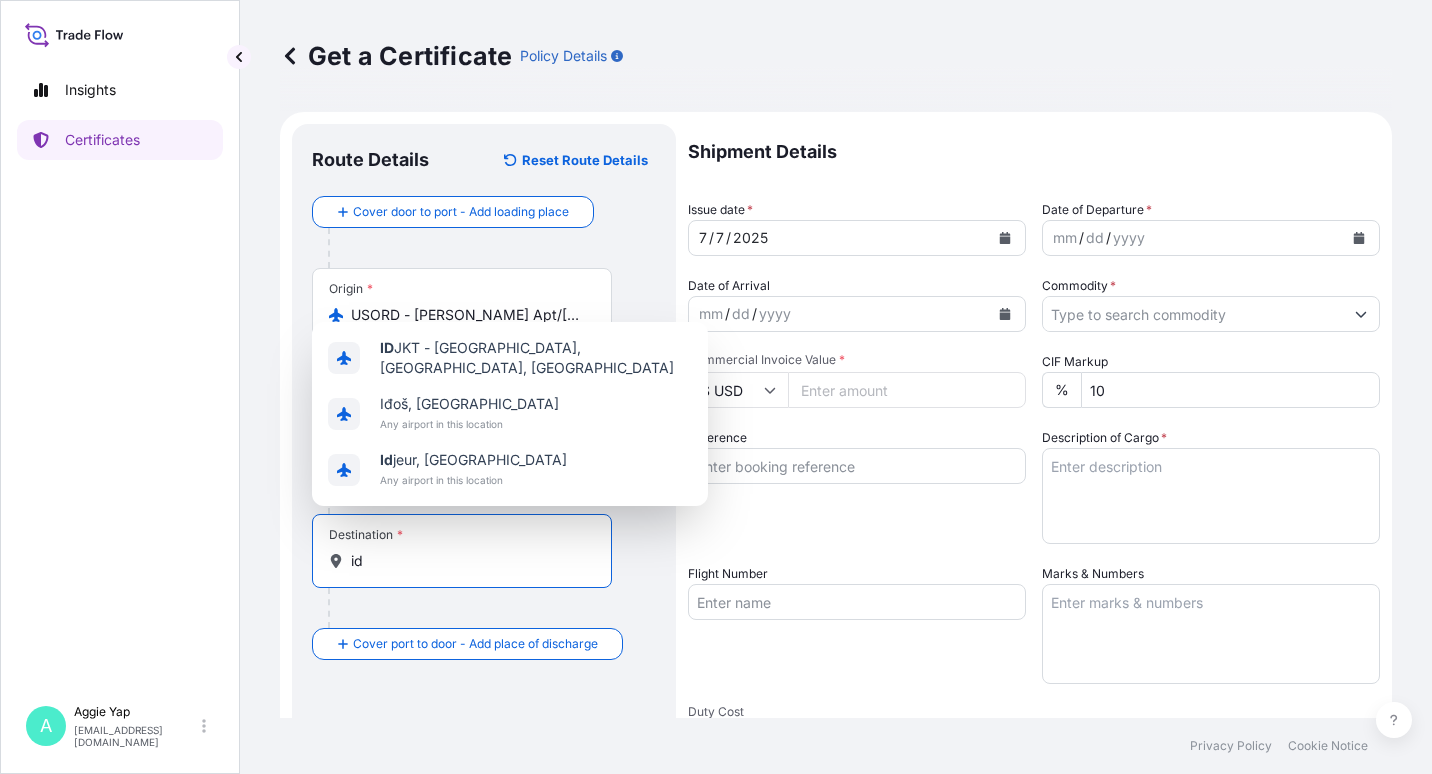 type on "i" 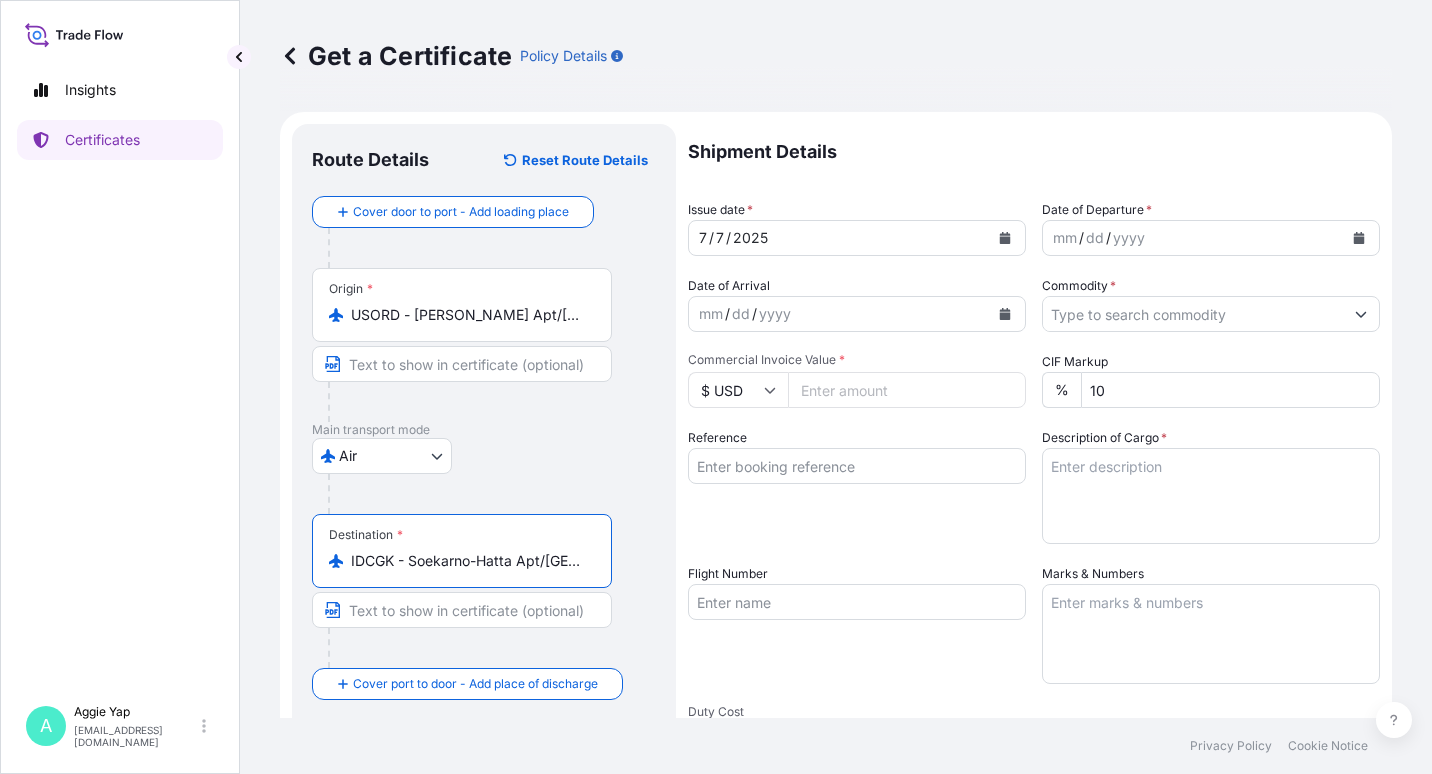 type on "IDCGK - Soekarno-Hatta Apt/[GEOGRAPHIC_DATA], [GEOGRAPHIC_DATA]" 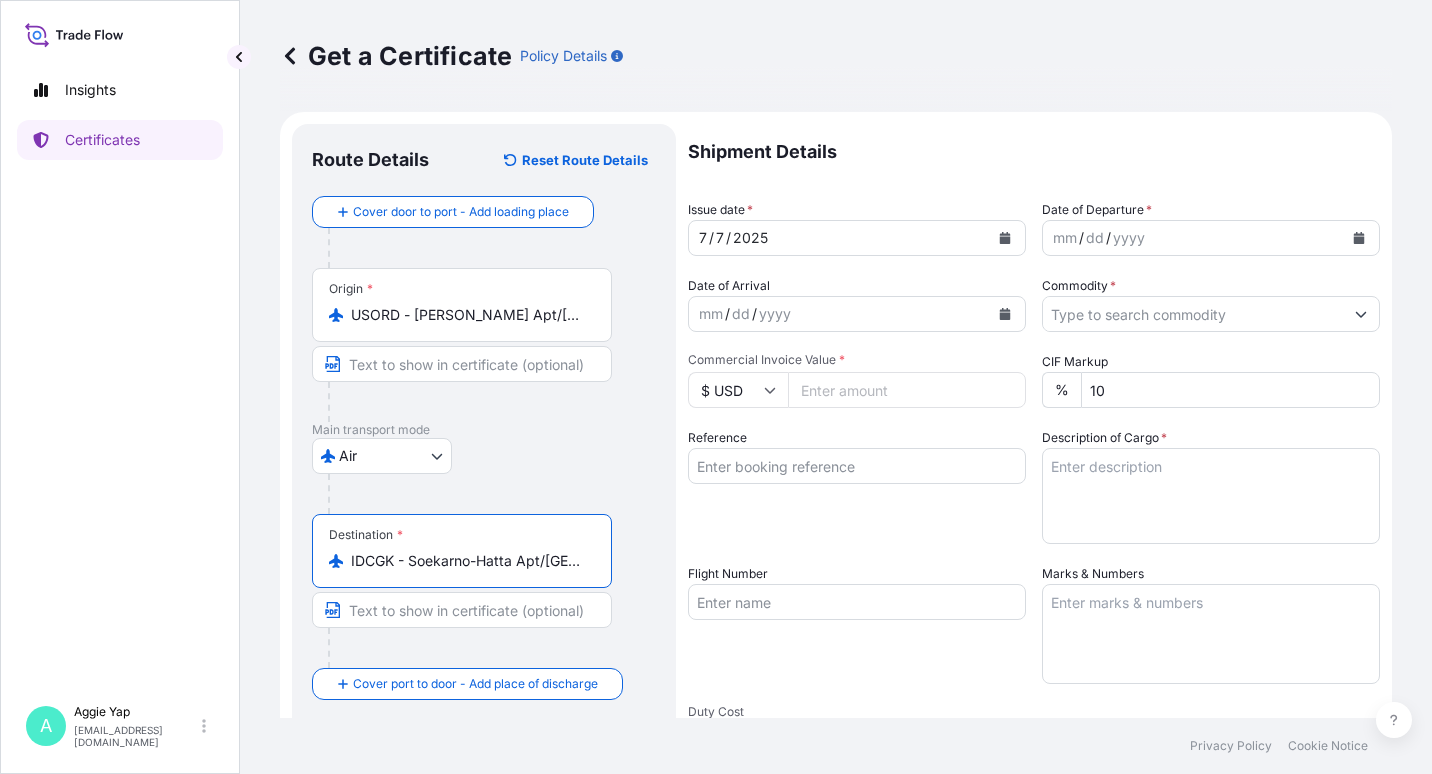 click 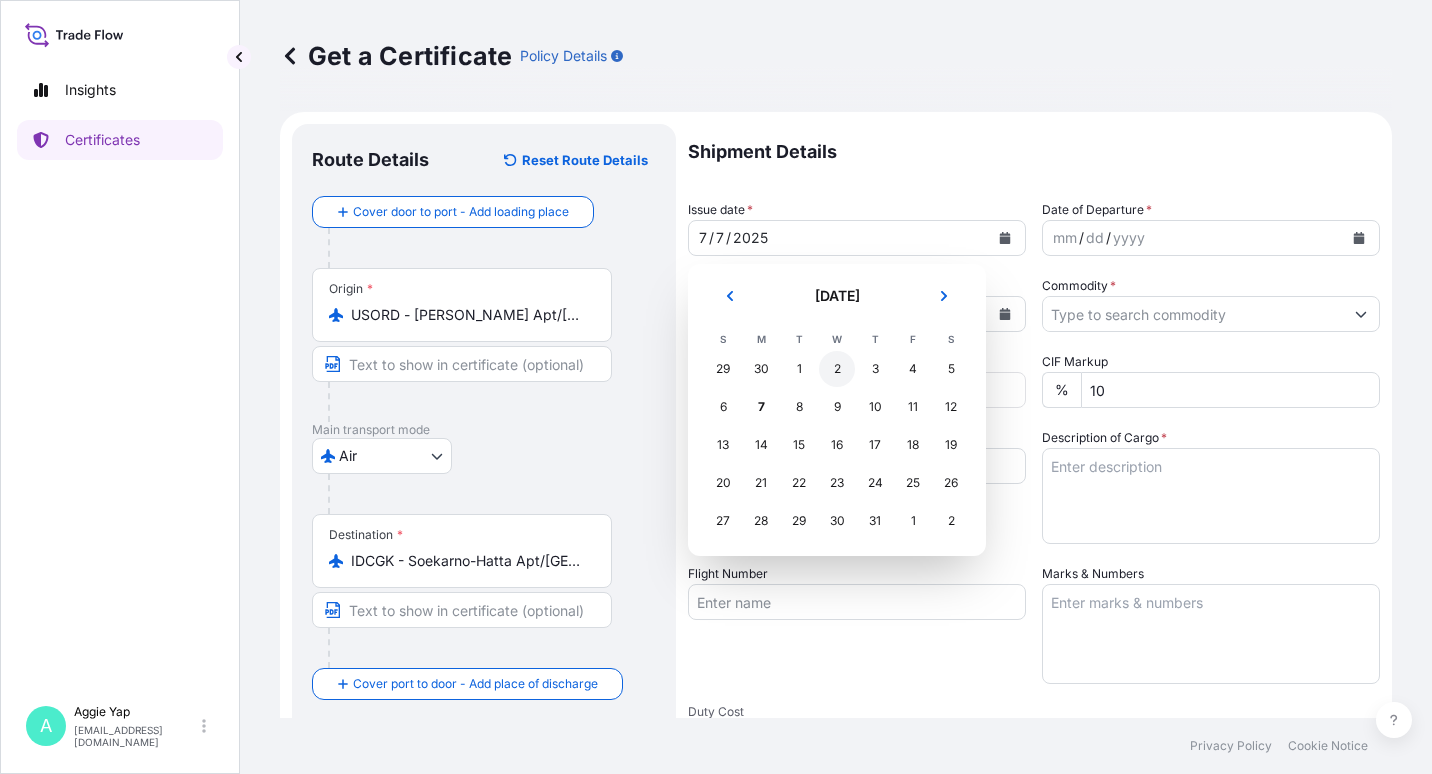 click on "2" at bounding box center (837, 369) 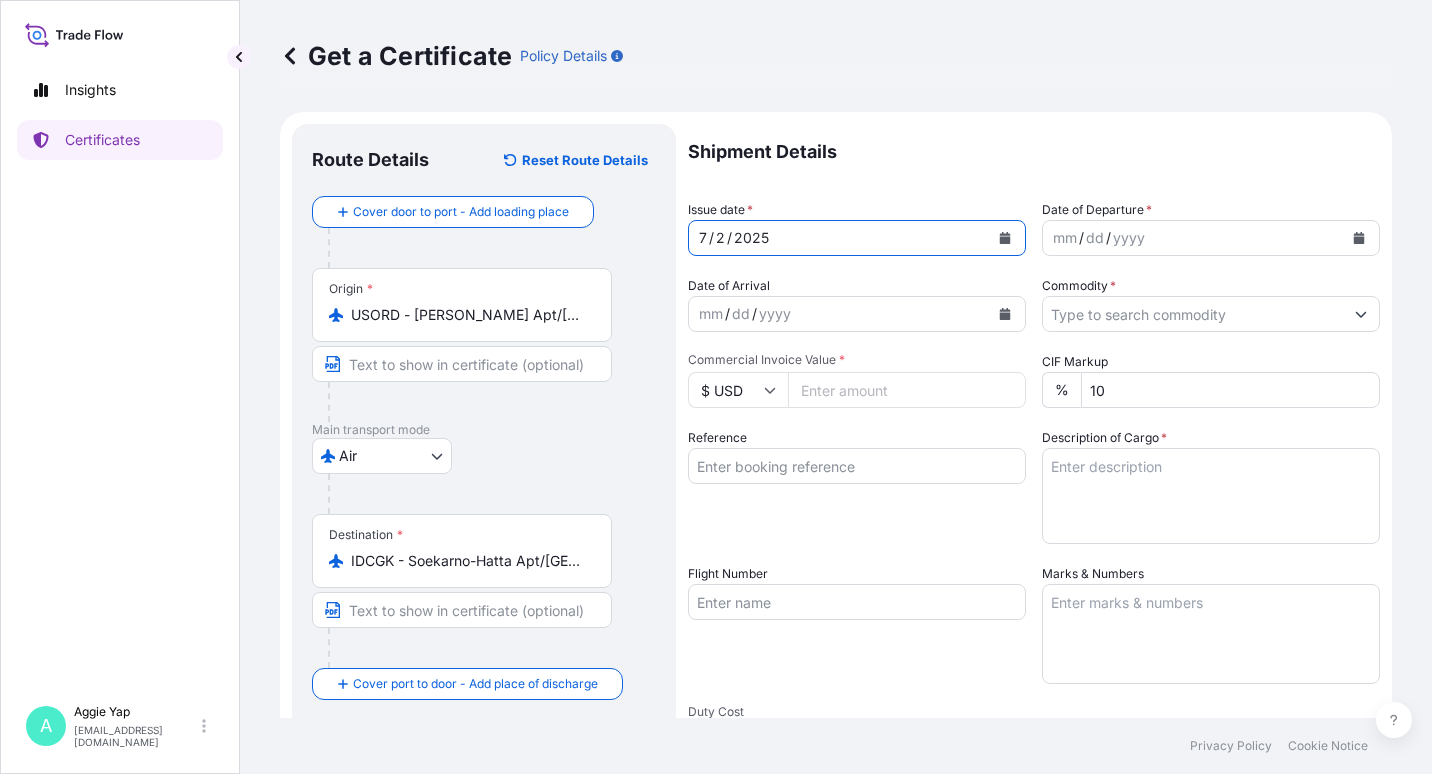 click at bounding box center [1359, 238] 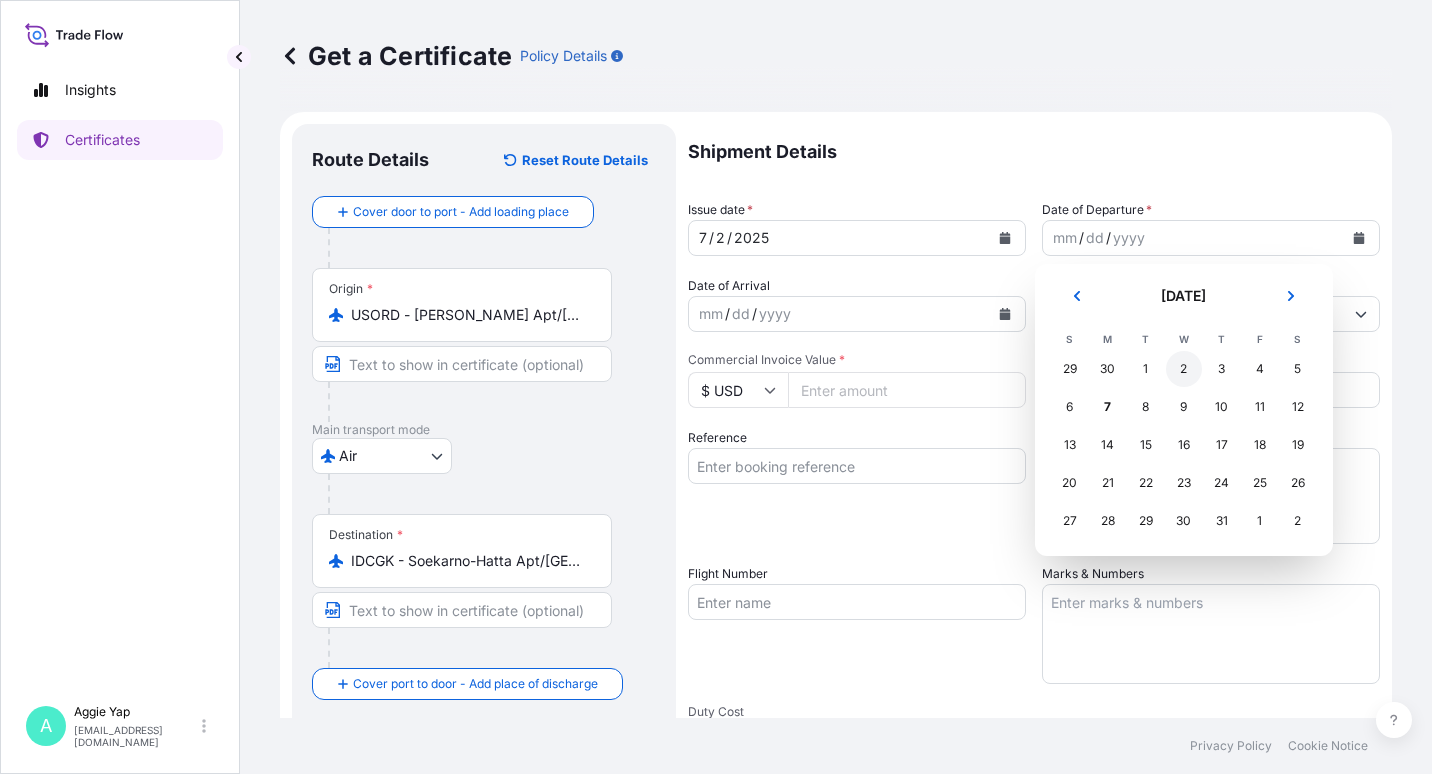 click on "2" at bounding box center (1184, 369) 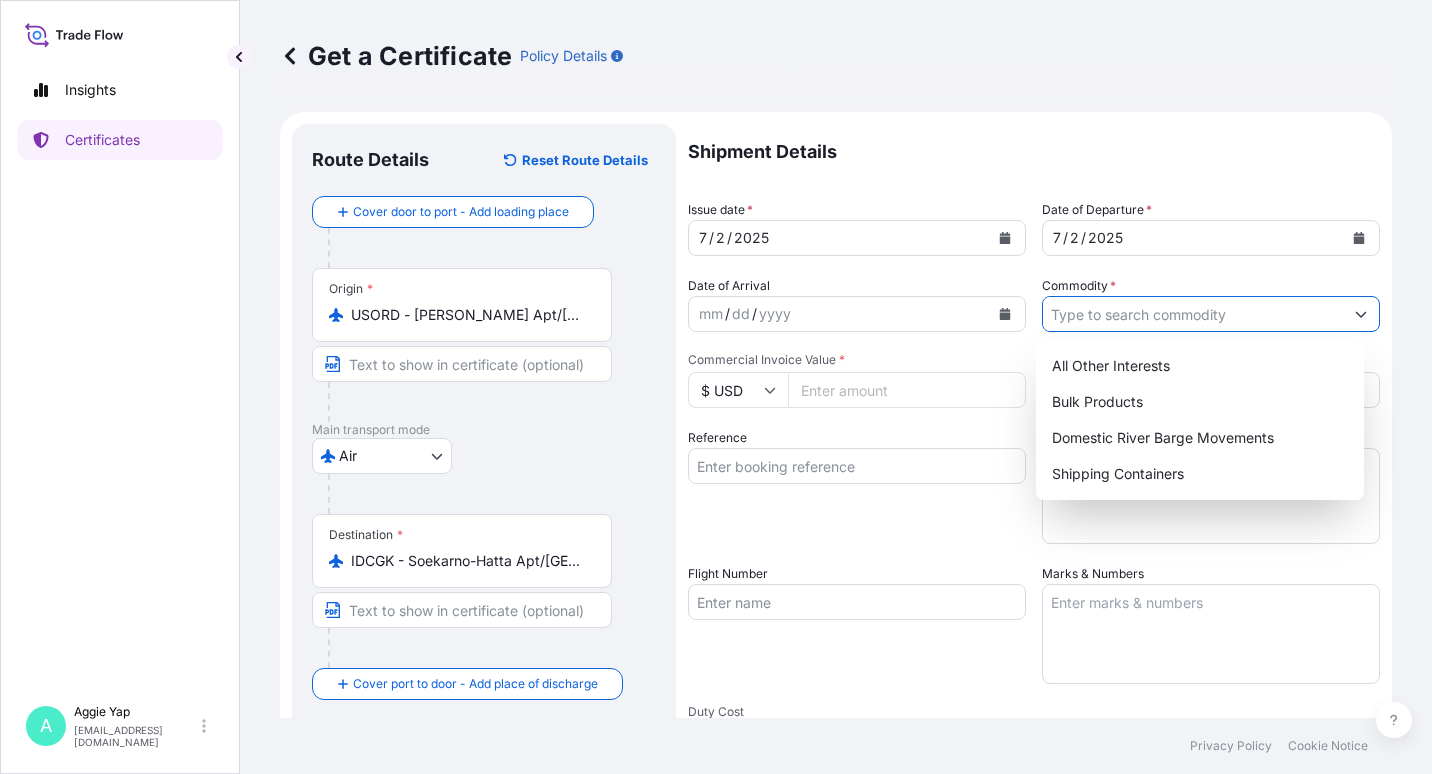 click on "Commodity *" at bounding box center [1193, 314] 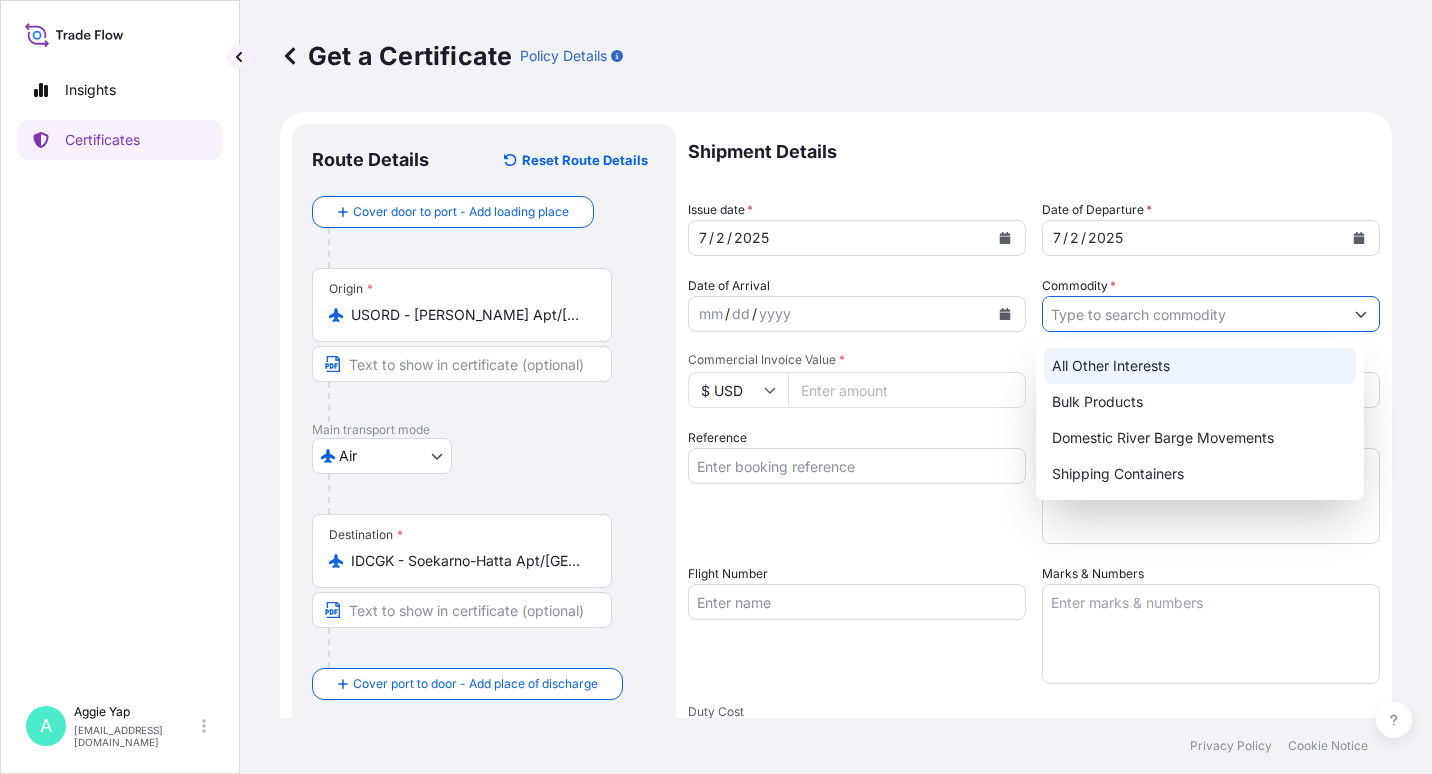 click on "All Other Interests" at bounding box center [1200, 366] 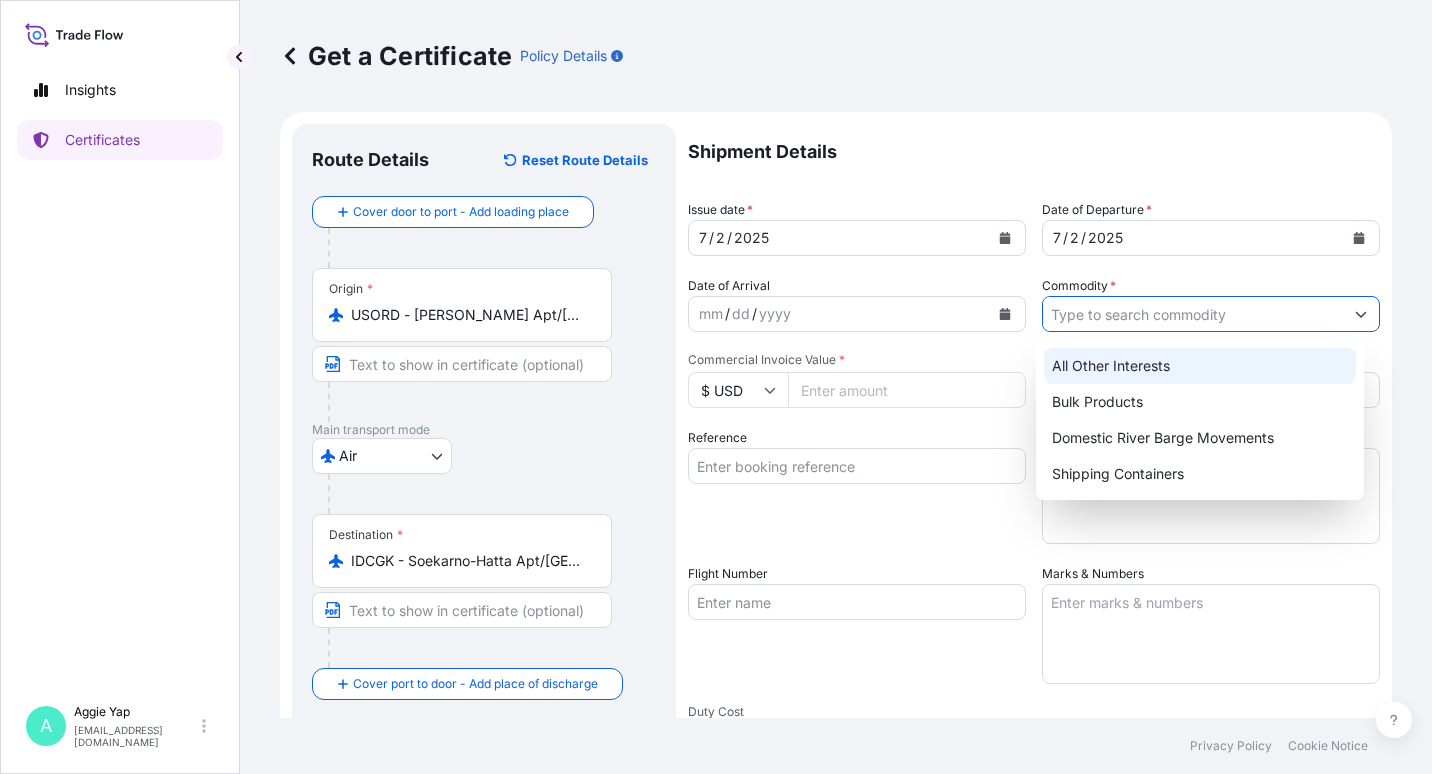type on "All Other Interests" 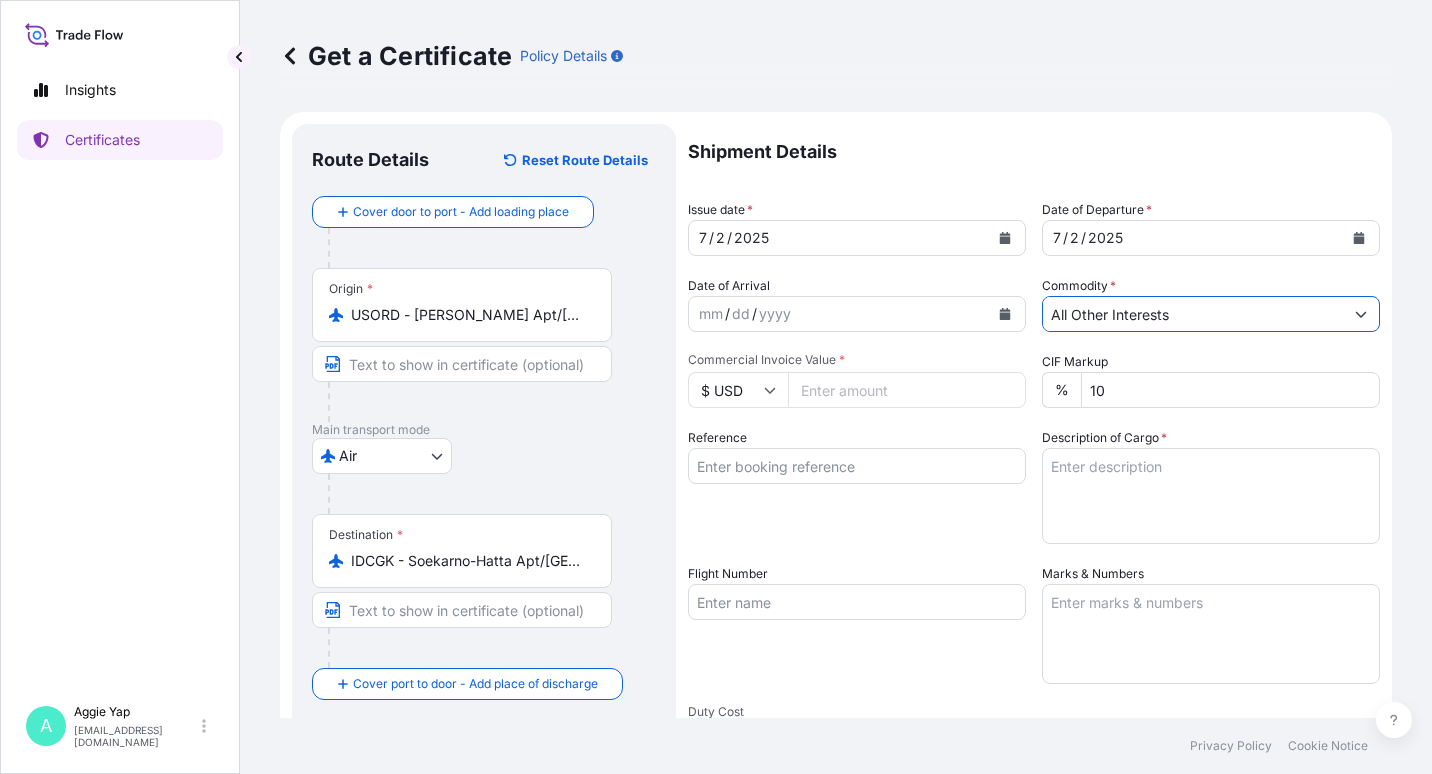drag, startPoint x: 853, startPoint y: 392, endPoint x: 897, endPoint y: 367, distance: 50.606323 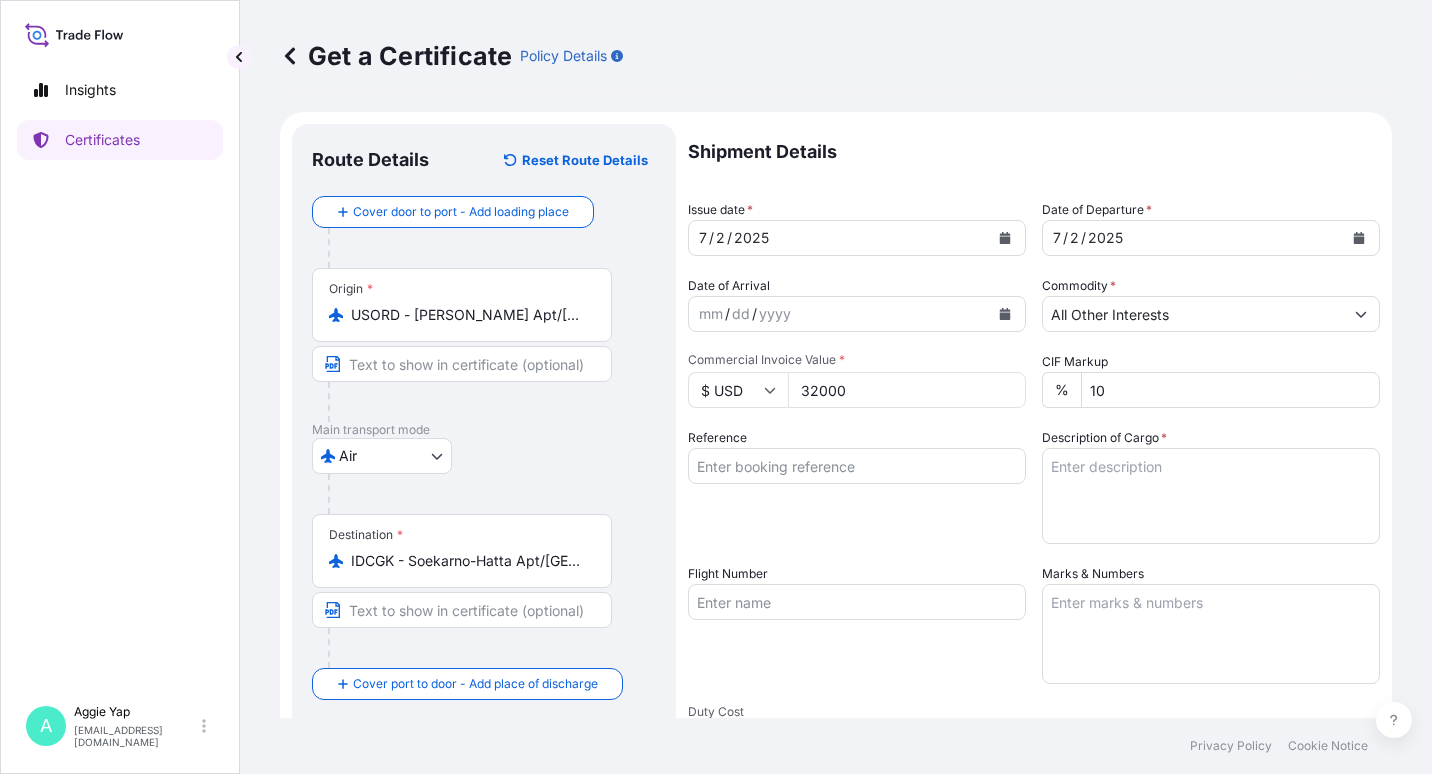 type on "32000" 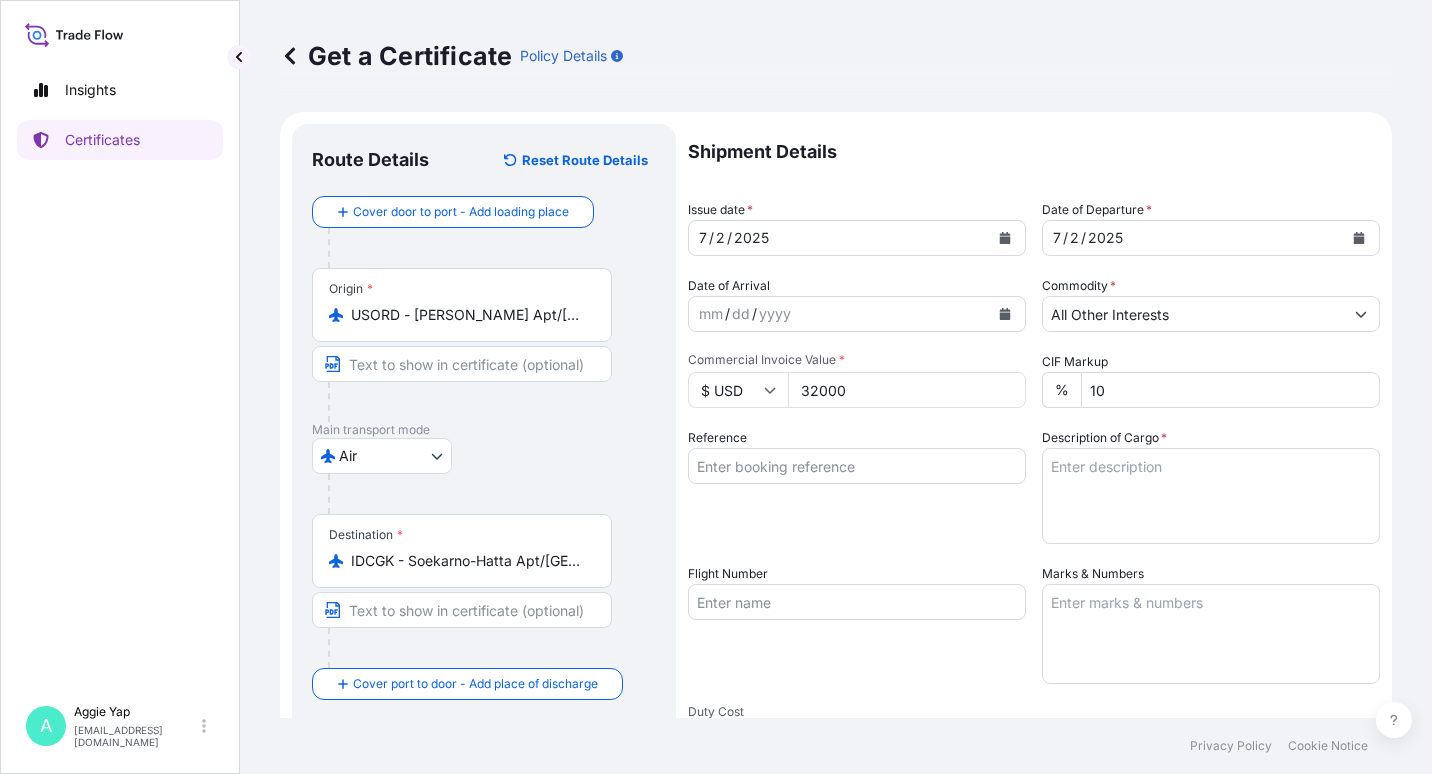 click on "Reference" at bounding box center [857, 466] 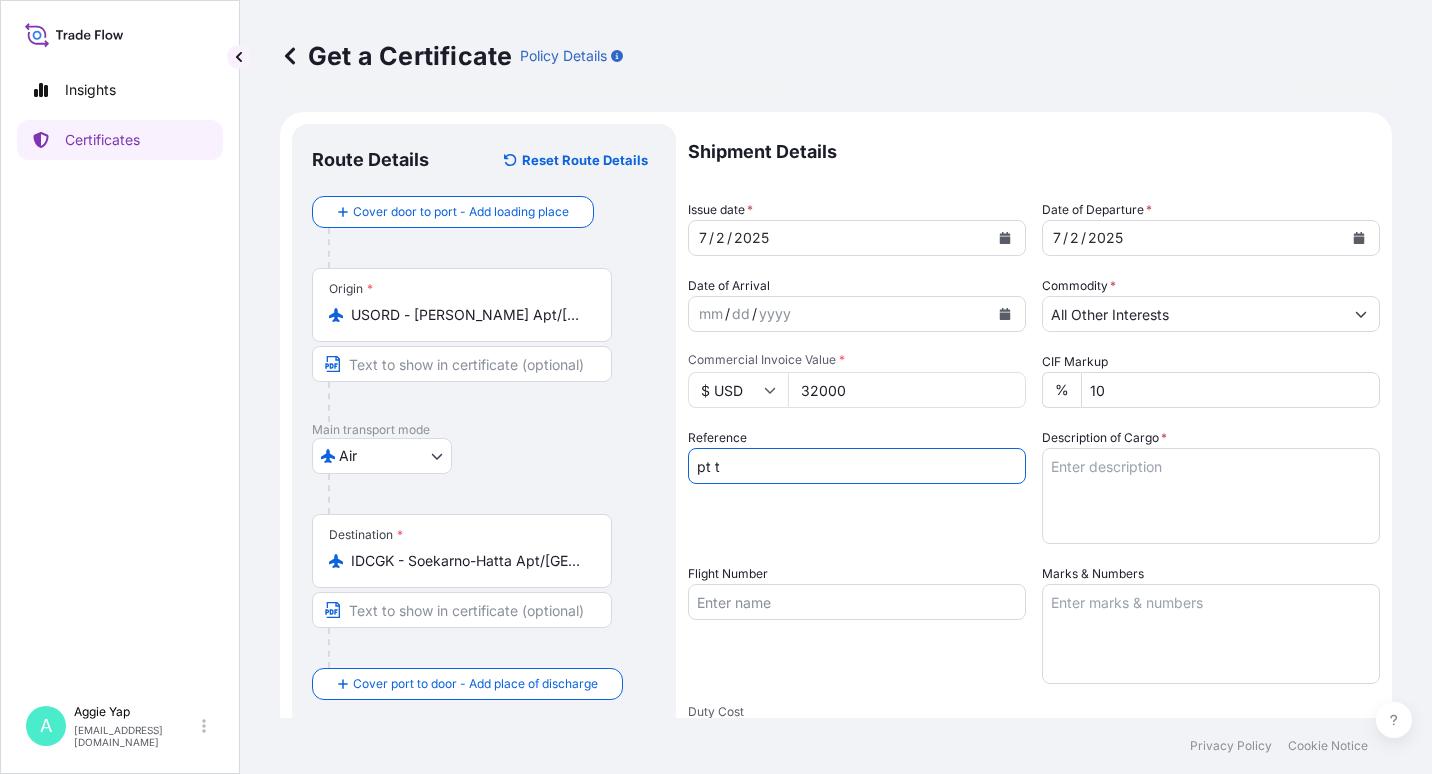 type on "PT TRITUNGGAL ARTHAMAKMUR" 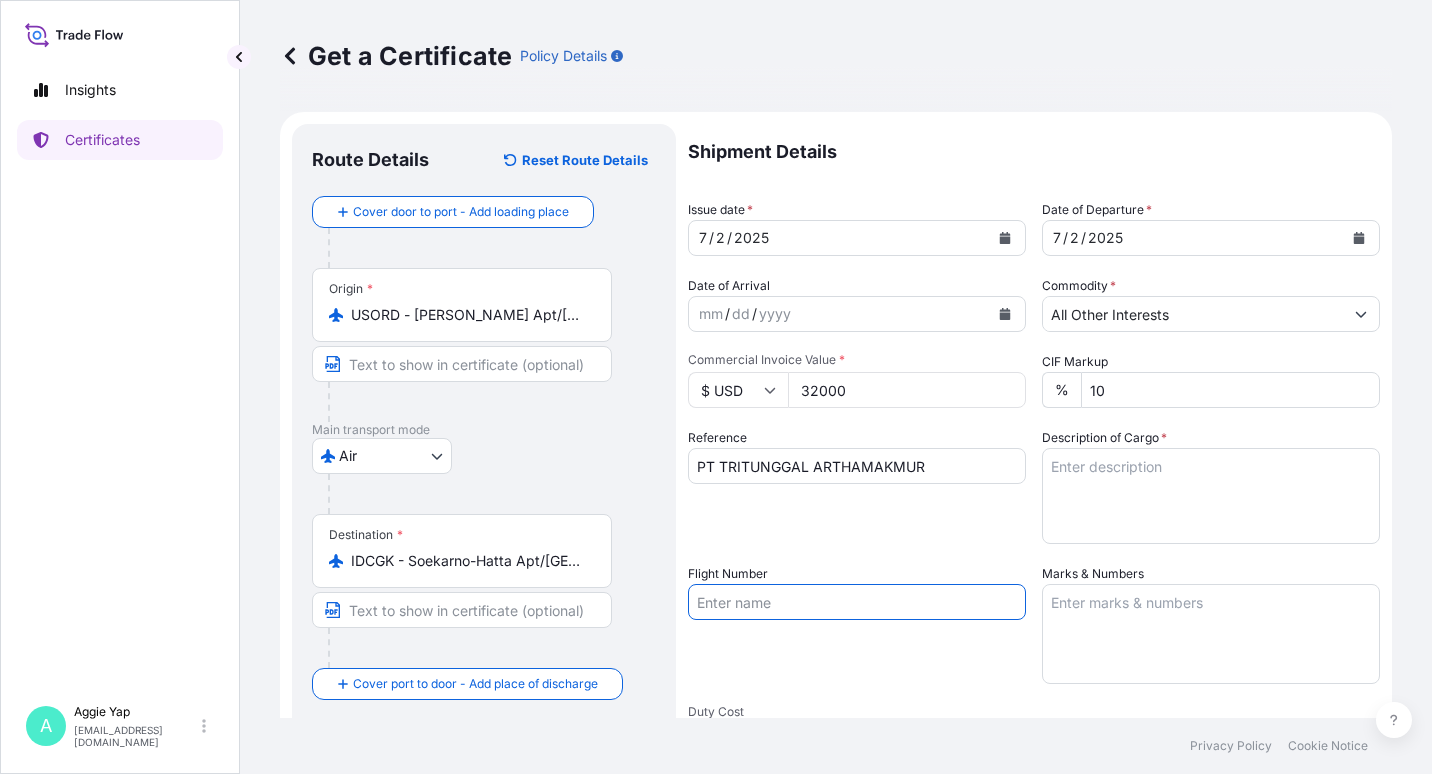 click on "Flight Number" at bounding box center (857, 602) 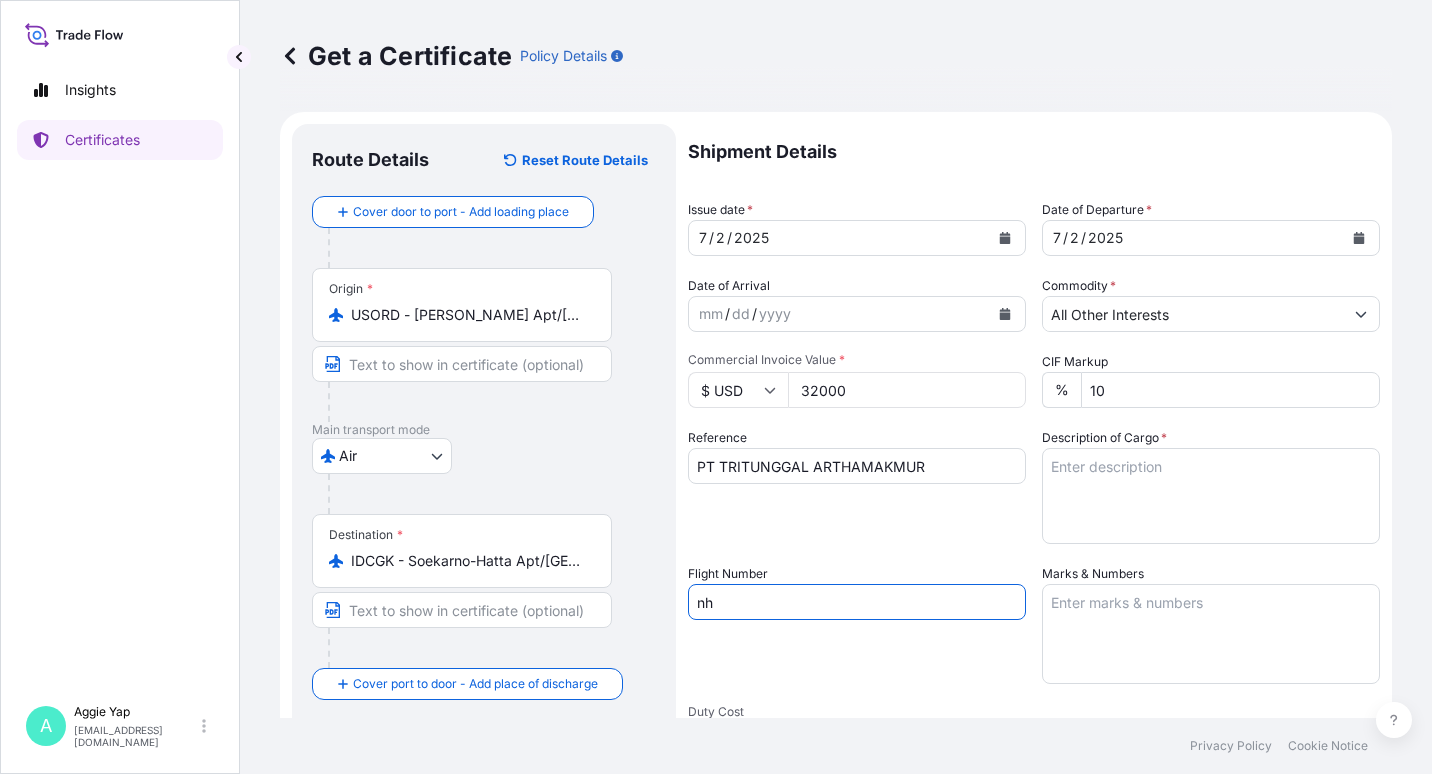 type on "n" 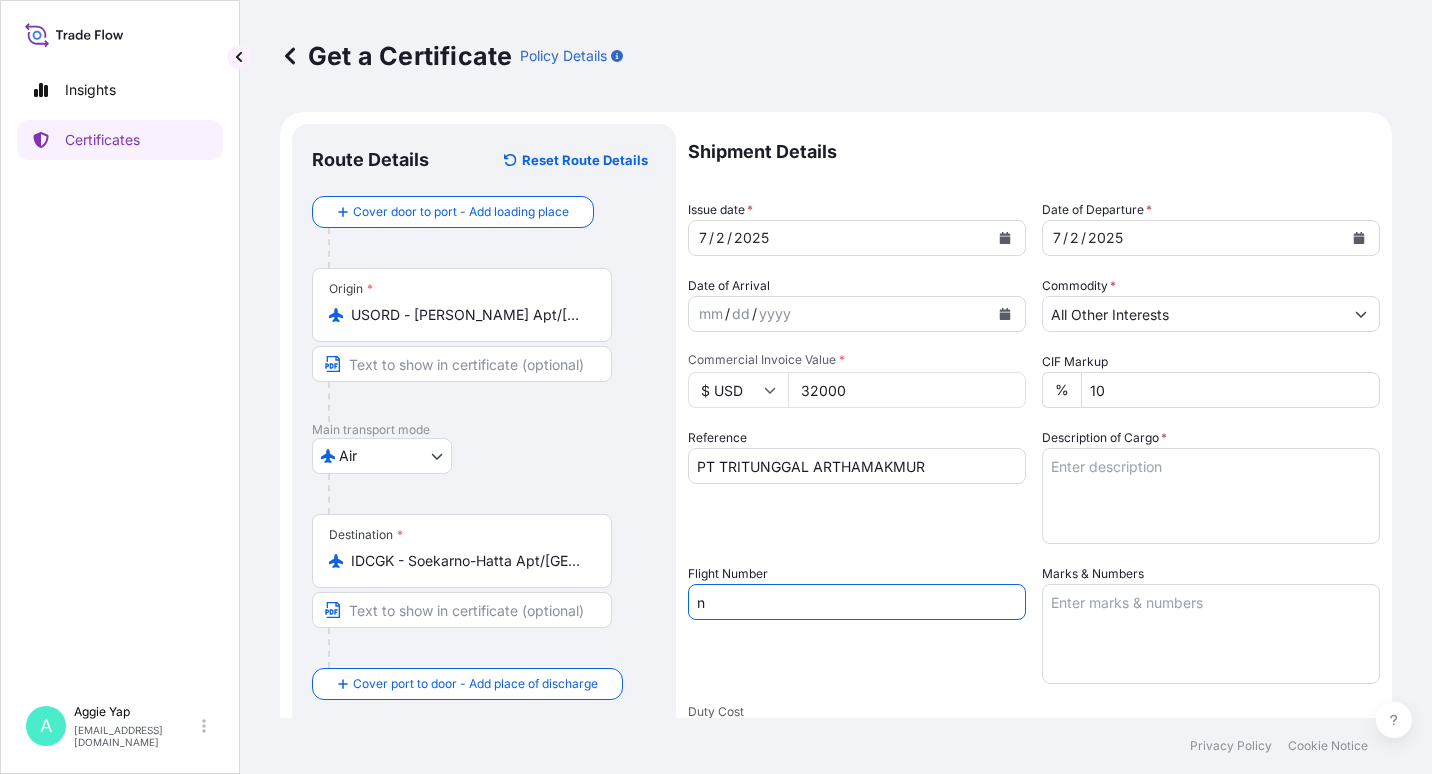 type 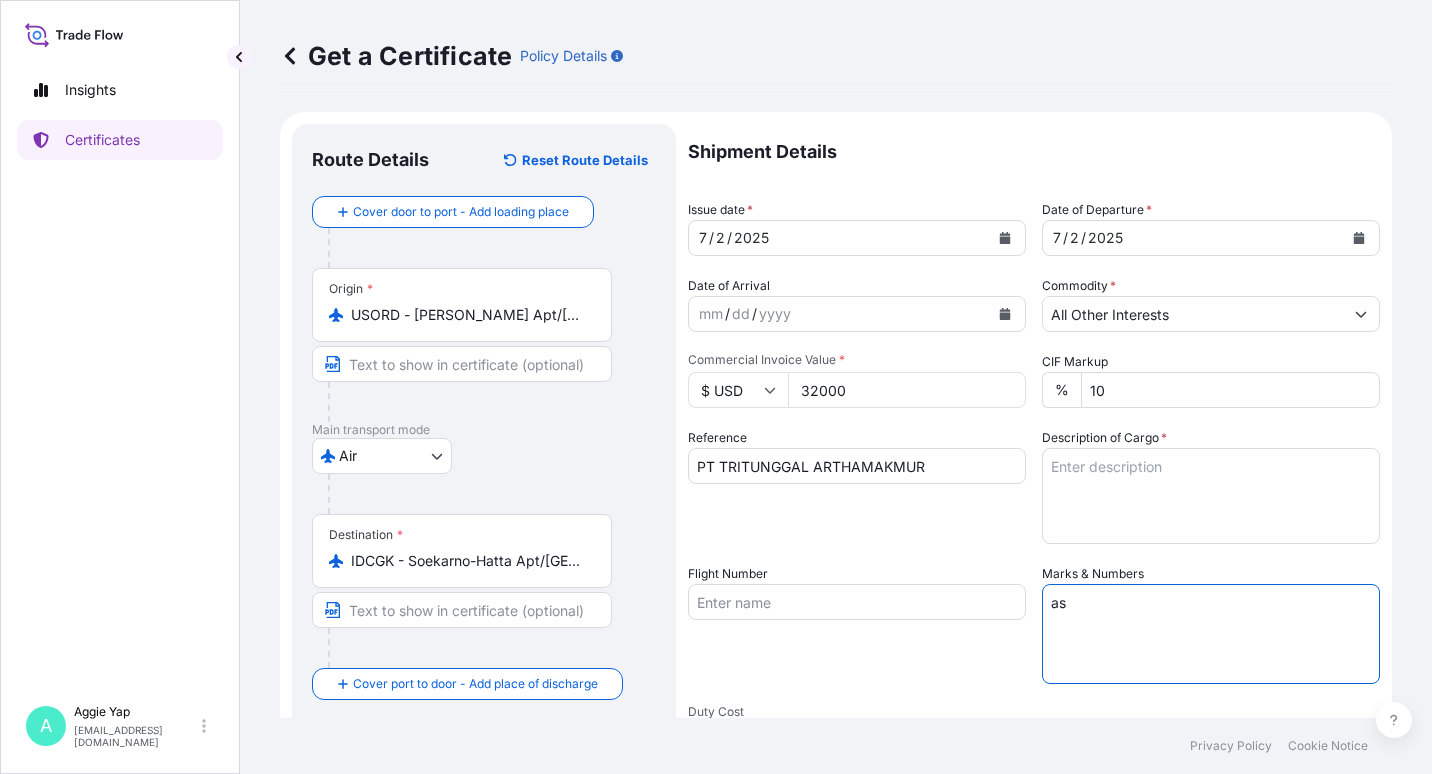 type on "a" 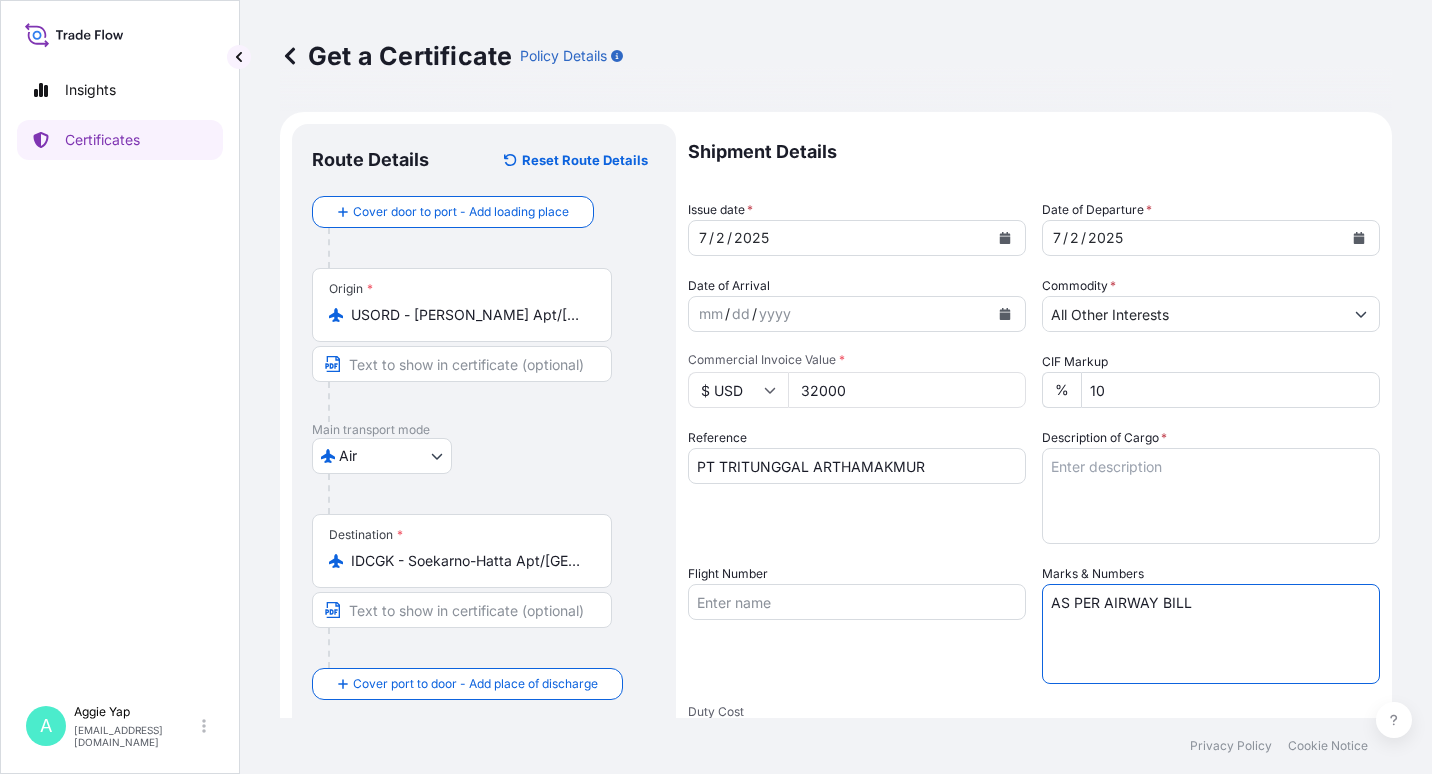 type on "AS PER AIRWAY BILL" 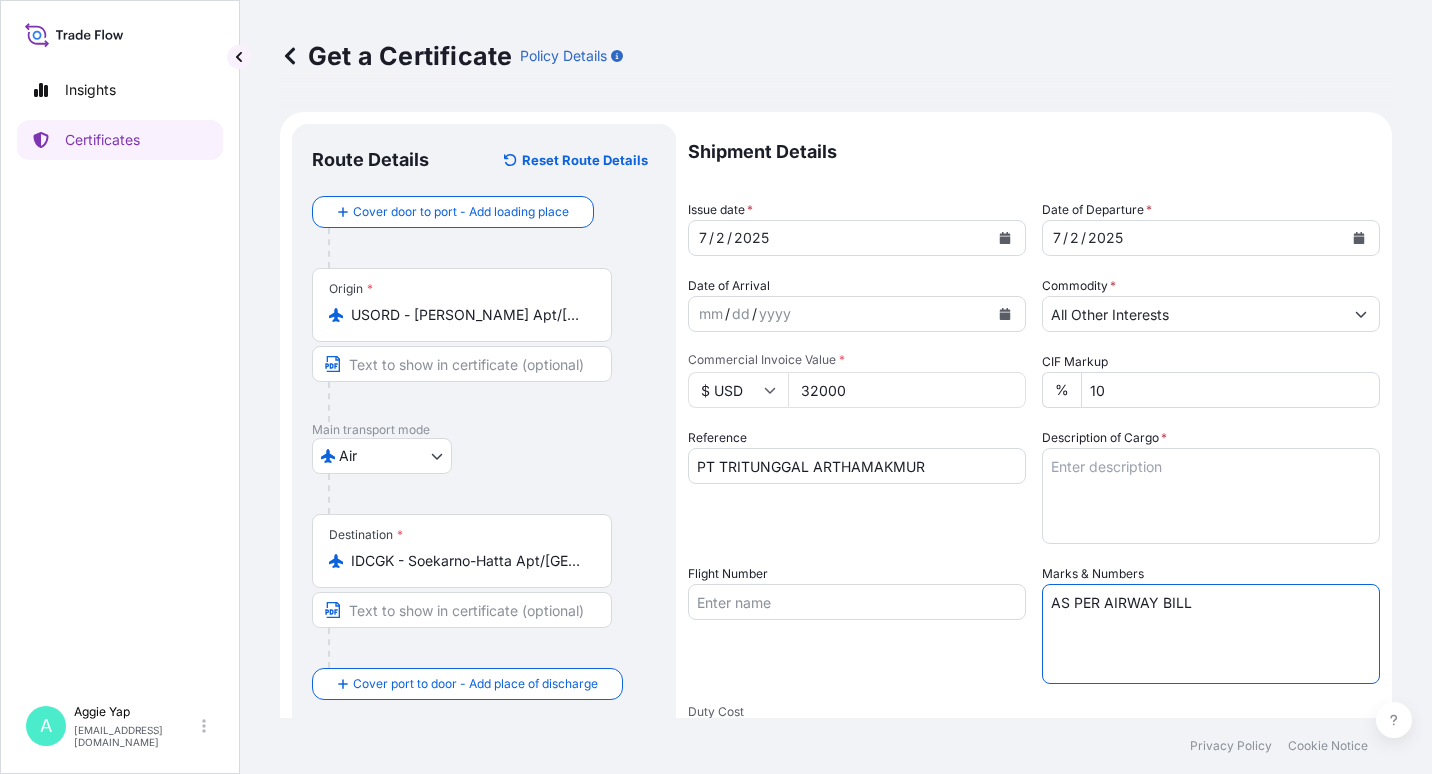 click on "Flight Number" at bounding box center (857, 602) 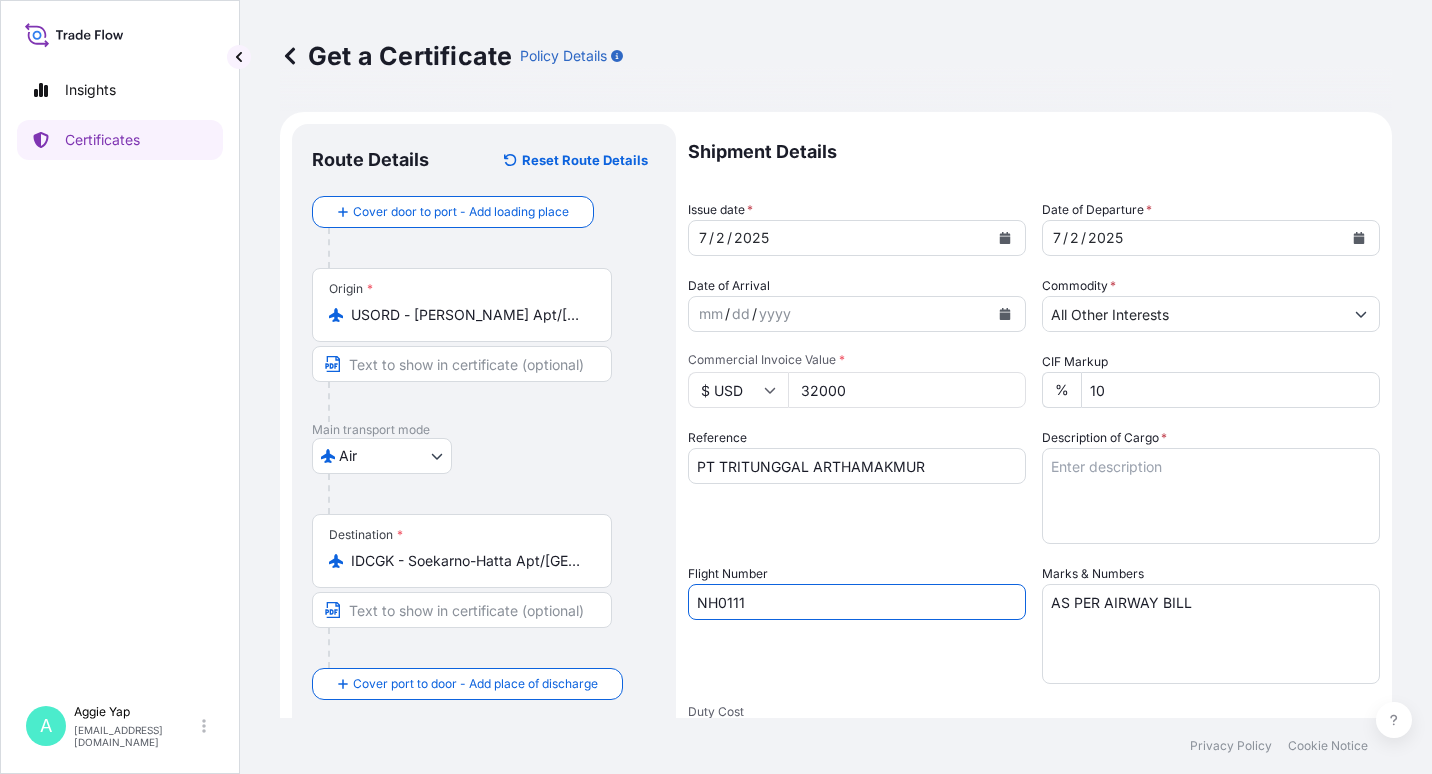 type on "NH0111" 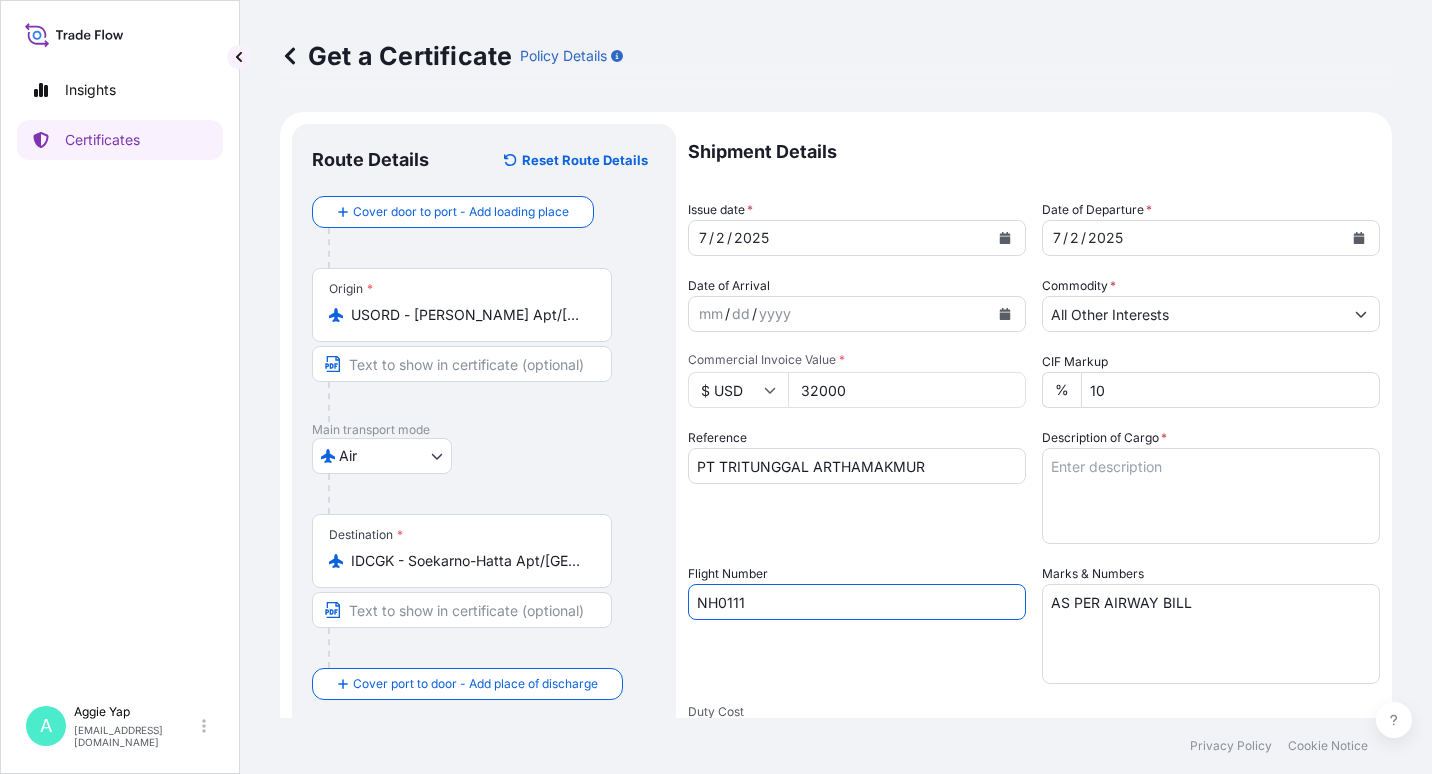 click on "Description of Cargo *" at bounding box center (1211, 496) 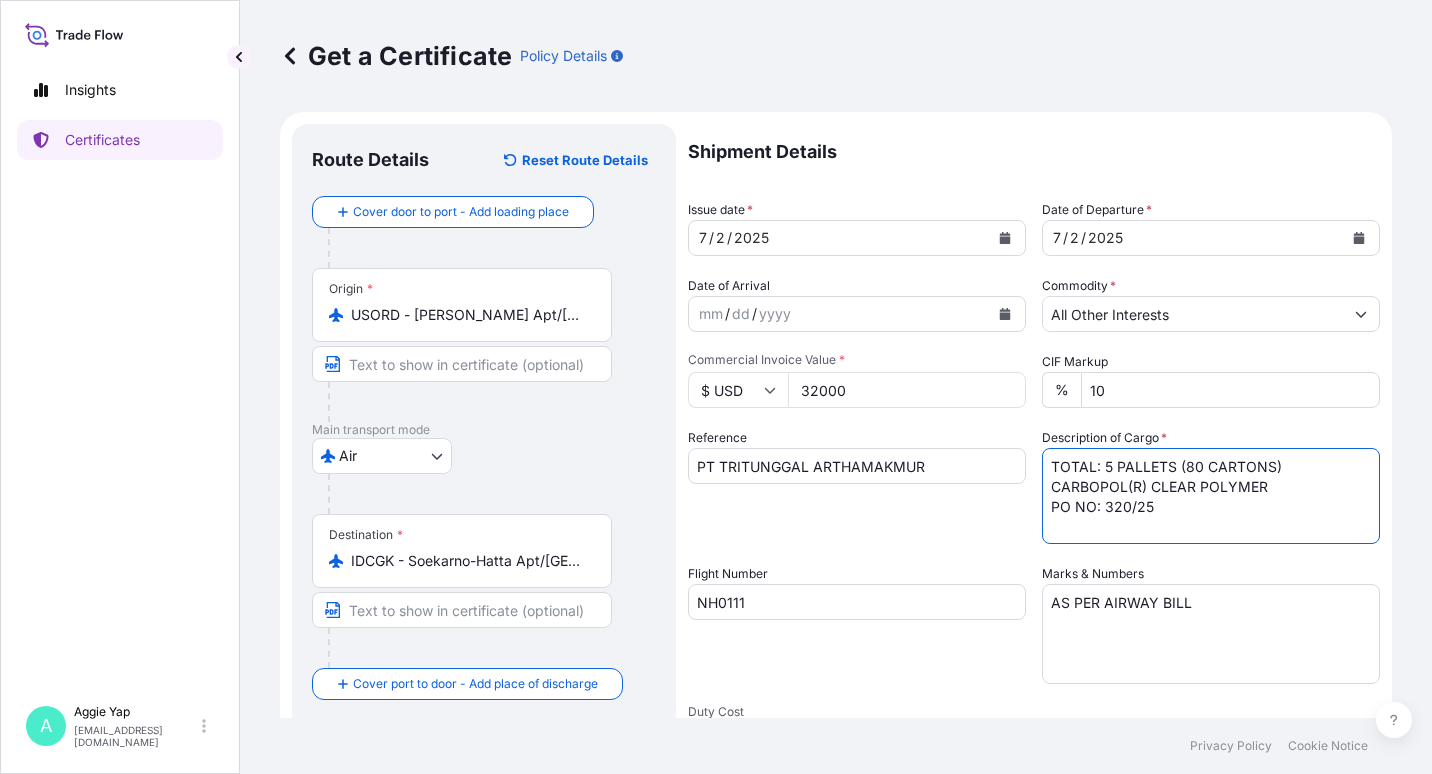 type on "TOTAL: 5 PALLETS (80 CARTONS)
CARBOPOL(R) CLEAR POLYMER
PO NO: 320/25" 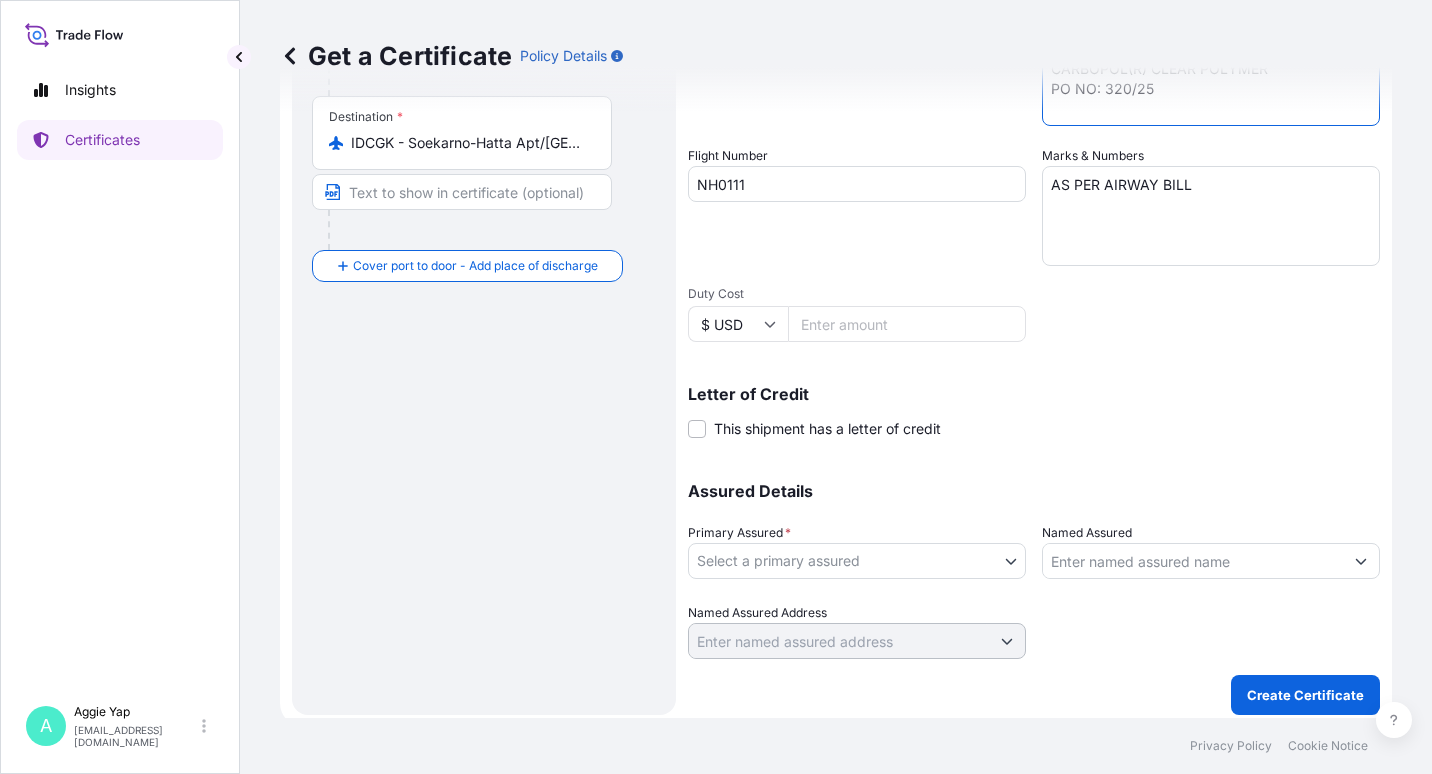 scroll, scrollTop: 427, scrollLeft: 0, axis: vertical 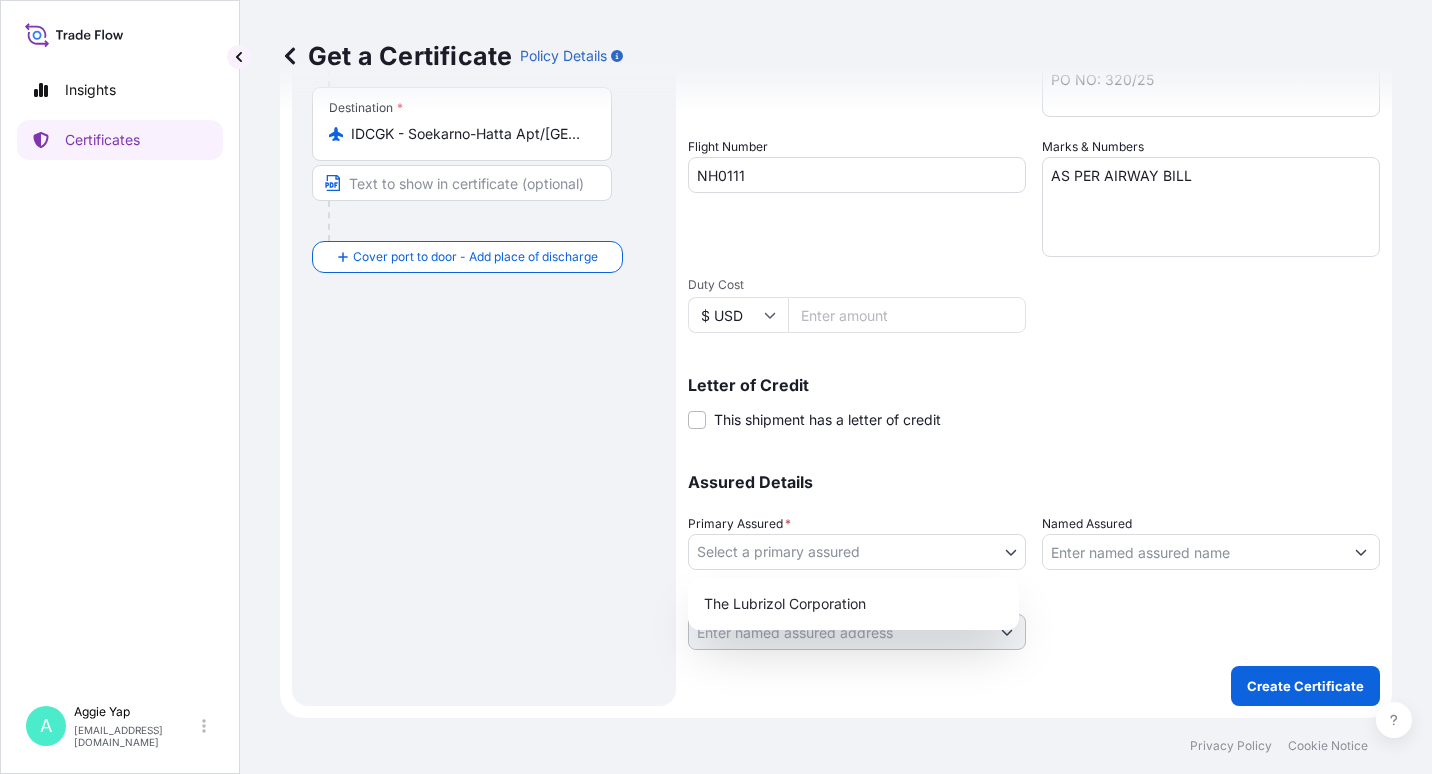 click on "Insights Certificates A [PERSON_NAME] [EMAIL_ADDRESS][DOMAIN_NAME] Get a Certificate Policy Details Route Details Reset Route Details   Cover door to port - Add loading place Place of loading Road / [GEOGRAPHIC_DATA] / Inland Origin * USORD - [PERSON_NAME] Apt/[GEOGRAPHIC_DATA], [GEOGRAPHIC_DATA] Main transport mode Air Air Barge Road Ocean Vessel Rail Barge in Tow Destination * IDCGK - Soekarno-Hatta Apt/[GEOGRAPHIC_DATA], [GEOGRAPHIC_DATA] Cover port to door - Add place of discharge Road / [GEOGRAPHIC_DATA] / Inland Place of Discharge Shipment Details Issue date * [DATE] Date of Departure * [DATE] Date of Arrival mm / dd / yyyy Commodity * All Other Interests Packing Category Commercial Invoice Value    * $ USD 32000 CIF Markup % 10 Reference PT TRITUNGGAL ARTHAMAKMUR Description of Cargo * TOTAL: 5 PALLETS (80 CARTONS)
CARBOPOL(R) CLEAR POLYMER
PO NO: 320/25 Flight Number NH0111 Marks & Numbers AS PER AIRWAY BILL Duty Cost   $ USD Letter of Credit This shipment has a letter of credit Letter of credit * Assured Details Primary Assured *
0" at bounding box center (716, 387) 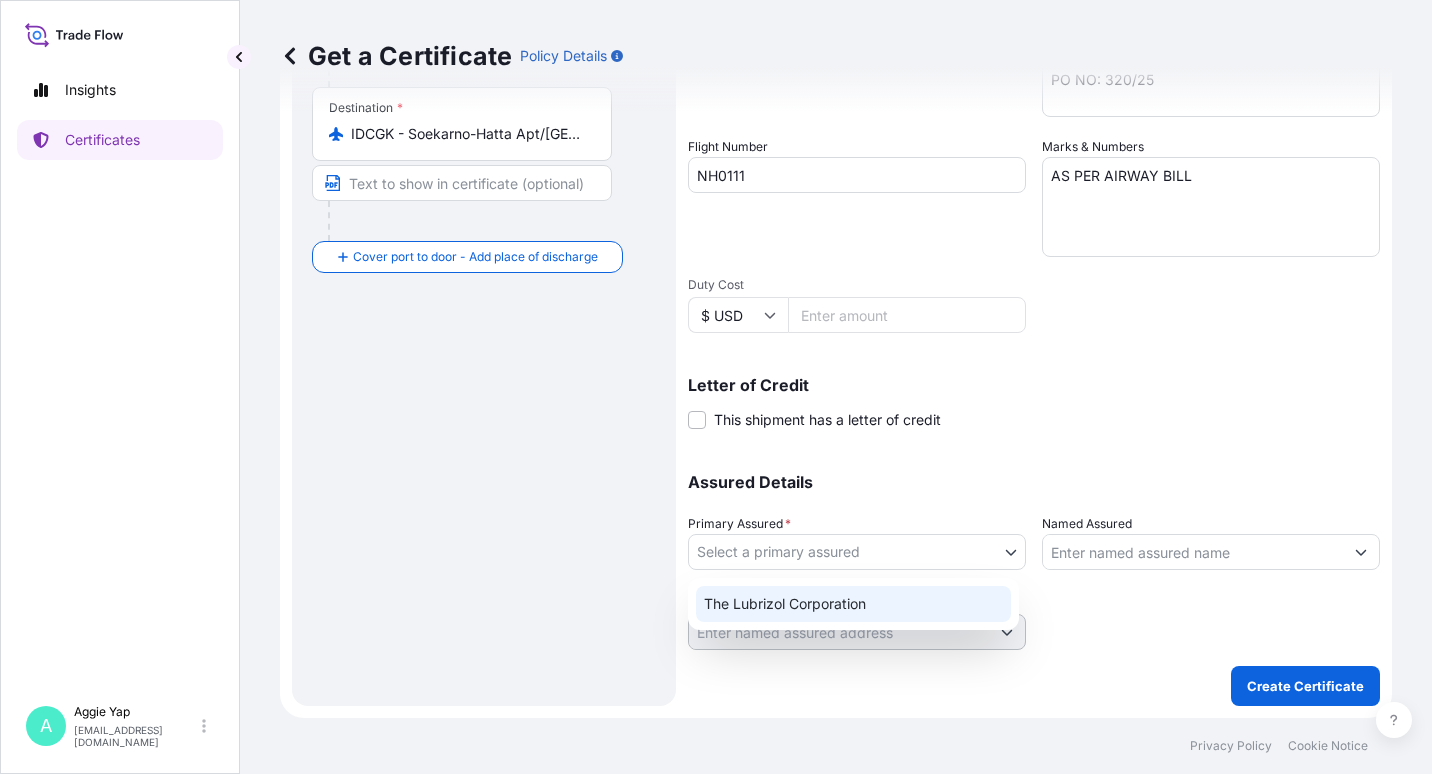 click on "The Lubrizol Corporation" at bounding box center (853, 604) 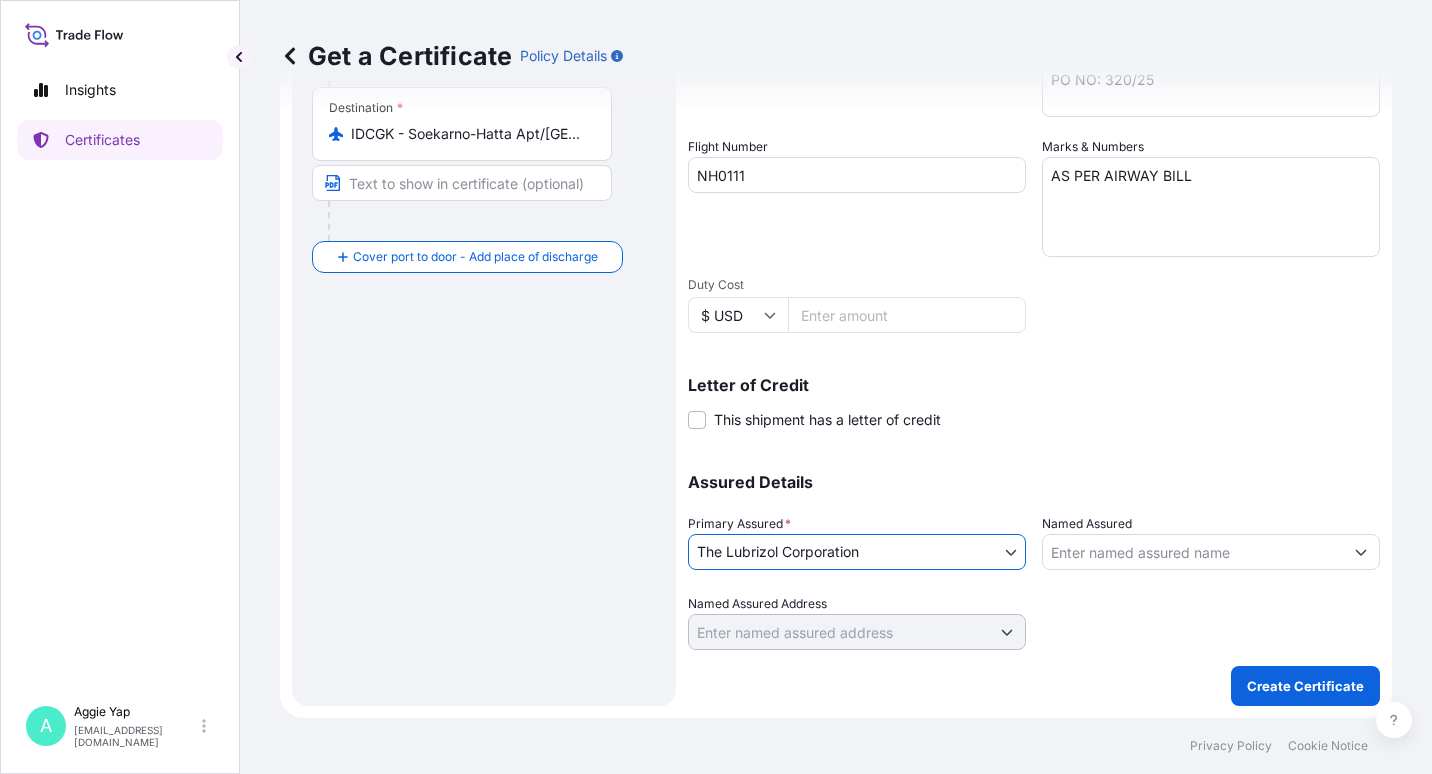 click on "Named Assured" at bounding box center (1193, 552) 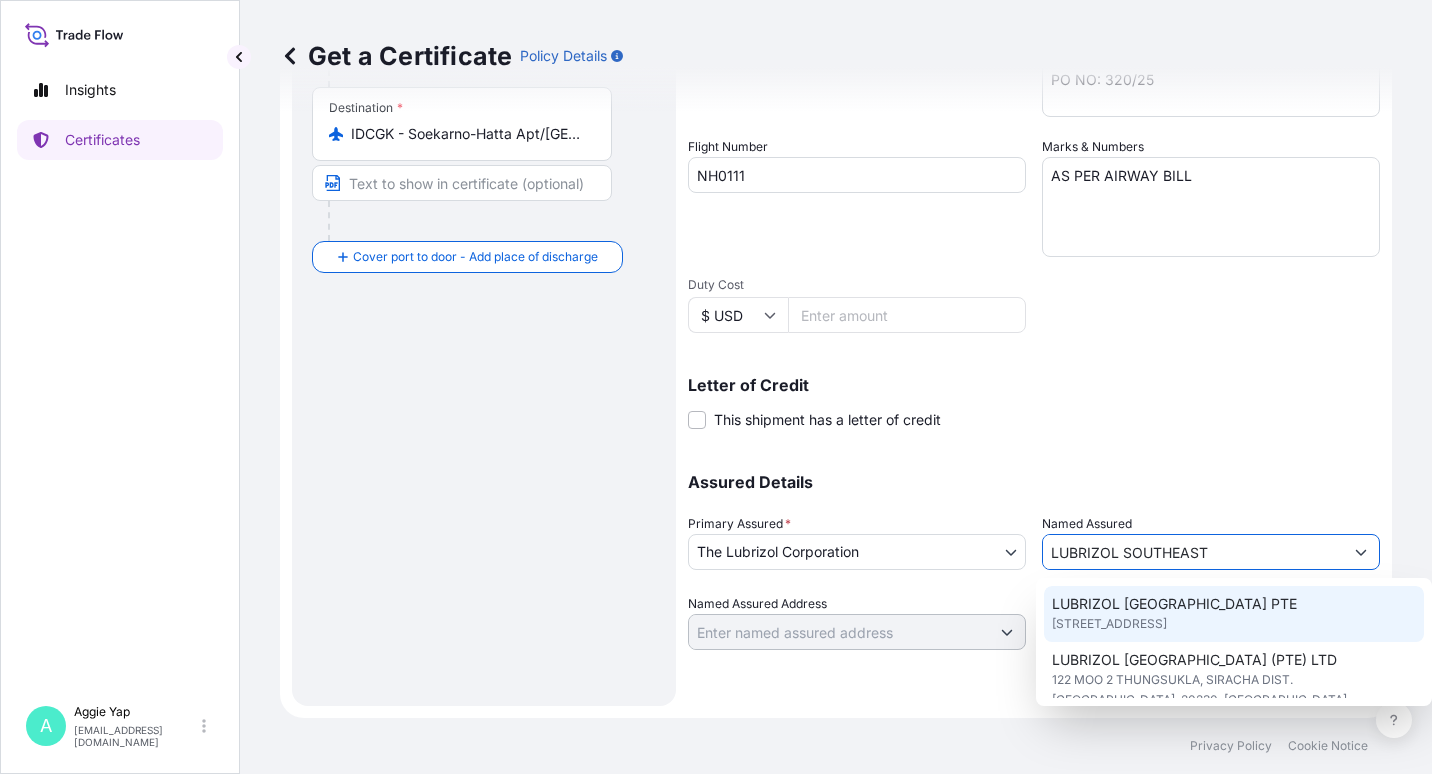 click on "LUBRIZOL [GEOGRAPHIC_DATA] PTE" at bounding box center [1174, 604] 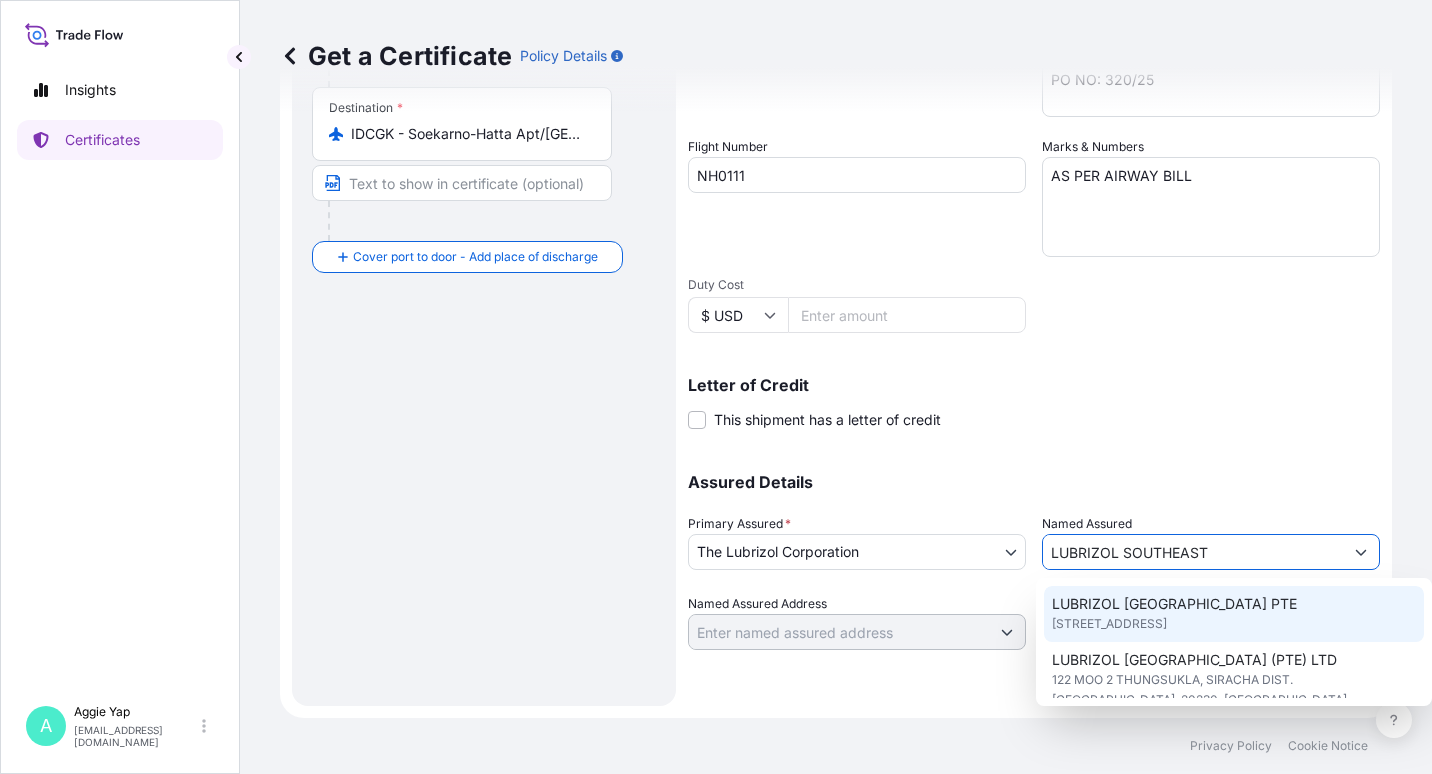 type on "LUBRIZOL [GEOGRAPHIC_DATA] PTE" 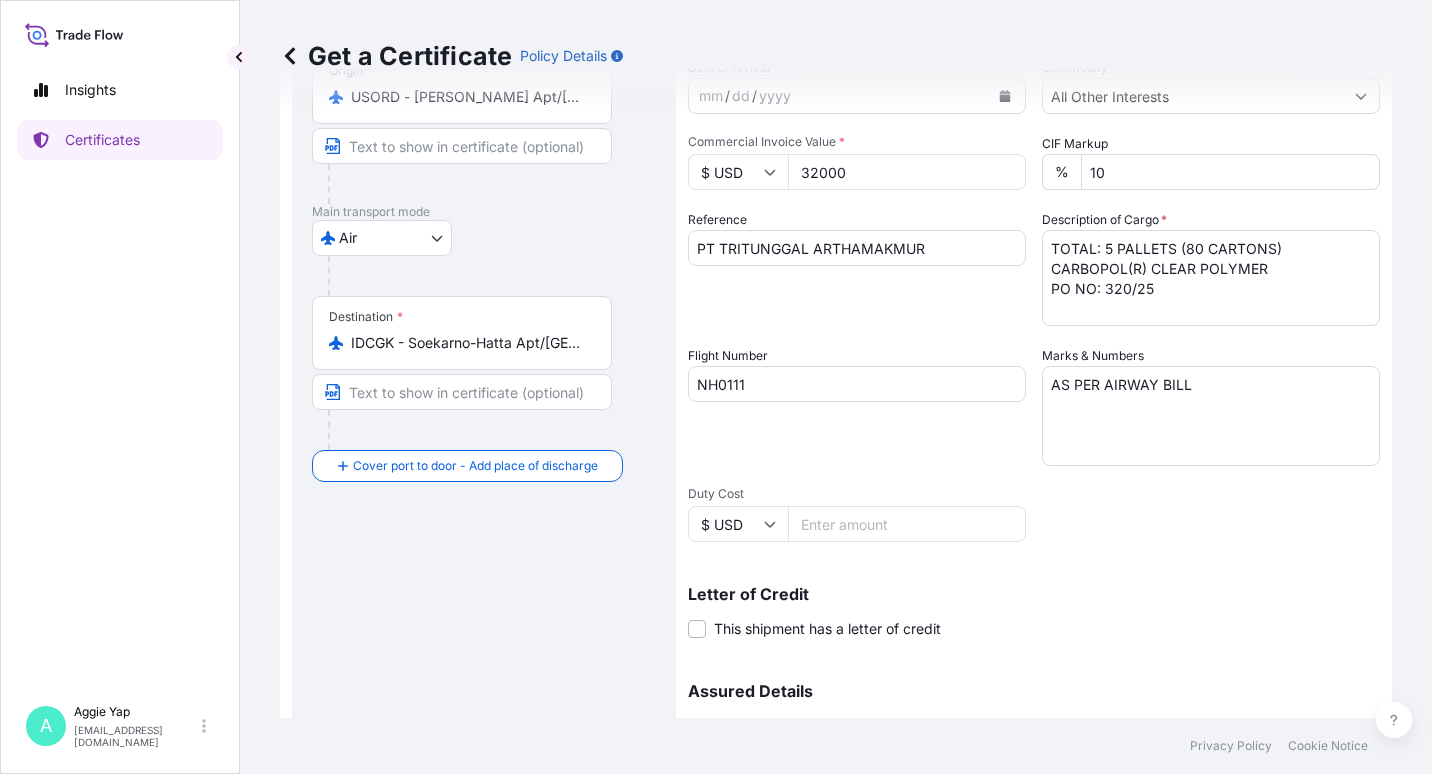 scroll, scrollTop: 427, scrollLeft: 0, axis: vertical 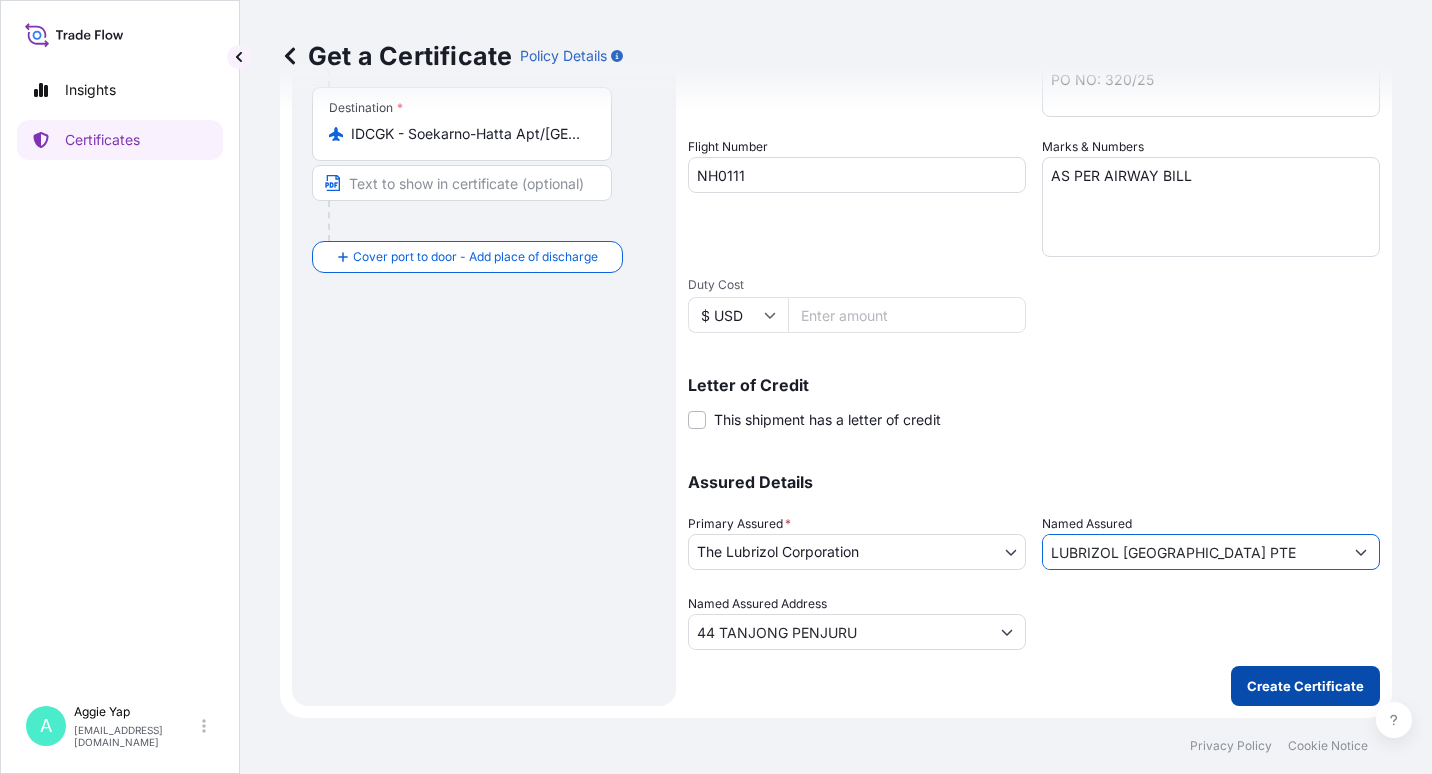 type on "LUBRIZOL [GEOGRAPHIC_DATA] PTE" 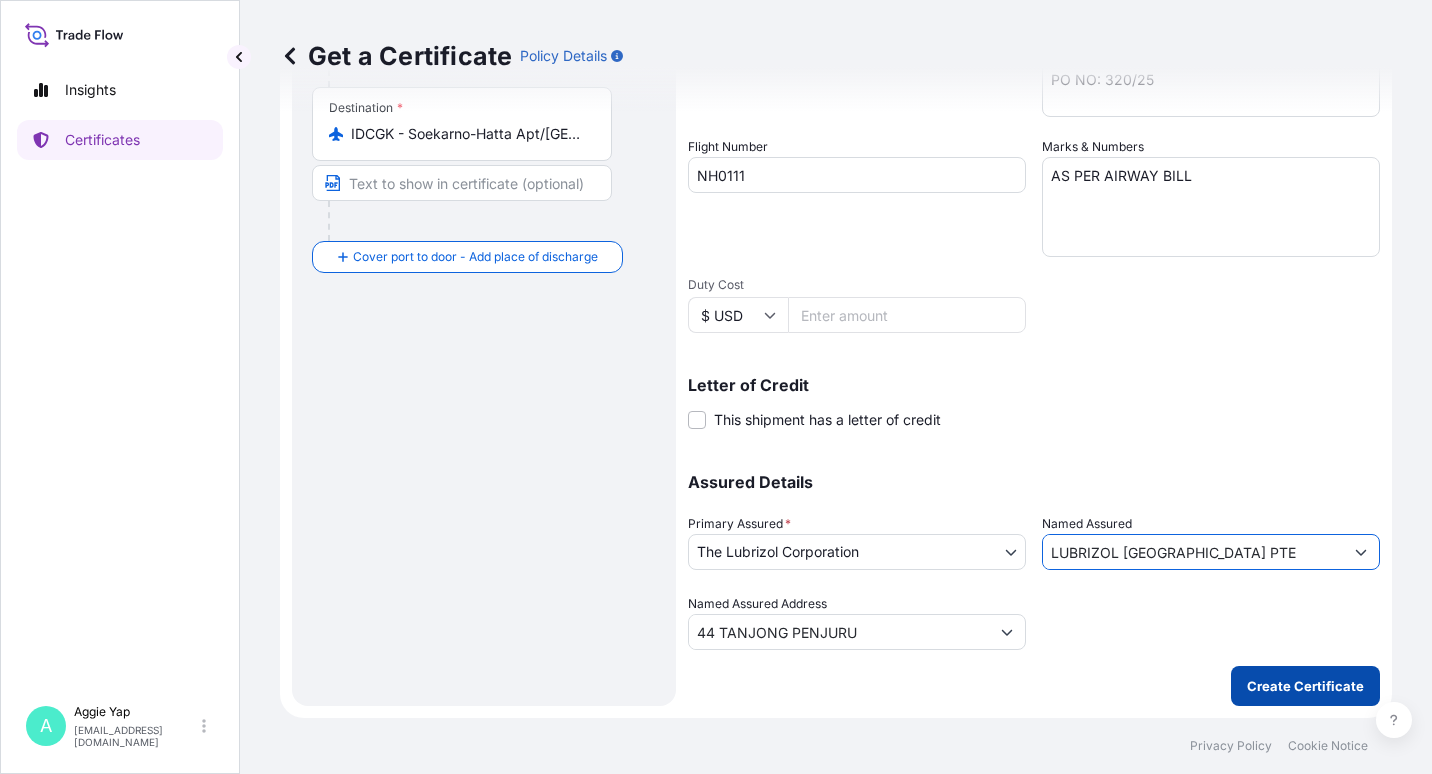 click on "Create Certificate" at bounding box center (1305, 686) 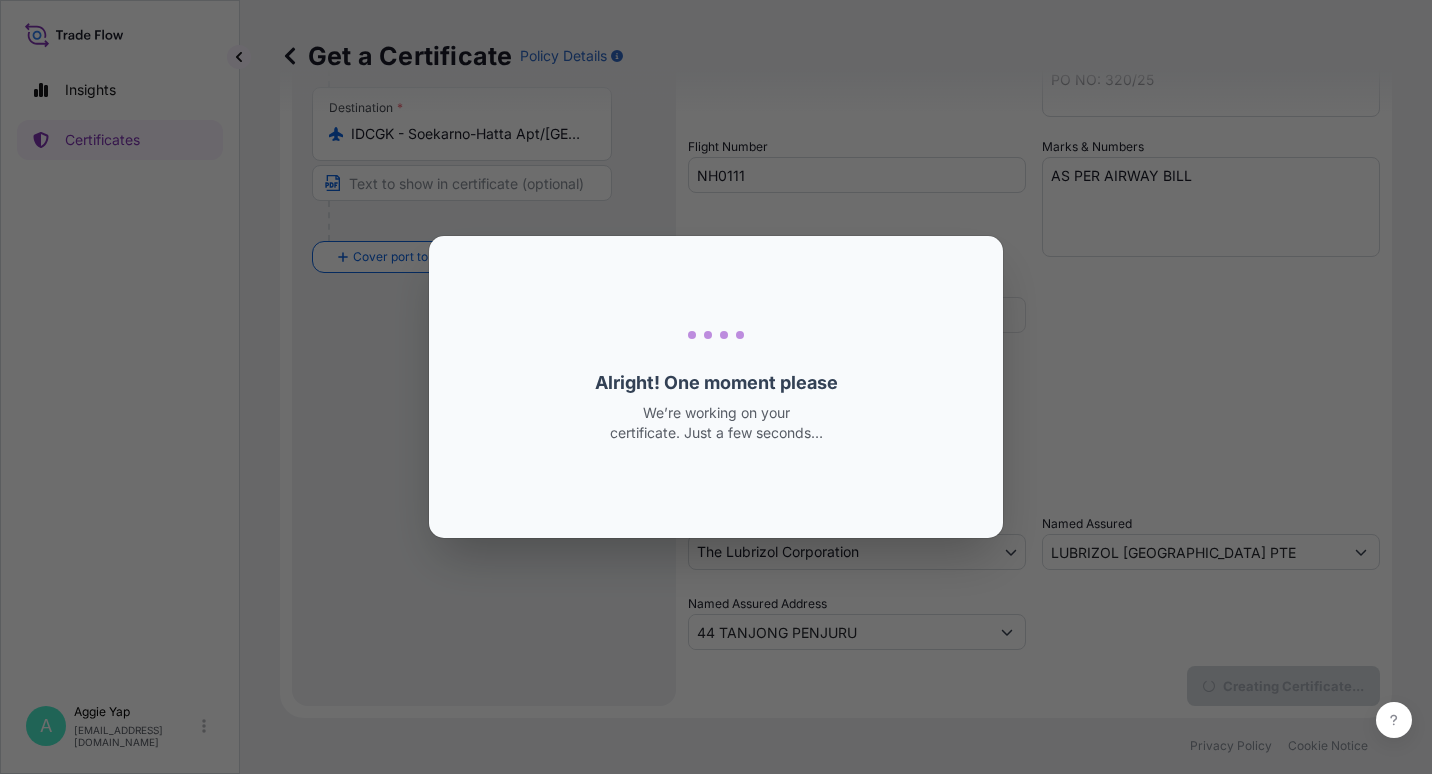 scroll, scrollTop: 0, scrollLeft: 0, axis: both 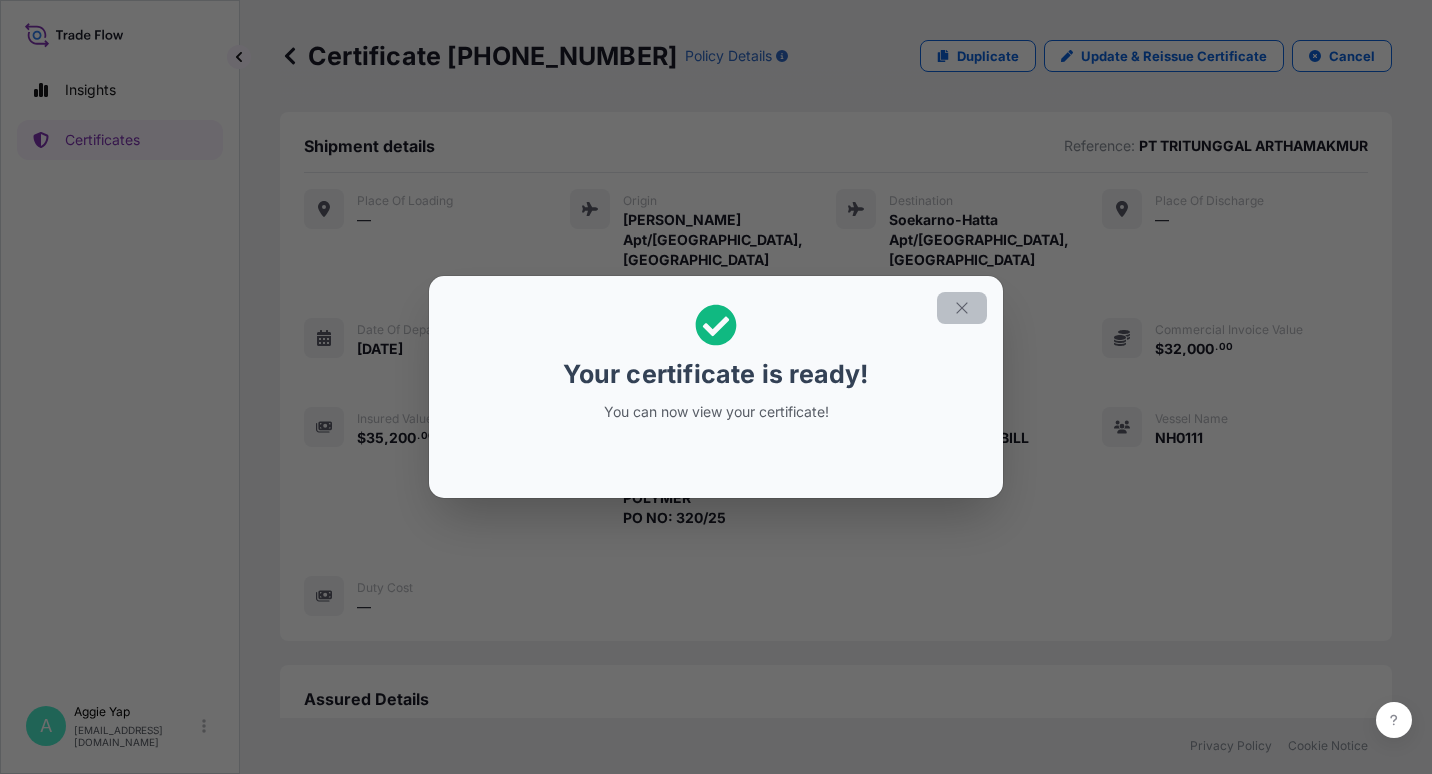 click 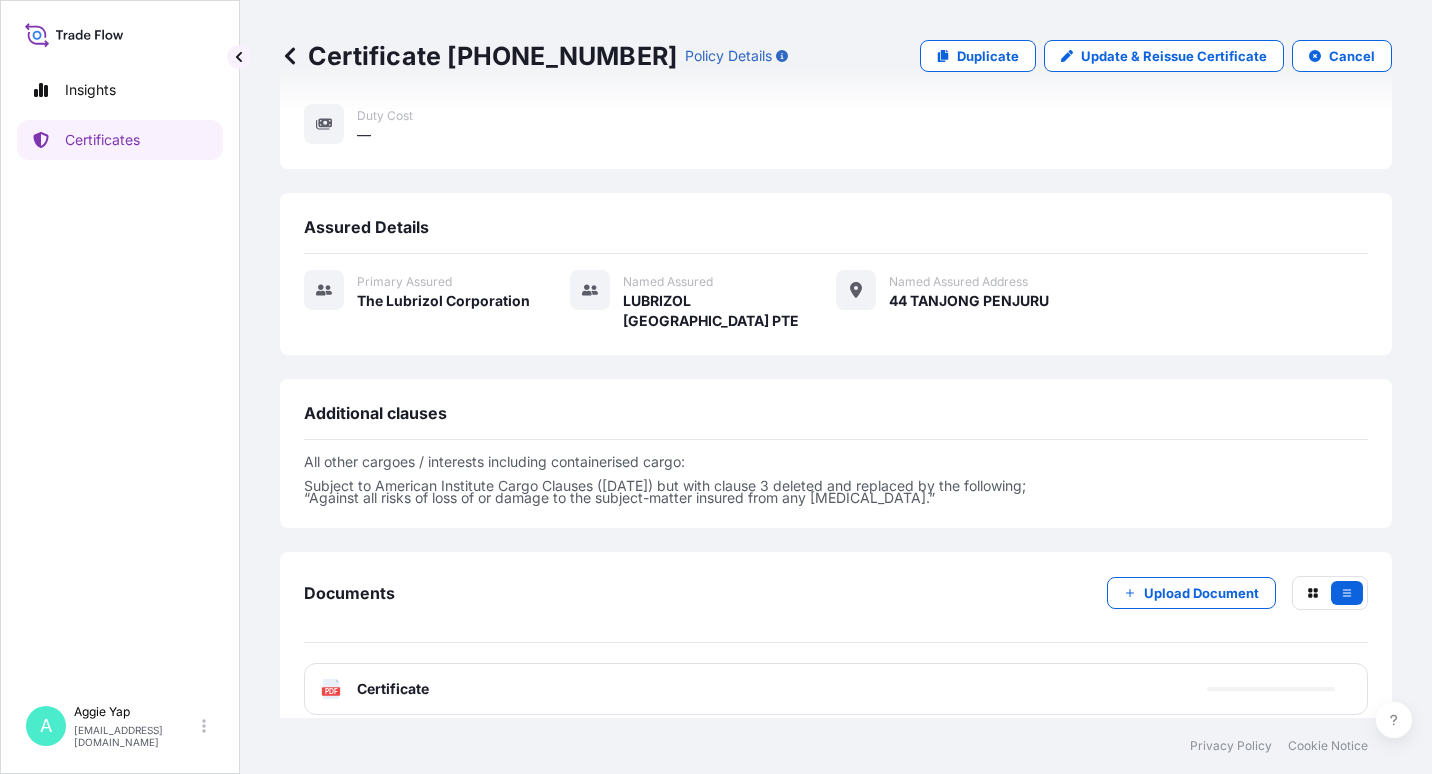 scroll, scrollTop: 473, scrollLeft: 0, axis: vertical 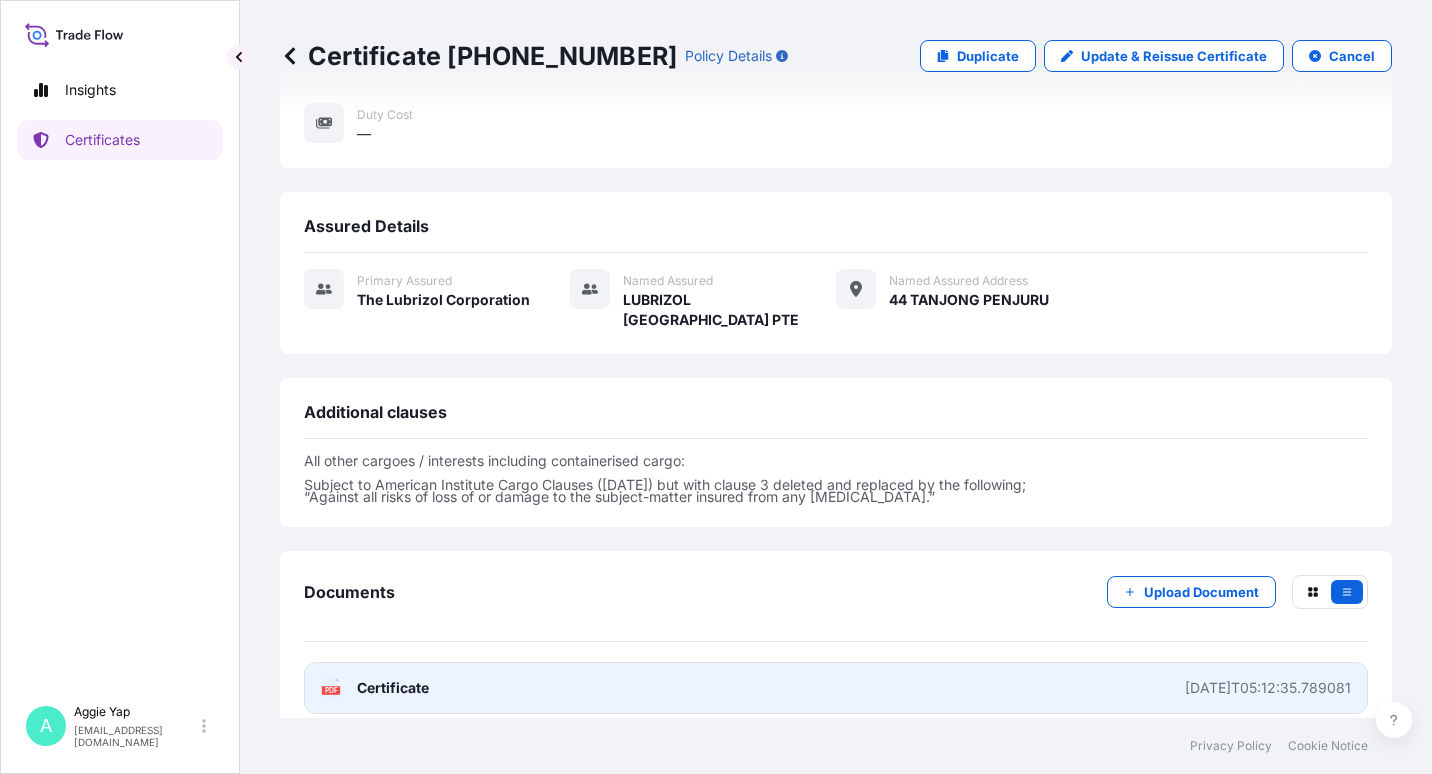 click on "PDF Certificate [DATE]T05:12:35.789081" at bounding box center [836, 688] 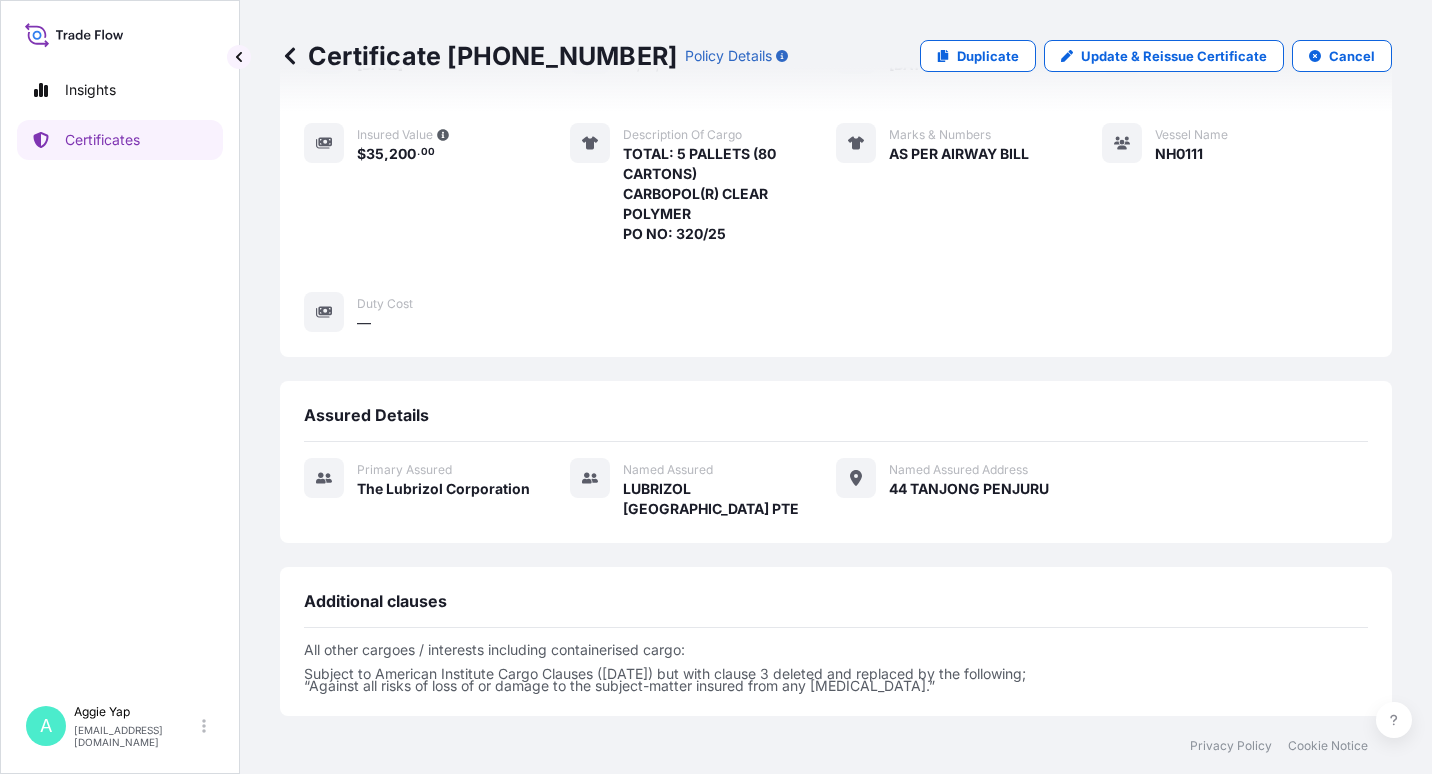 scroll, scrollTop: 73, scrollLeft: 0, axis: vertical 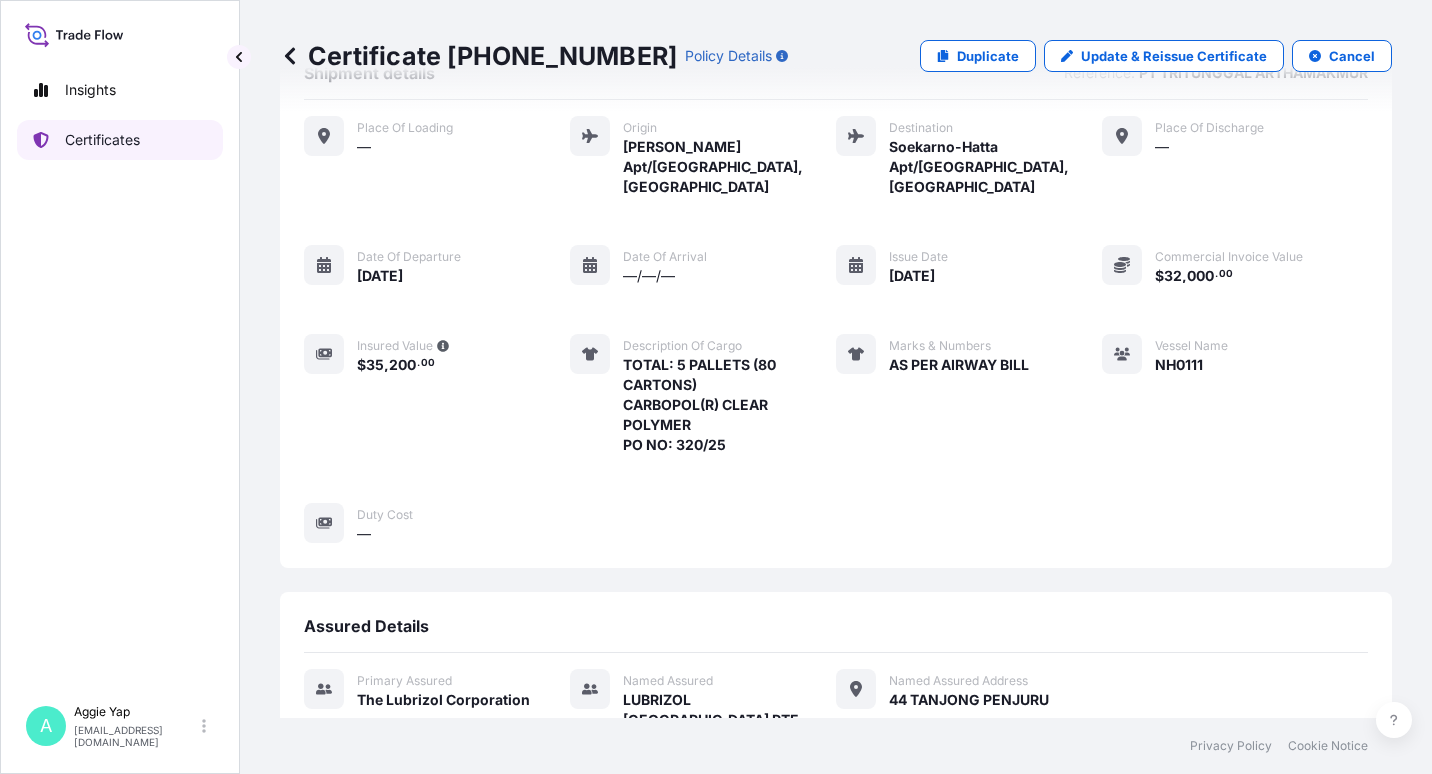 click on "Certificates" at bounding box center (120, 140) 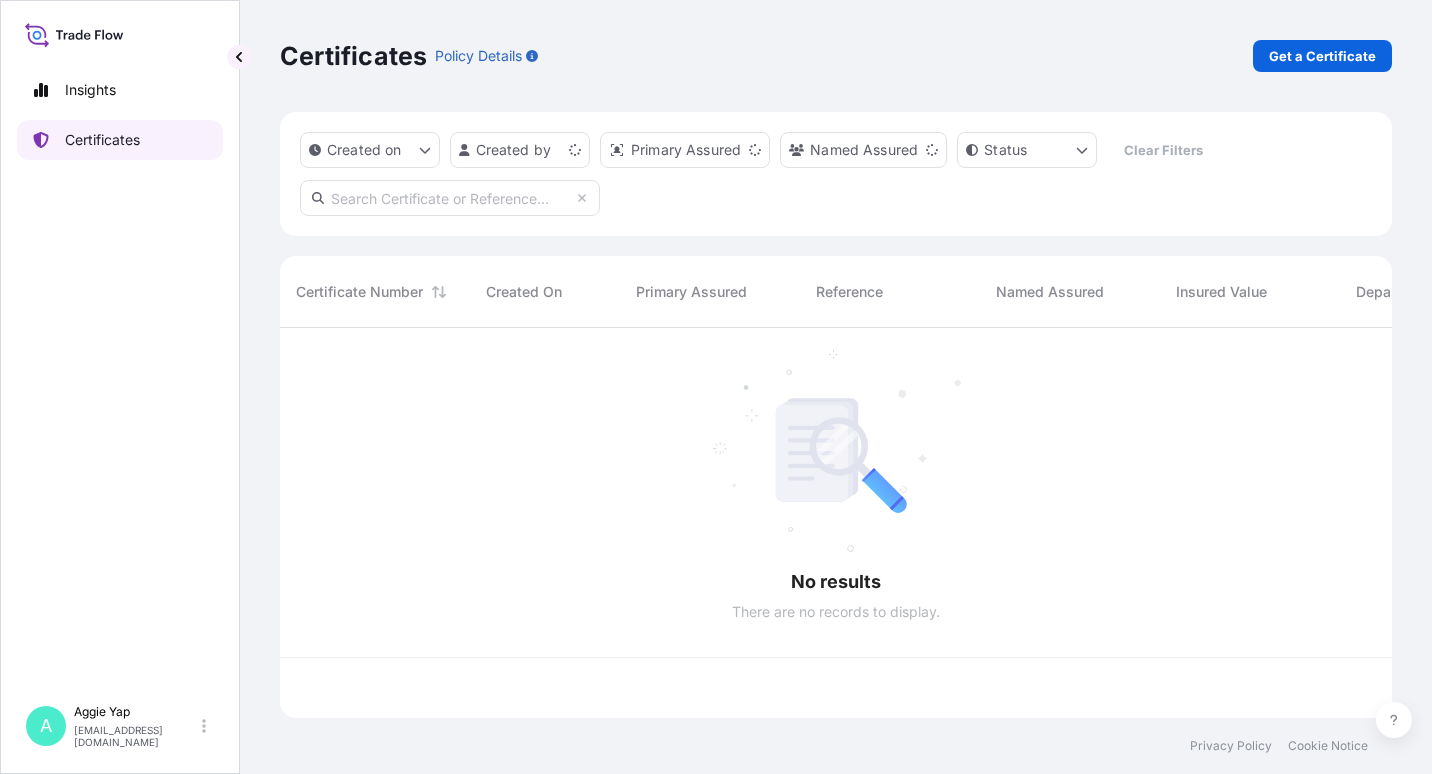 scroll, scrollTop: 0, scrollLeft: 0, axis: both 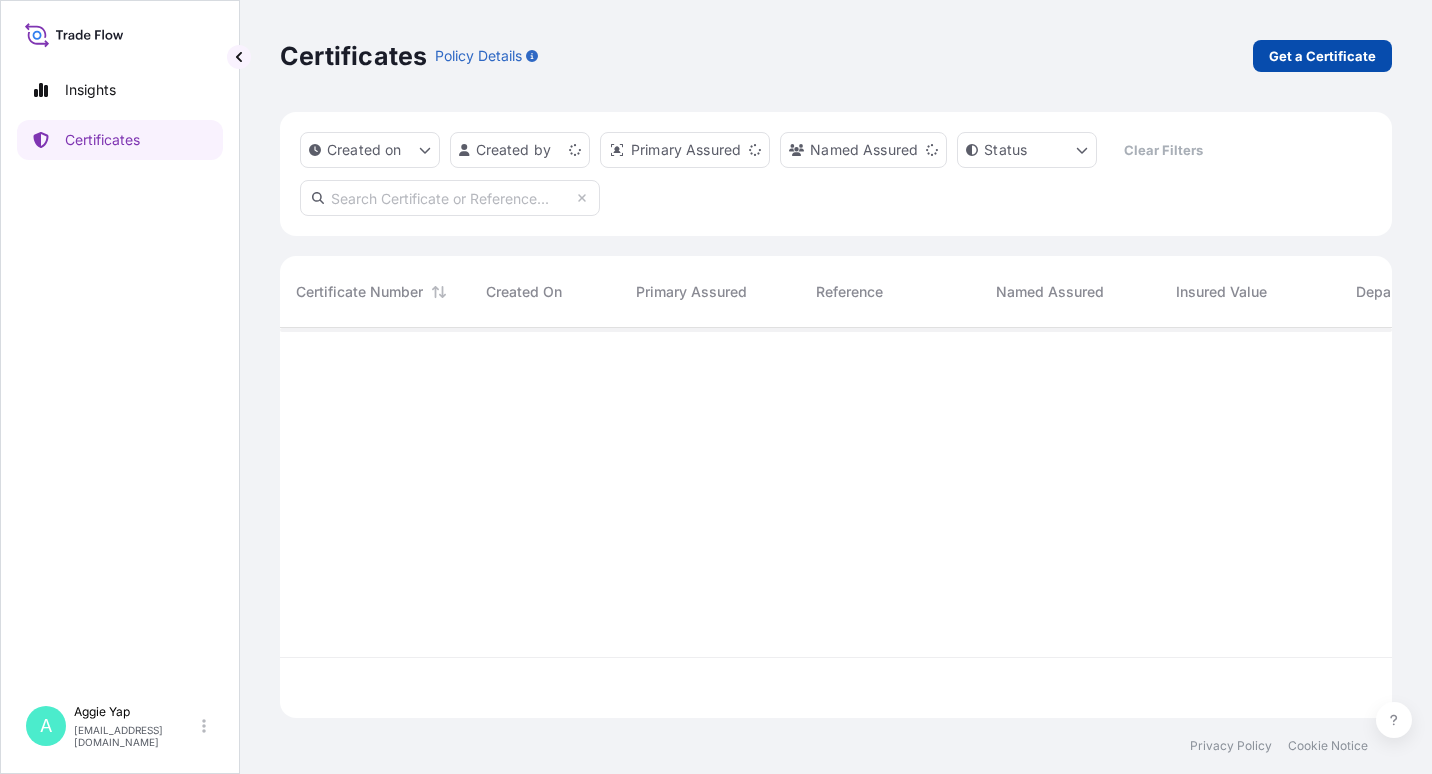 click on "Get a Certificate" at bounding box center (1322, 56) 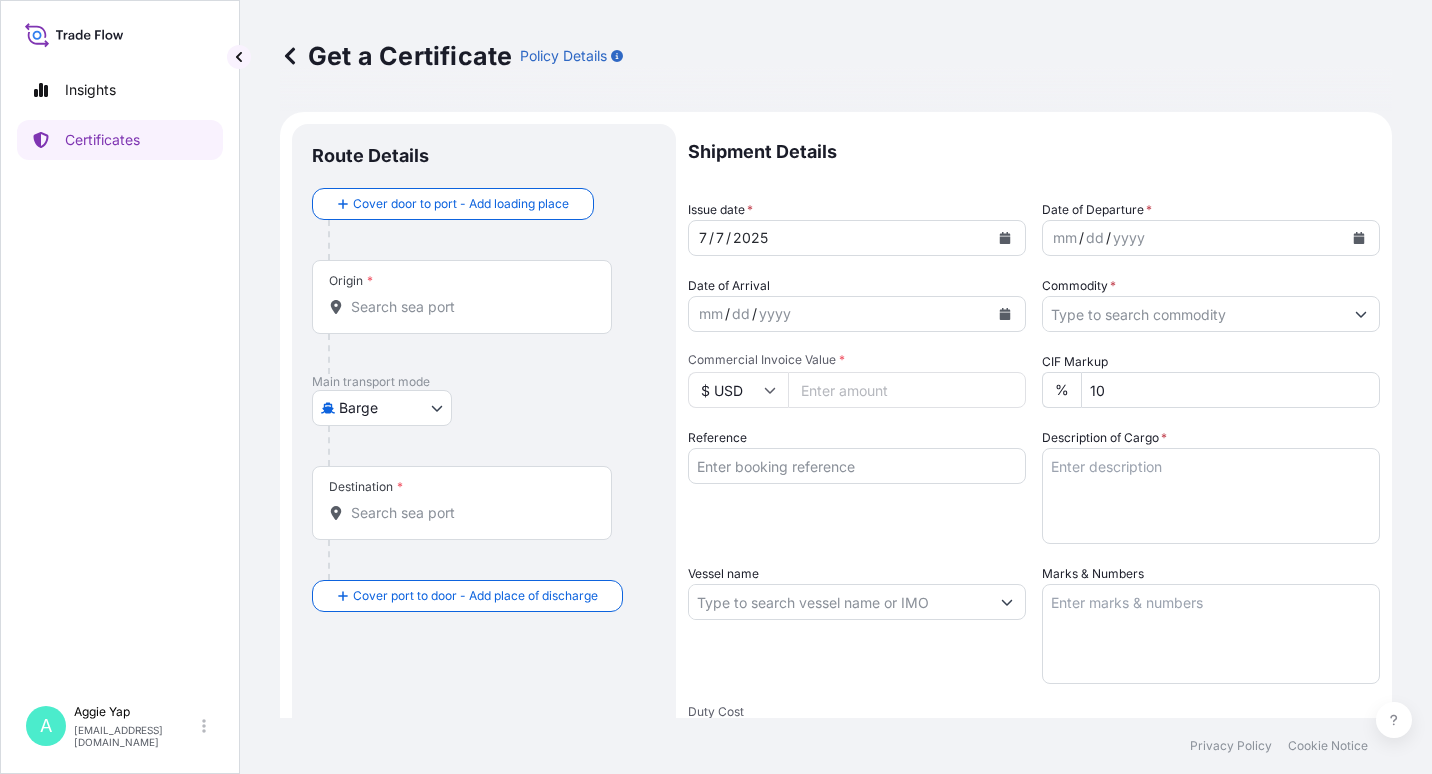 click on "Insights Certificates A [PERSON_NAME] [EMAIL_ADDRESS][DOMAIN_NAME] Get a Certificate Policy Details Route Details   Cover door to port - Add loading place Place of loading Road / [GEOGRAPHIC_DATA] / Inland Origin * Main transport mode Barge Air Barge Road Ocean Vessel Rail Barge in Tow Destination * Cover port to door - Add place of discharge Road / Inland Road / Inland Place of Discharge Shipment Details Issue date * [DATE] Date of Departure * mm / dd / yyyy Date of Arrival mm / dd / yyyy Commodity * Packing Category Commercial Invoice Value    * $ USD CIF Markup % 10 Reference Description of Cargo * Vessel name Marks & Numbers Duty Cost   $ USD Letter of Credit This shipment has a letter of credit Letter of credit * Letter of credit may not exceed 12000 characters Assured Details Primary Assured * Select a primary assured The Lubrizol Corporation Named Assured Named Assured Address Create Certificate Privacy Policy Cookie Notice
0 Selected Date: [DATE]" at bounding box center (716, 387) 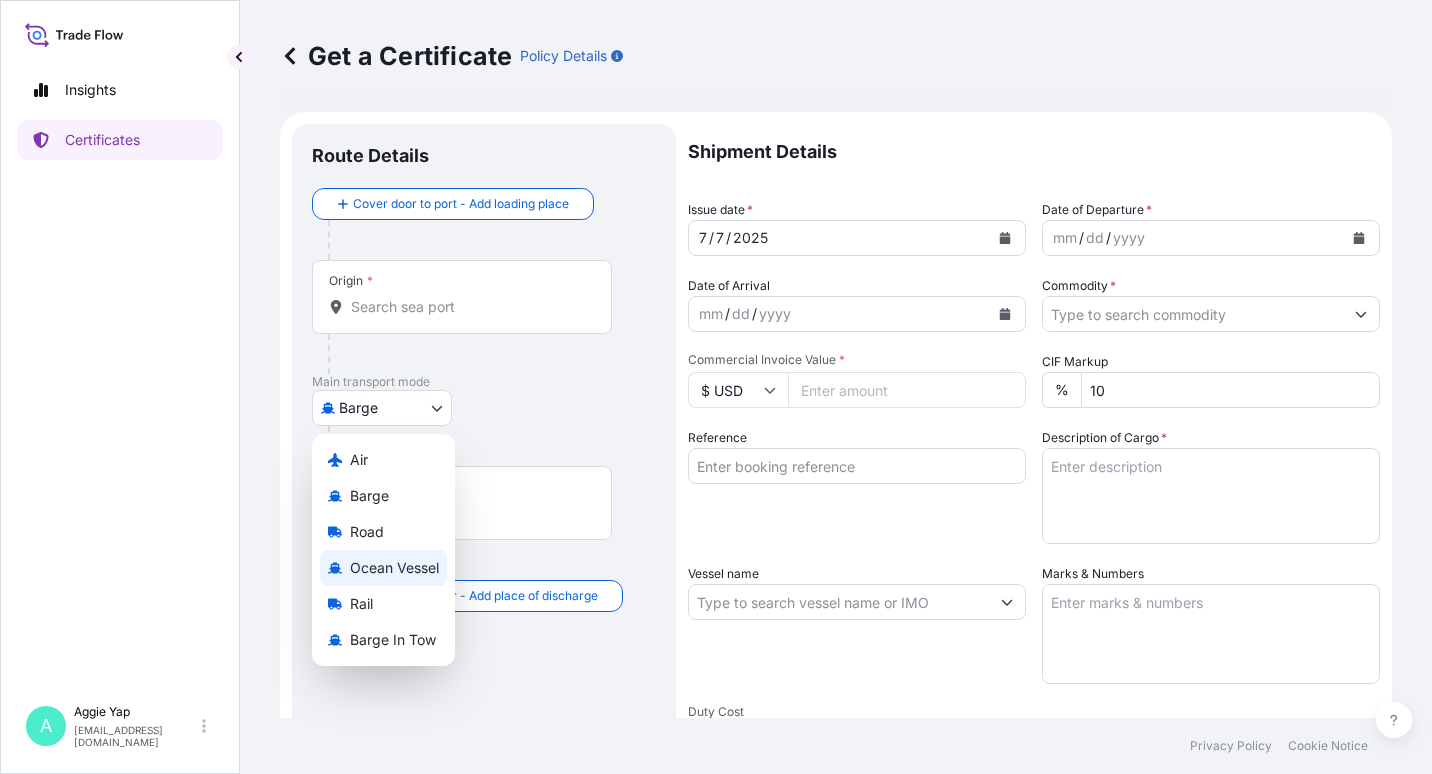 click on "Ocean Vessel" at bounding box center (394, 568) 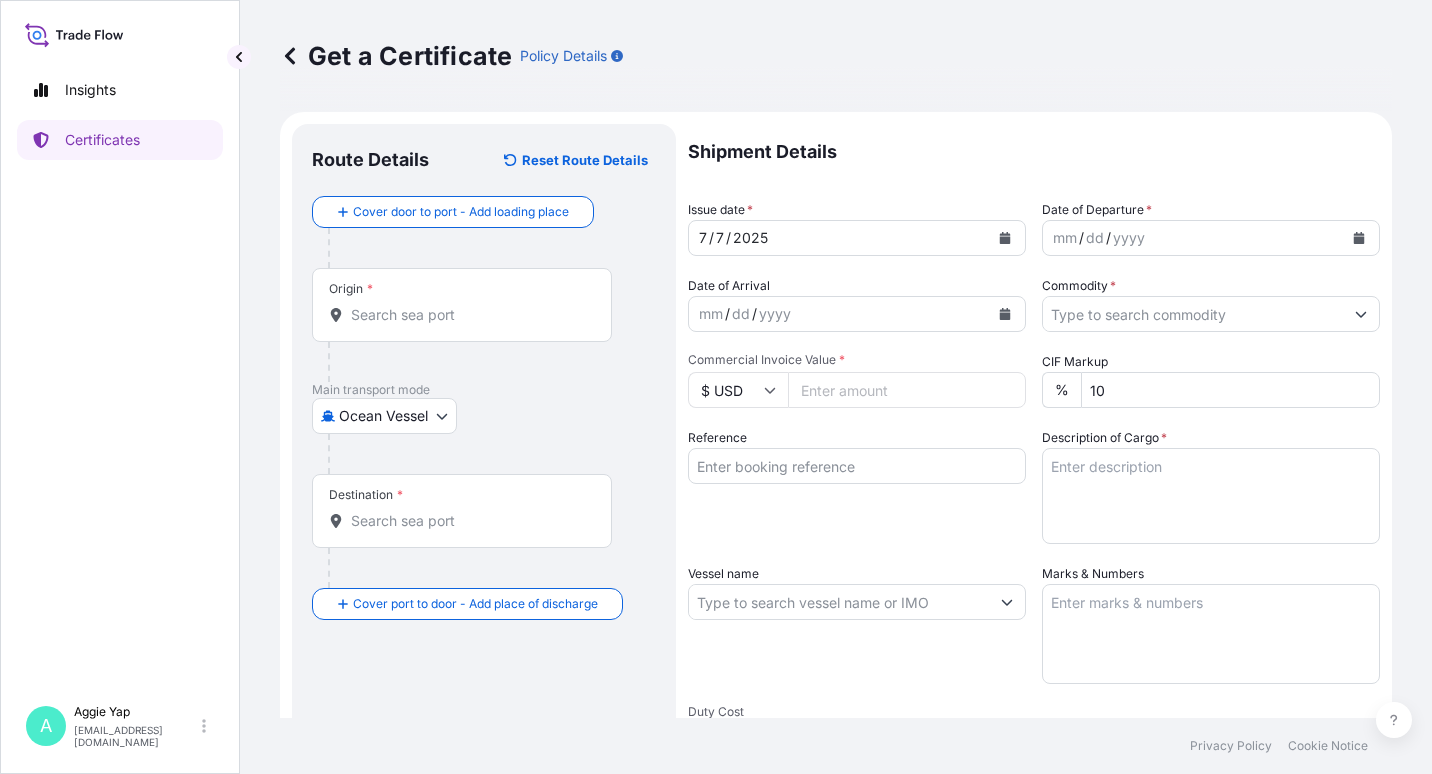 click on "Origin *" at bounding box center [462, 305] 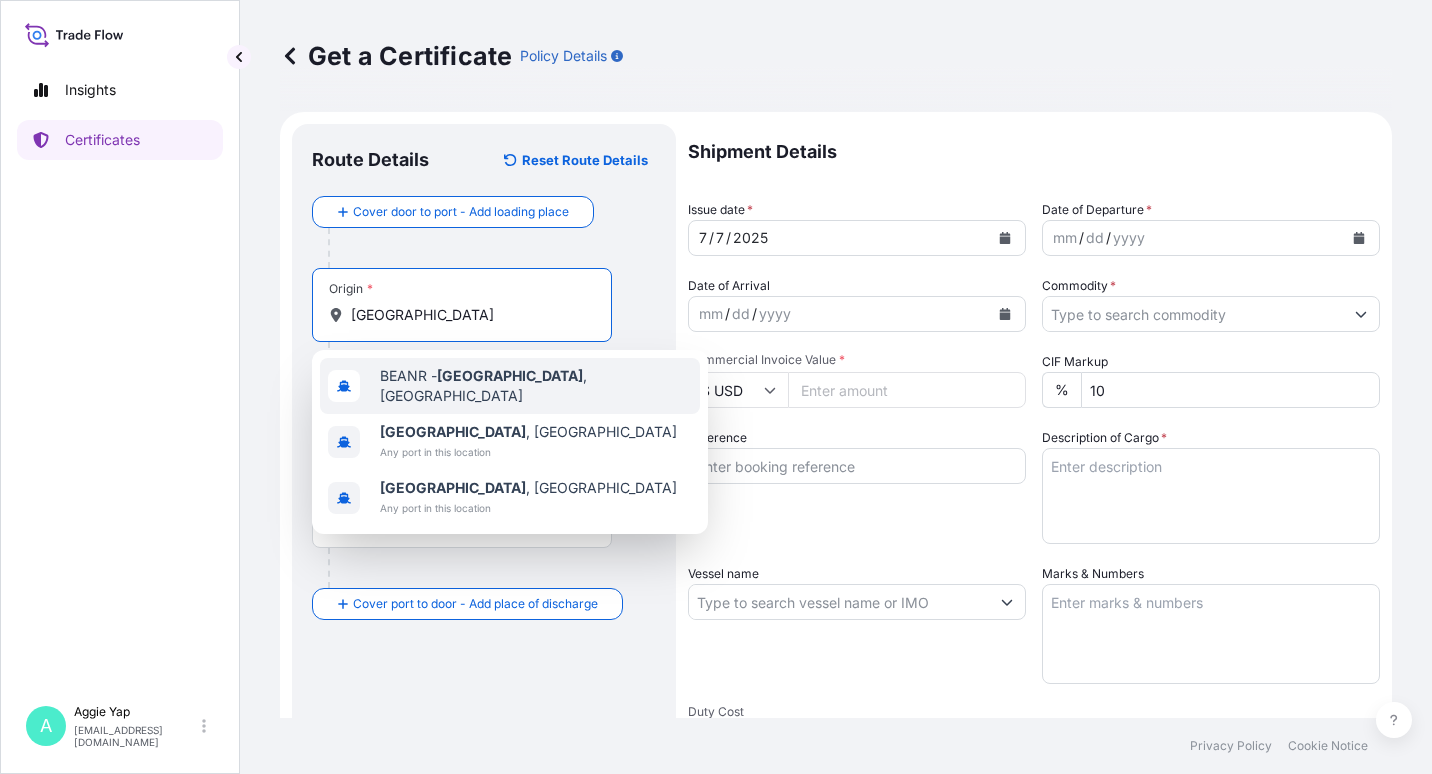 click on "BEANR -  [GEOGRAPHIC_DATA] , [GEOGRAPHIC_DATA]" at bounding box center [536, 386] 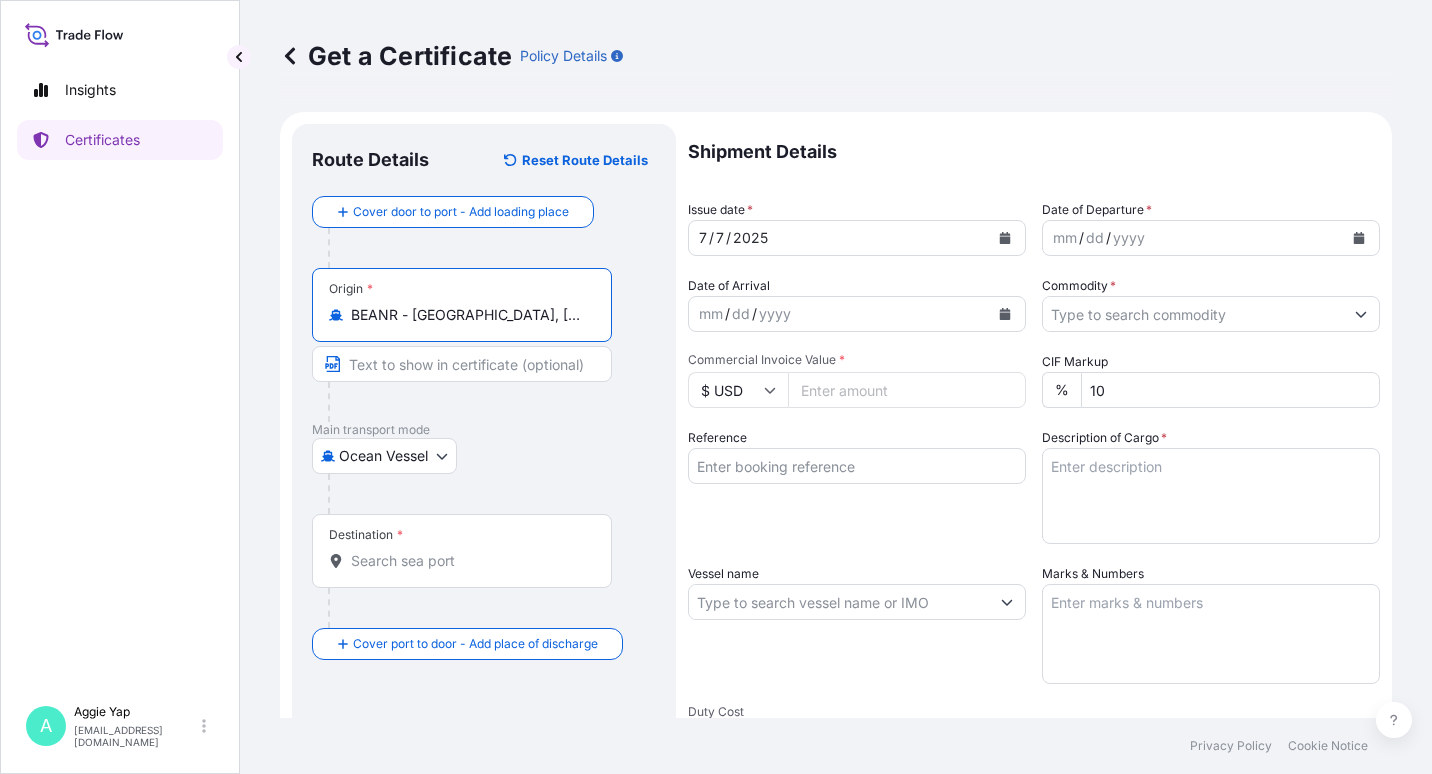type on "BEANR - [GEOGRAPHIC_DATA], [GEOGRAPHIC_DATA]" 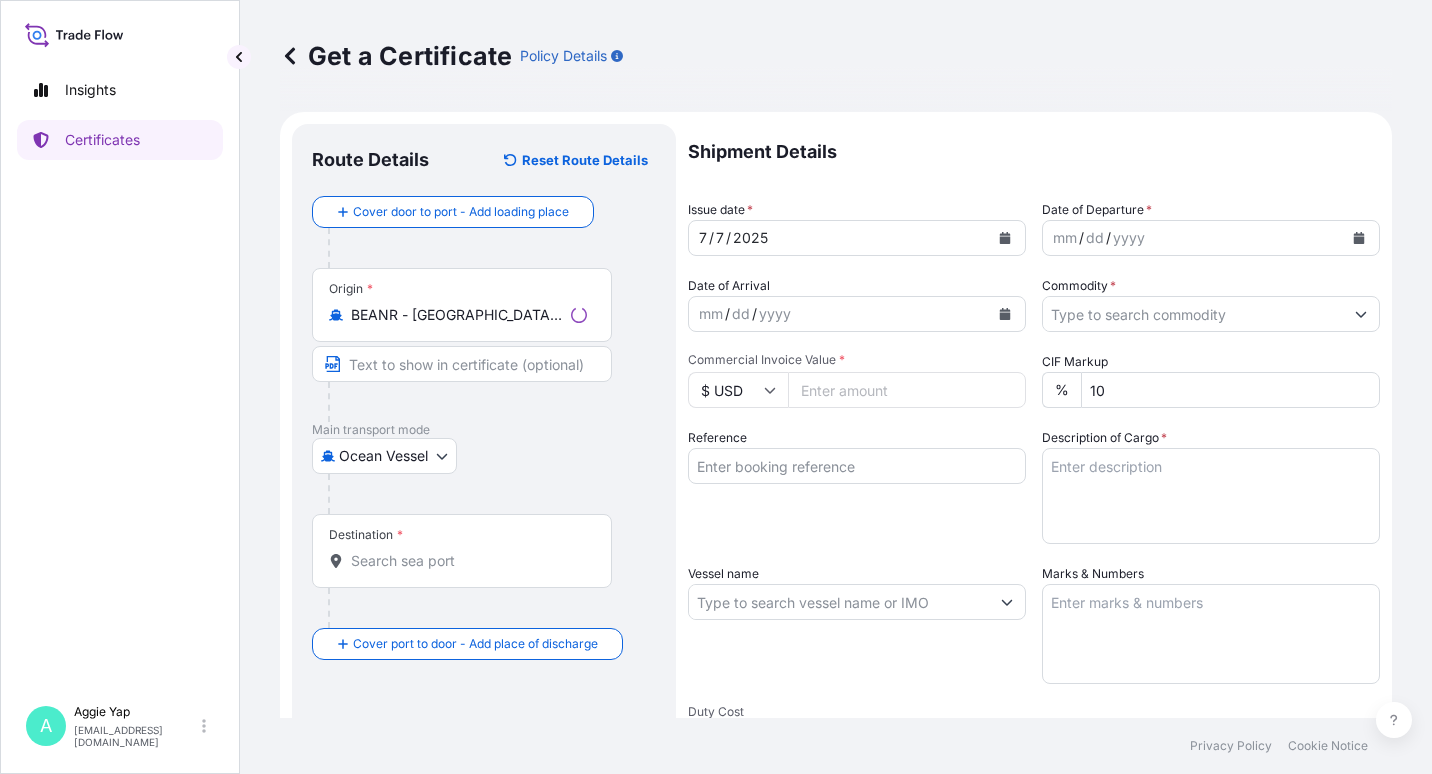 click on "Destination *" at bounding box center (462, 551) 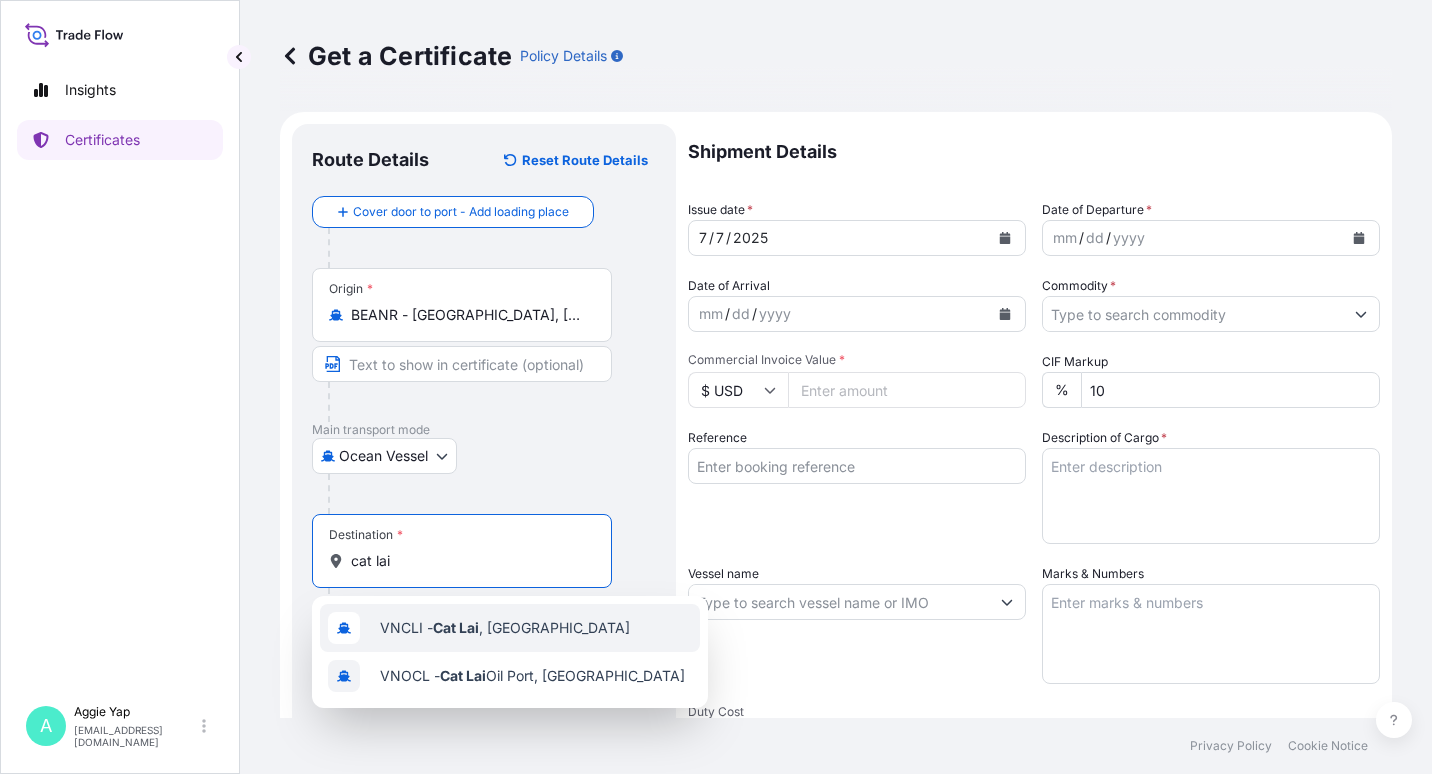 click on "VNCLI -  Cat Lai , [GEOGRAPHIC_DATA]" at bounding box center (505, 628) 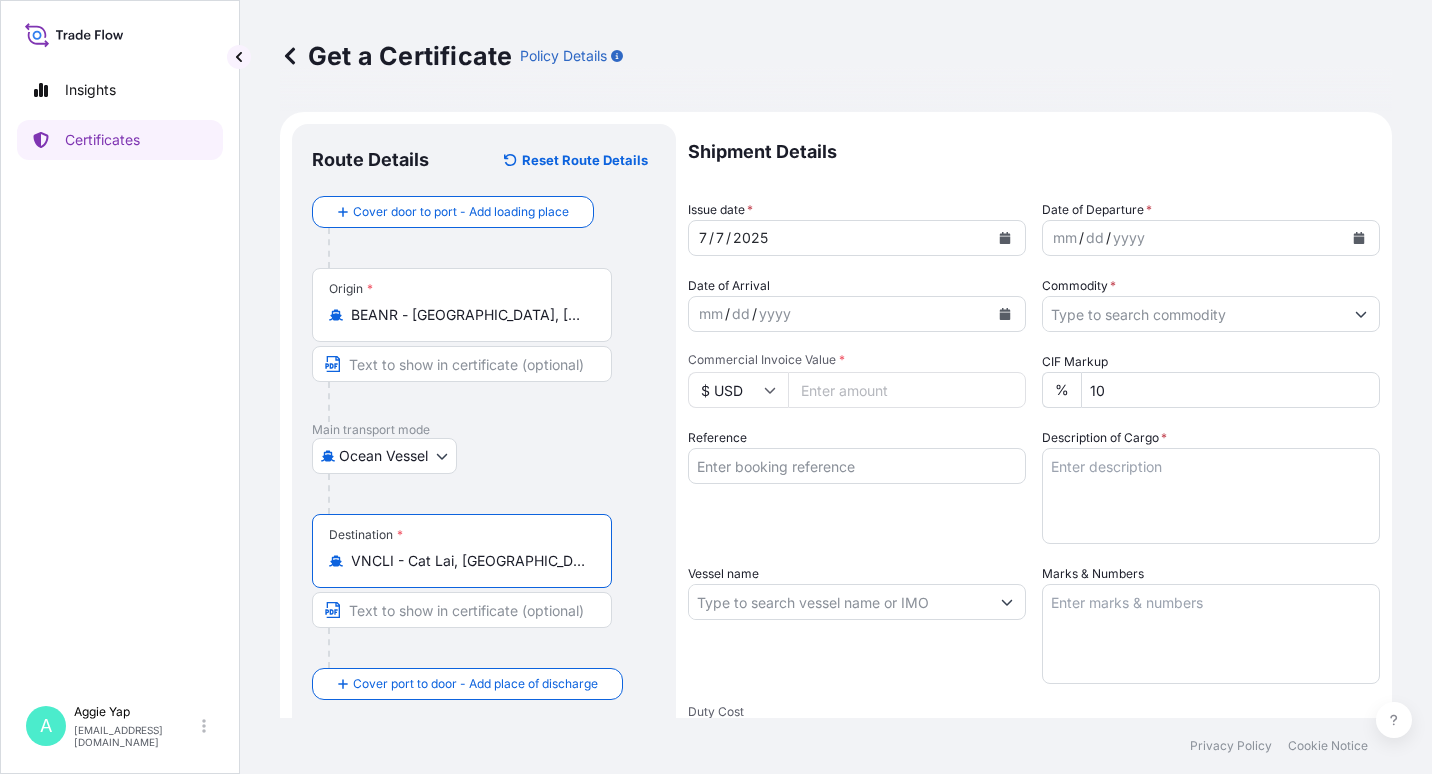 type on "VNCLI - Cat Lai, [GEOGRAPHIC_DATA]" 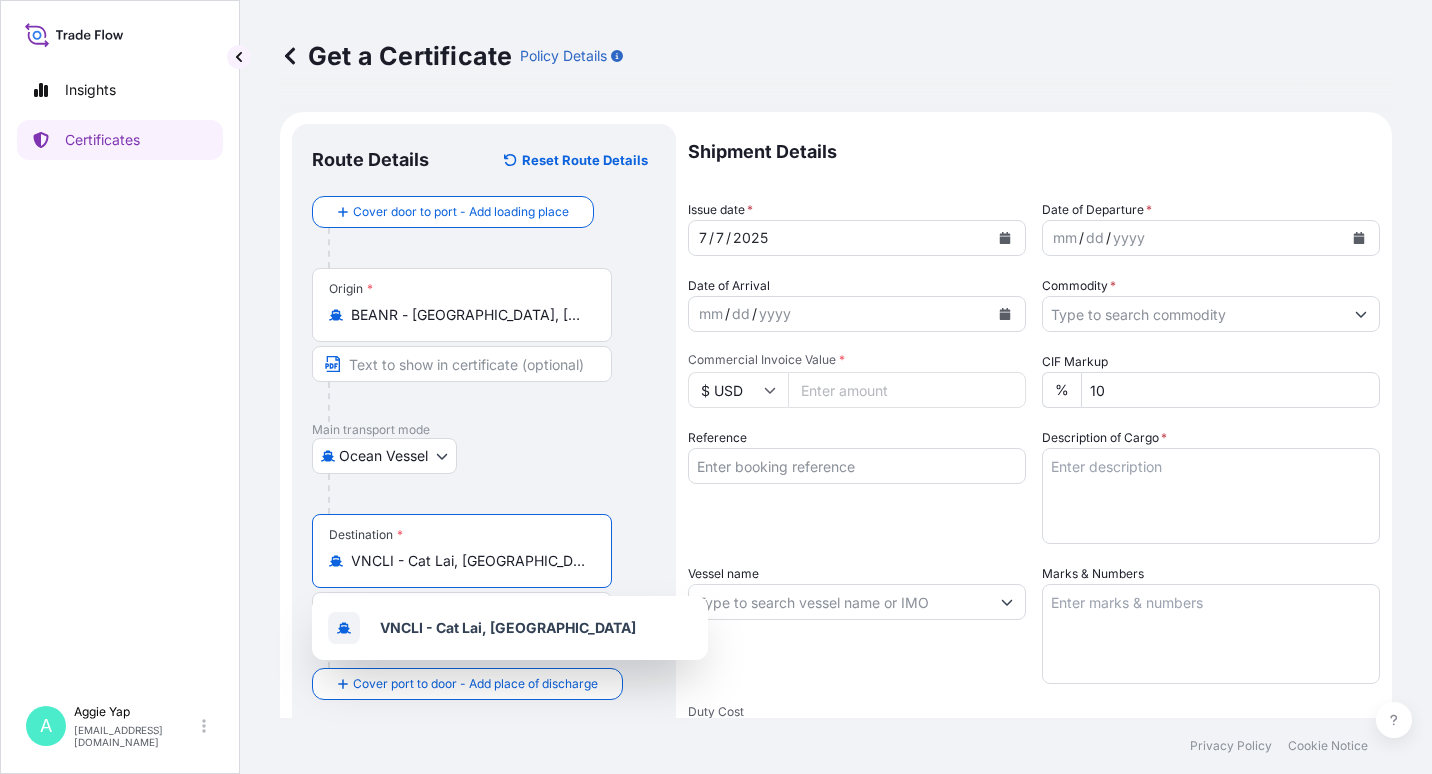 click on "Marks & Numbers" at bounding box center (1211, 634) 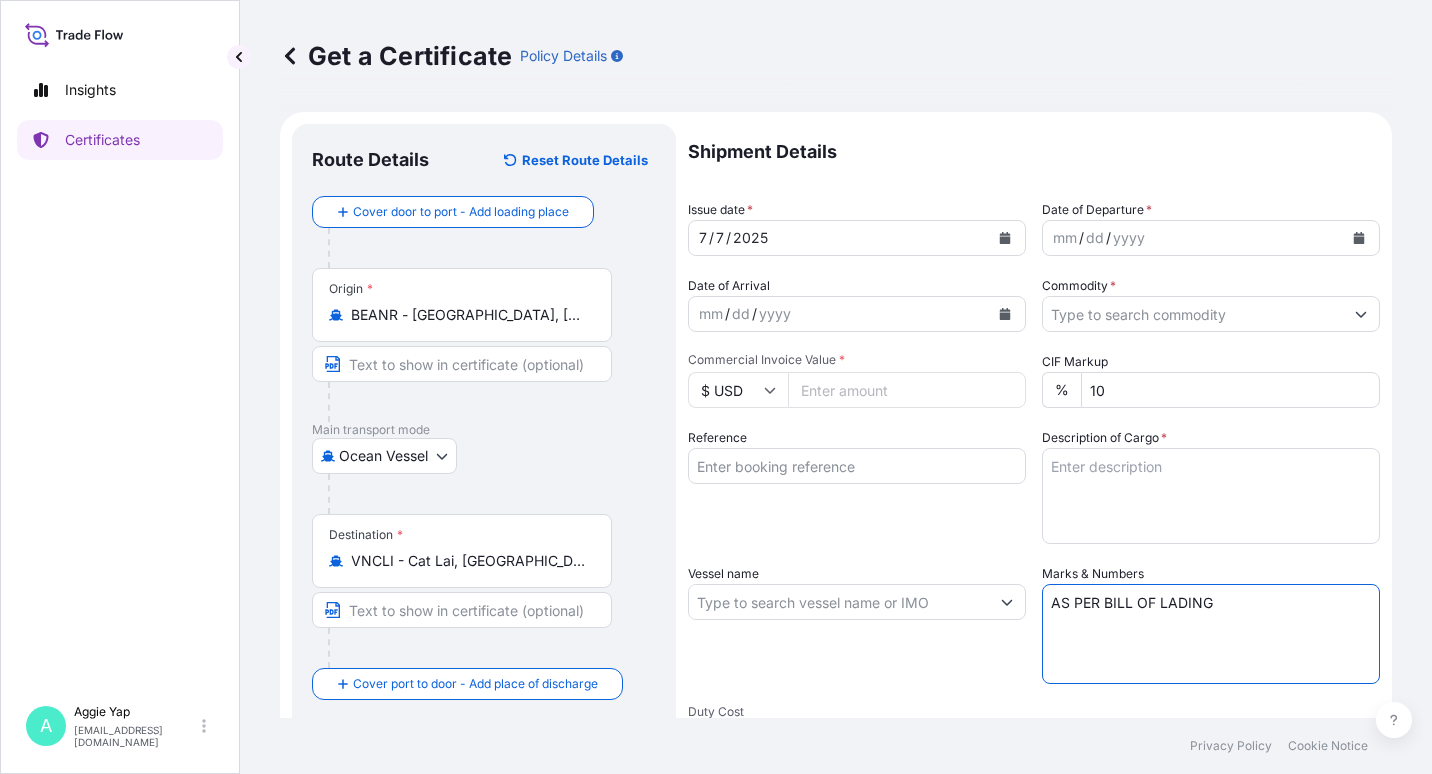 type on "AS PER BILL OF LADING" 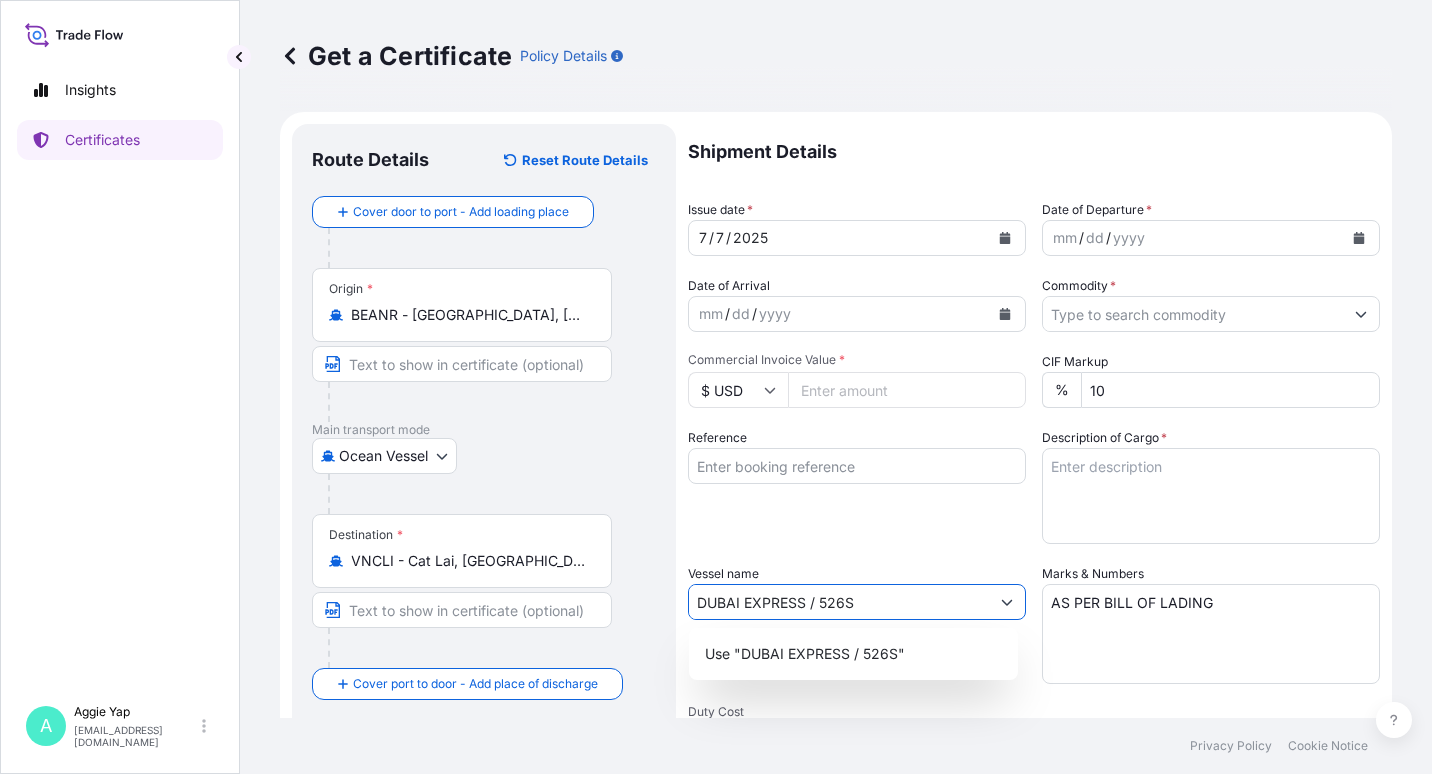 type on "DUBAI EXPRESS / 526S" 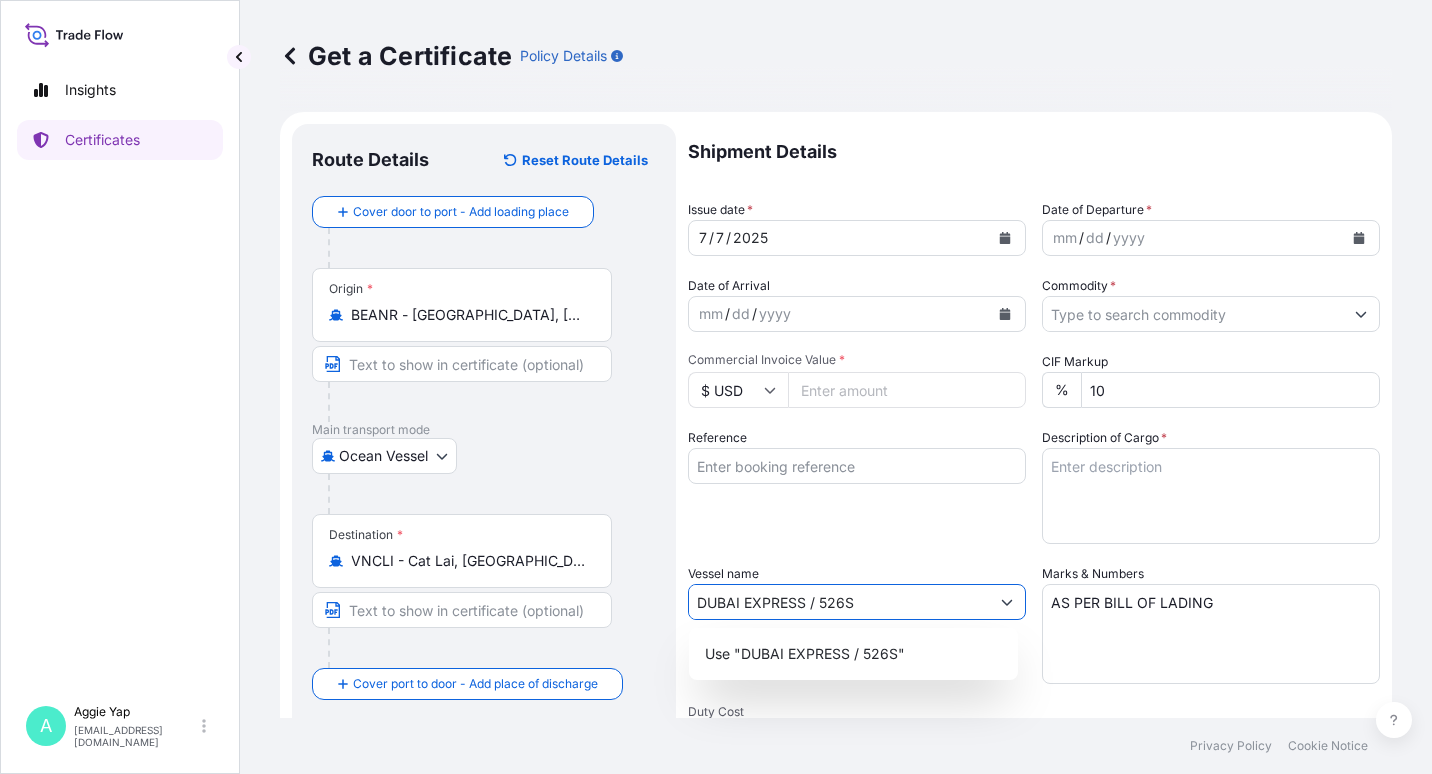 click on "Reference" at bounding box center (857, 466) 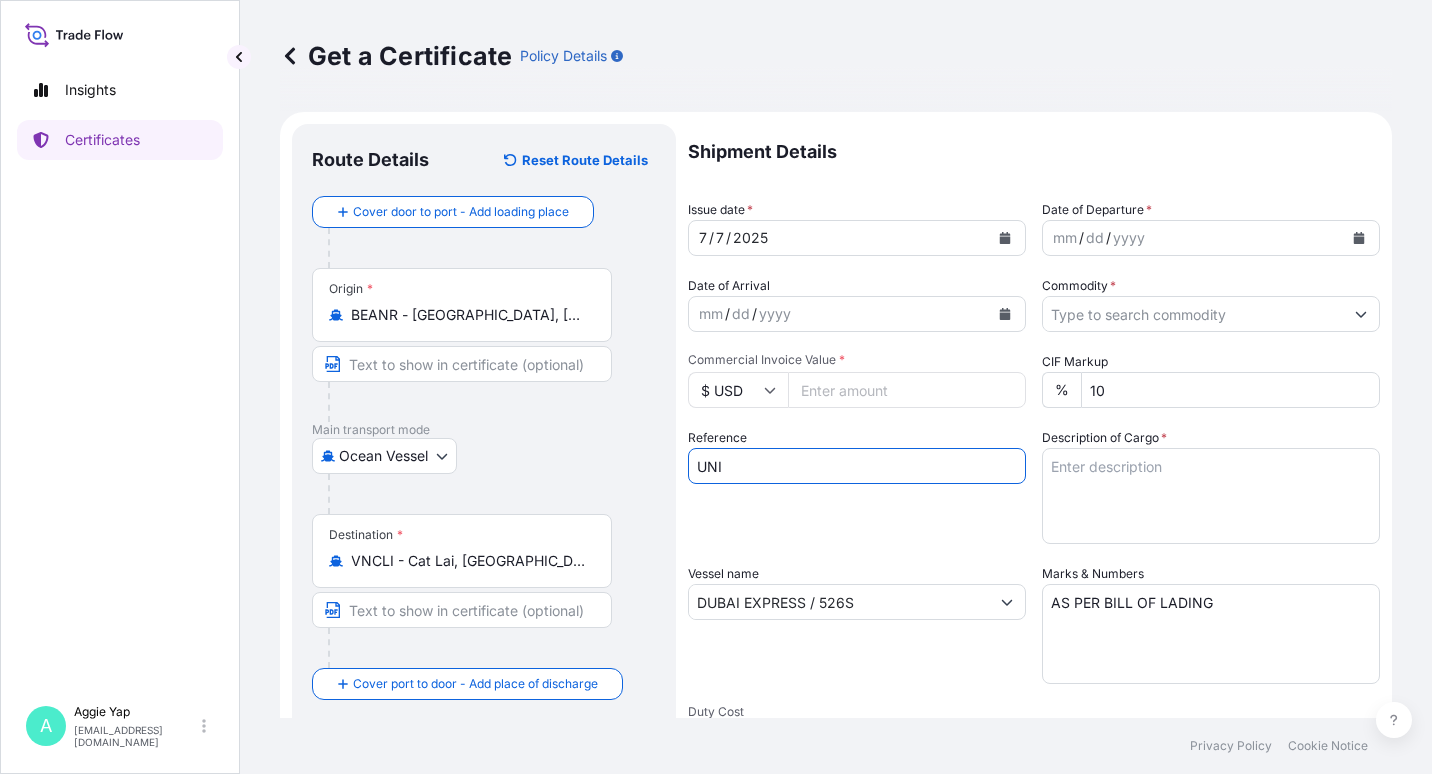 type on "UNILEVER VIETNAM INTERNATIONAL CO LTD" 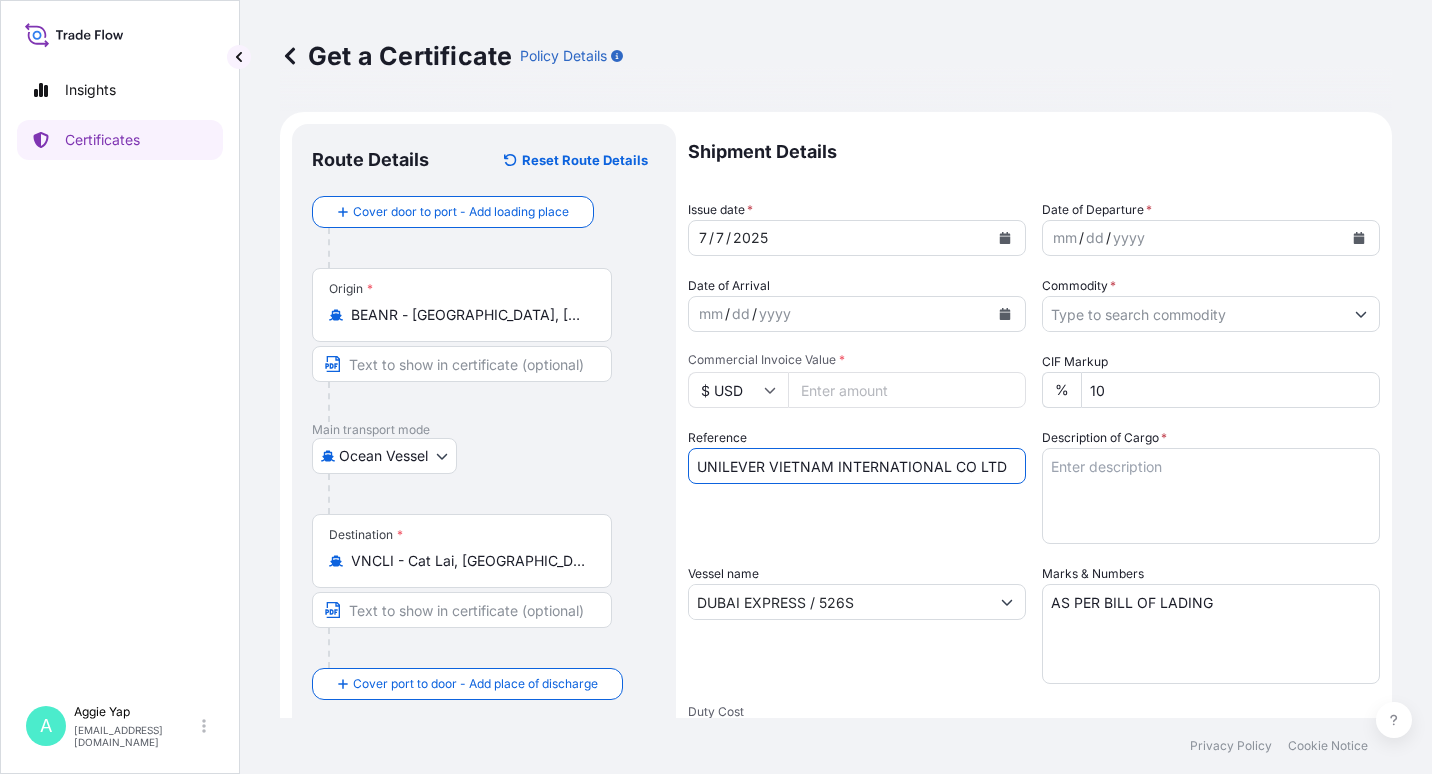 click at bounding box center [1005, 238] 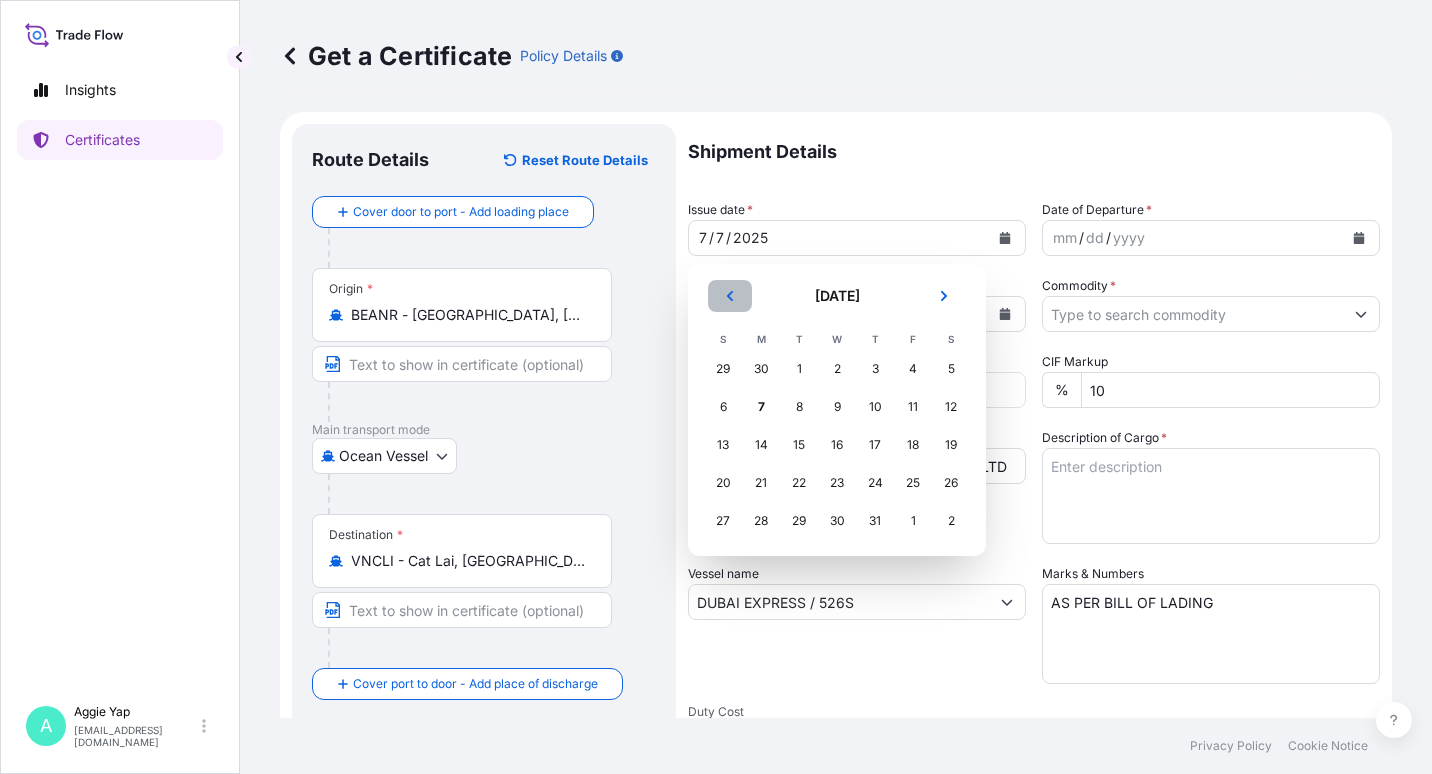 click 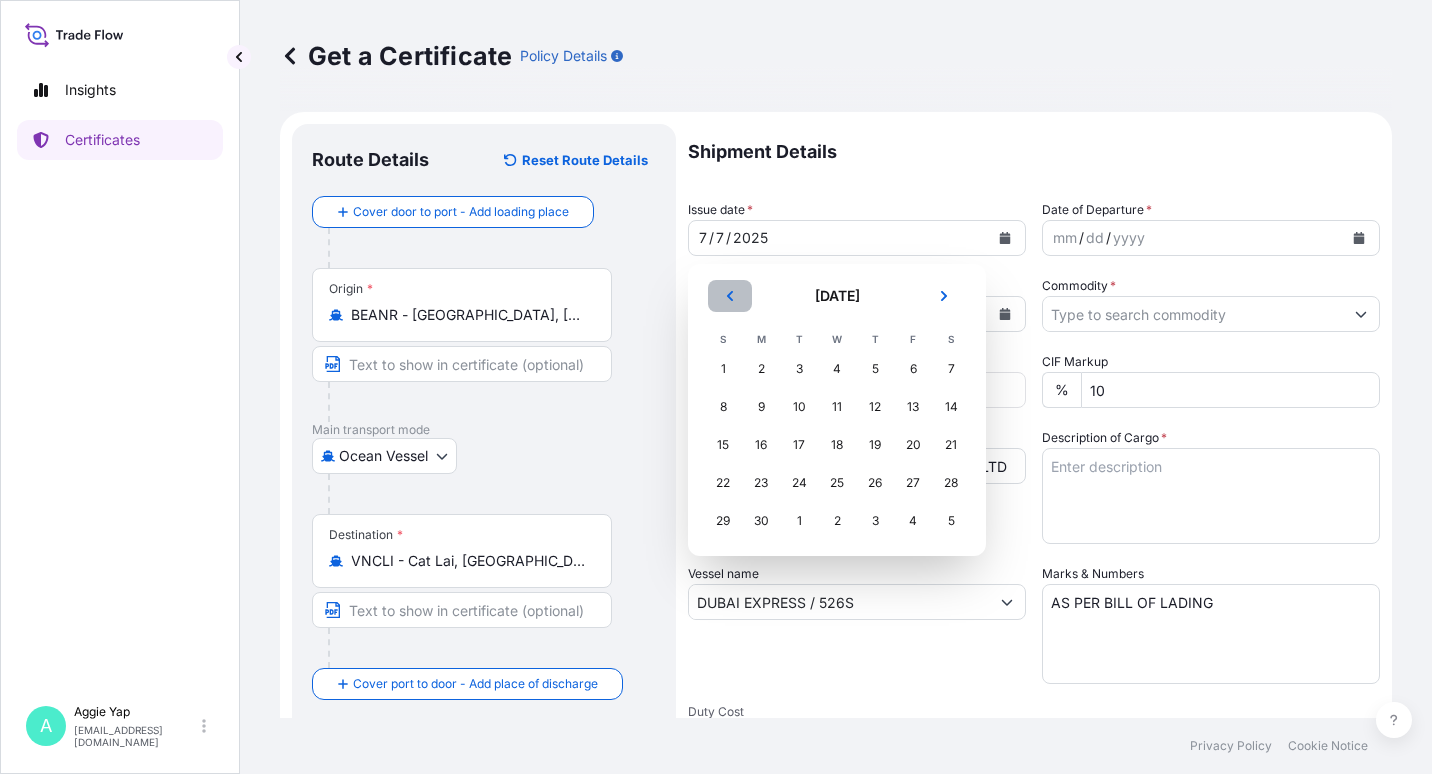 click 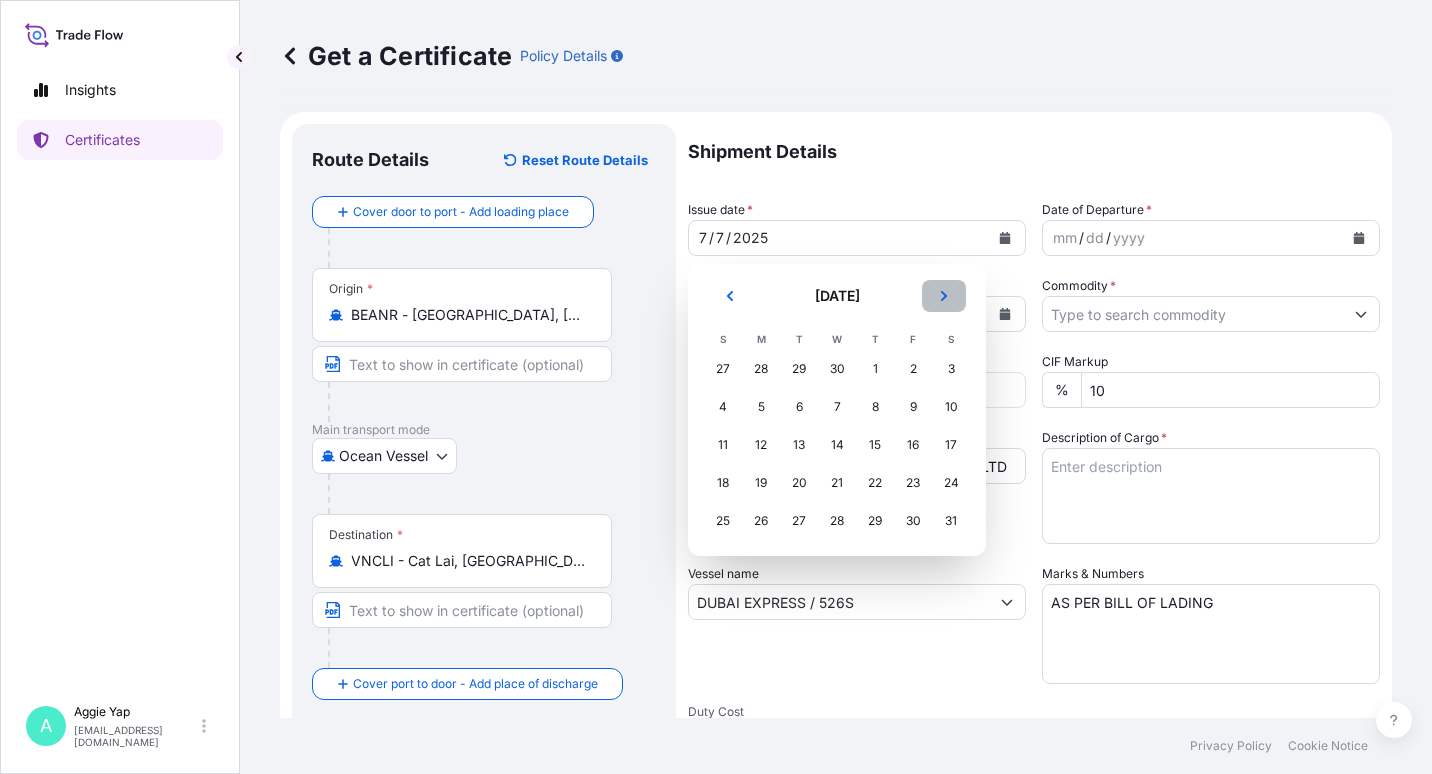 click at bounding box center (944, 296) 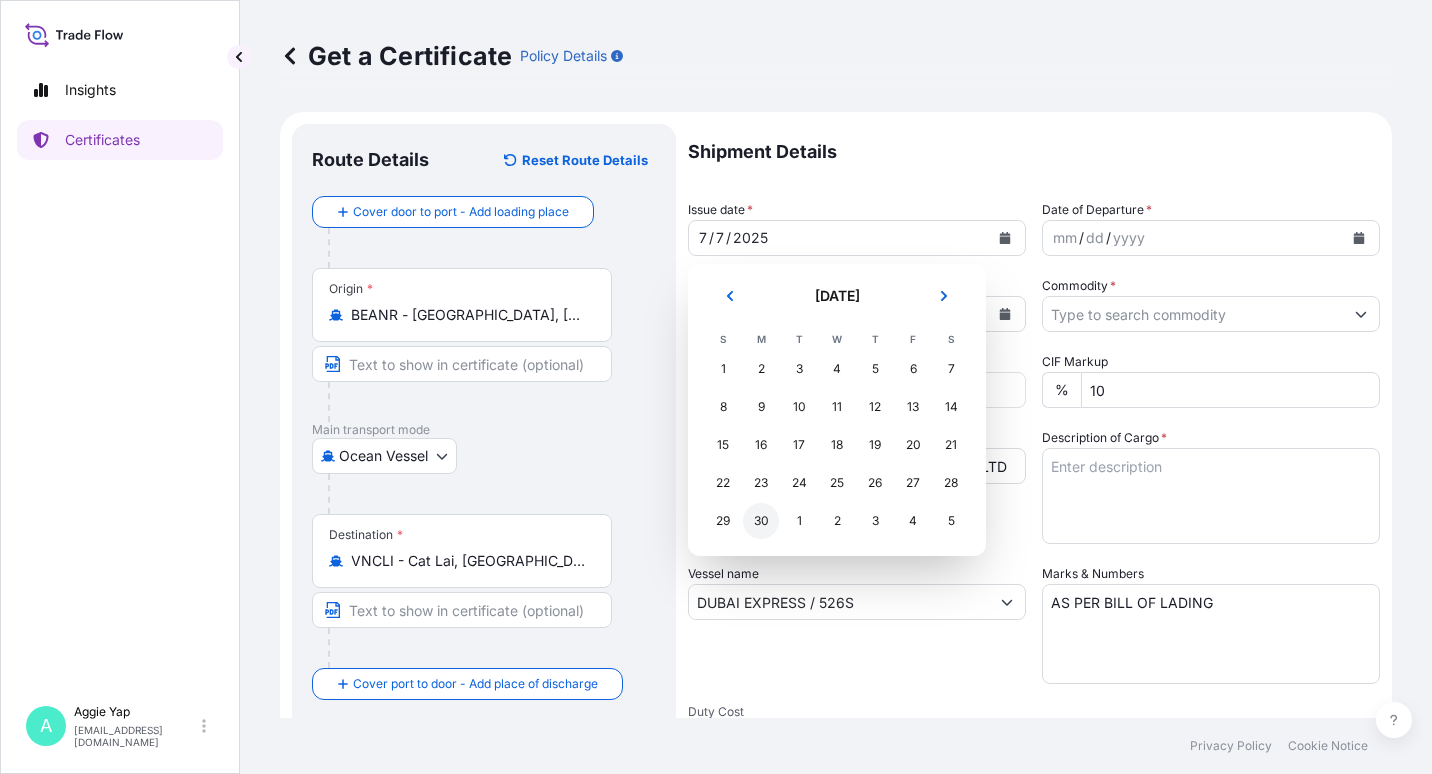 click on "30" at bounding box center [761, 521] 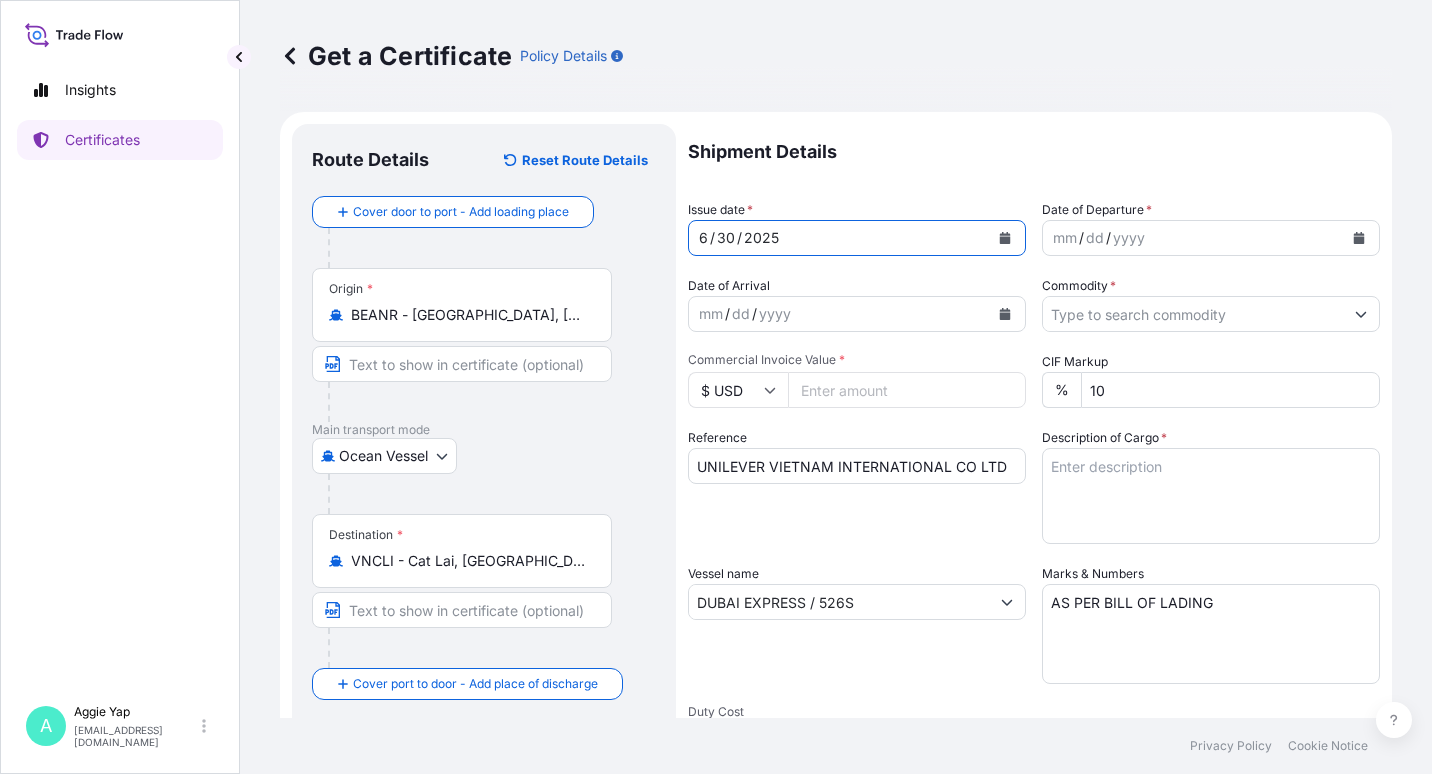 click at bounding box center (1359, 238) 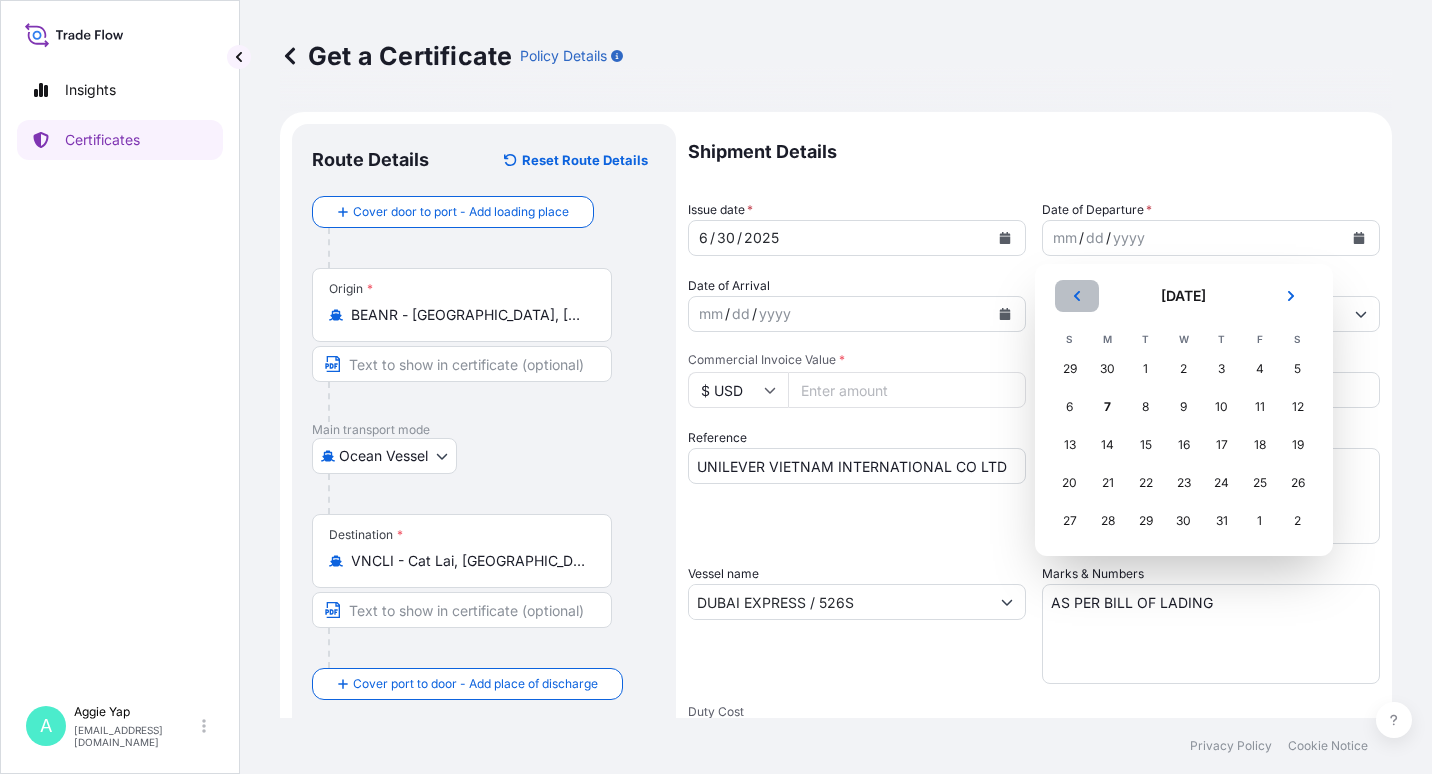 click 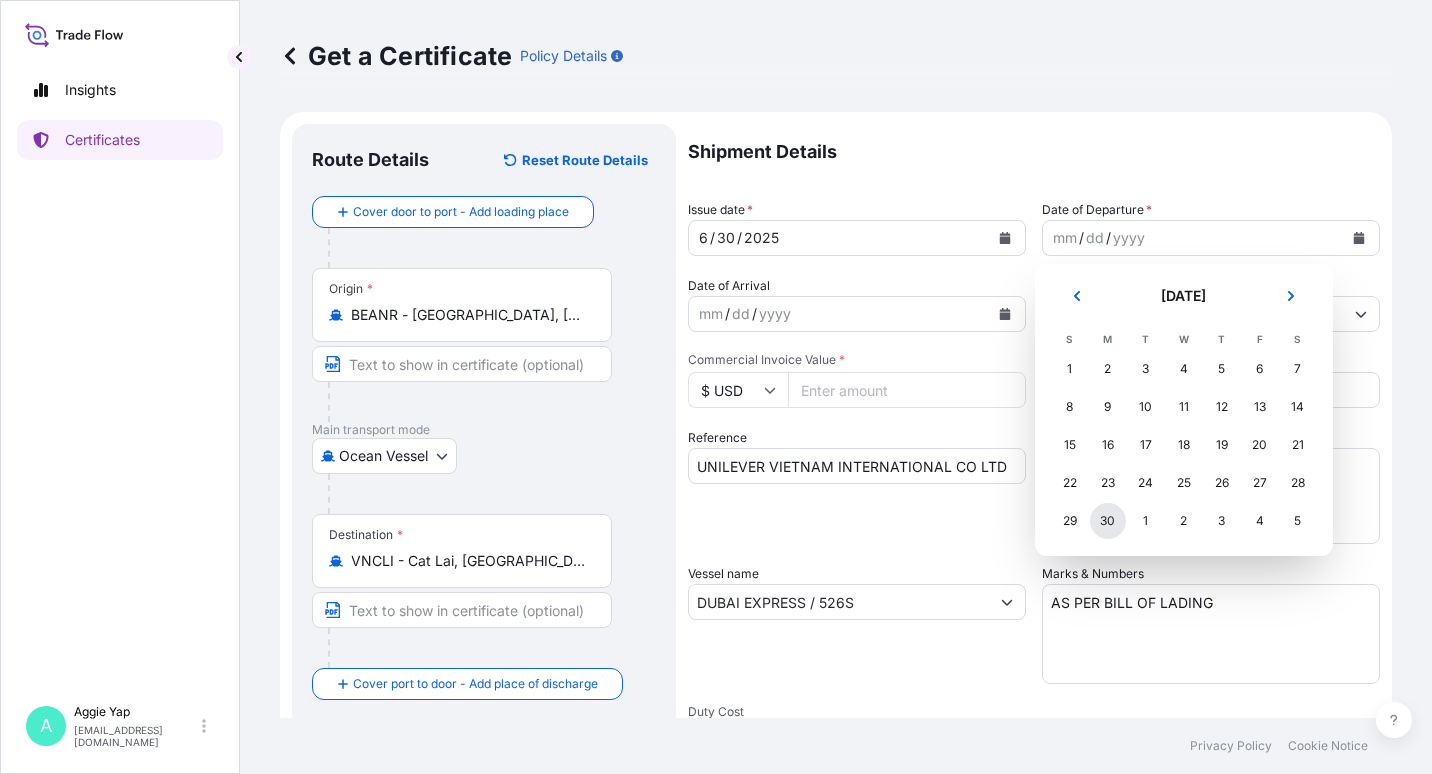 click on "30" at bounding box center (1108, 521) 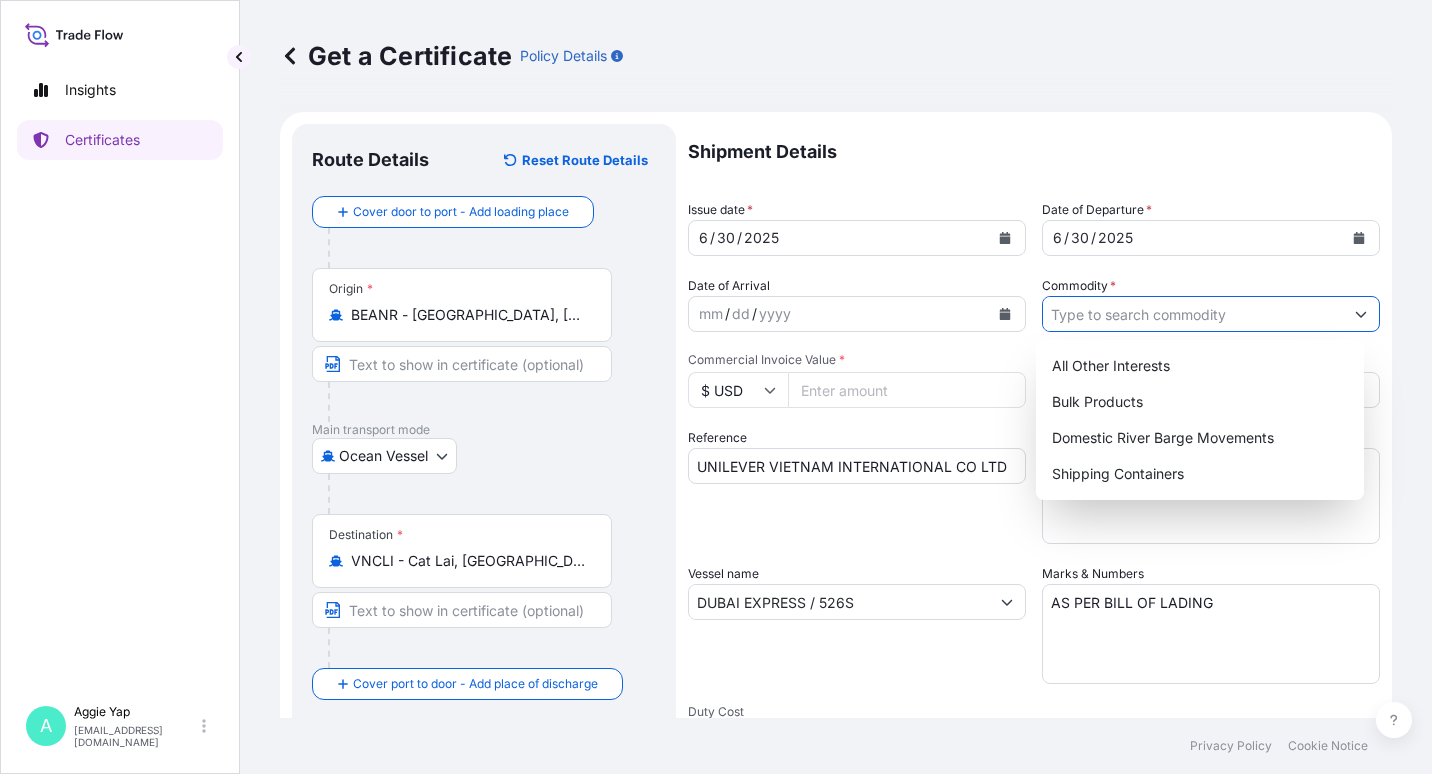 click on "Commodity *" at bounding box center (1193, 314) 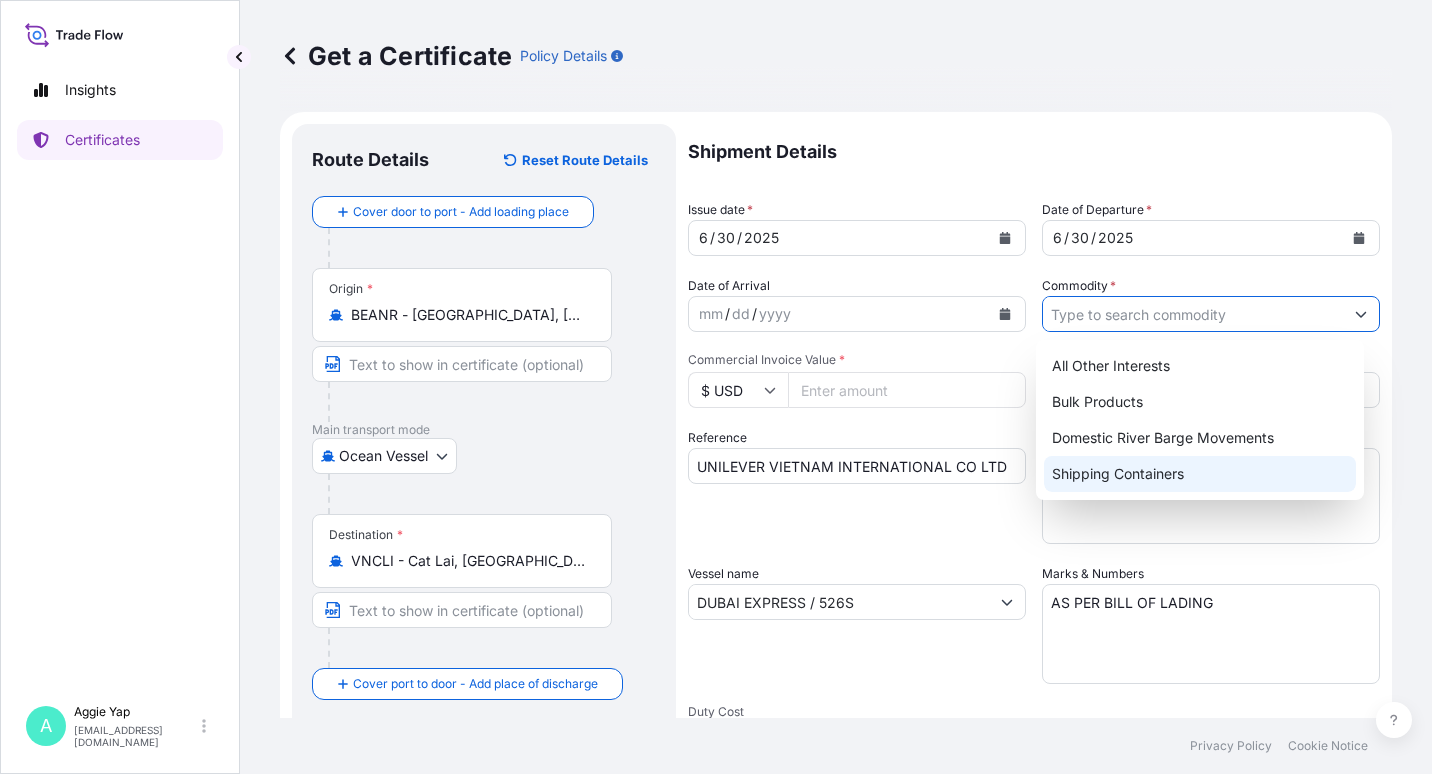 click on "Shipping Containers" at bounding box center [1200, 474] 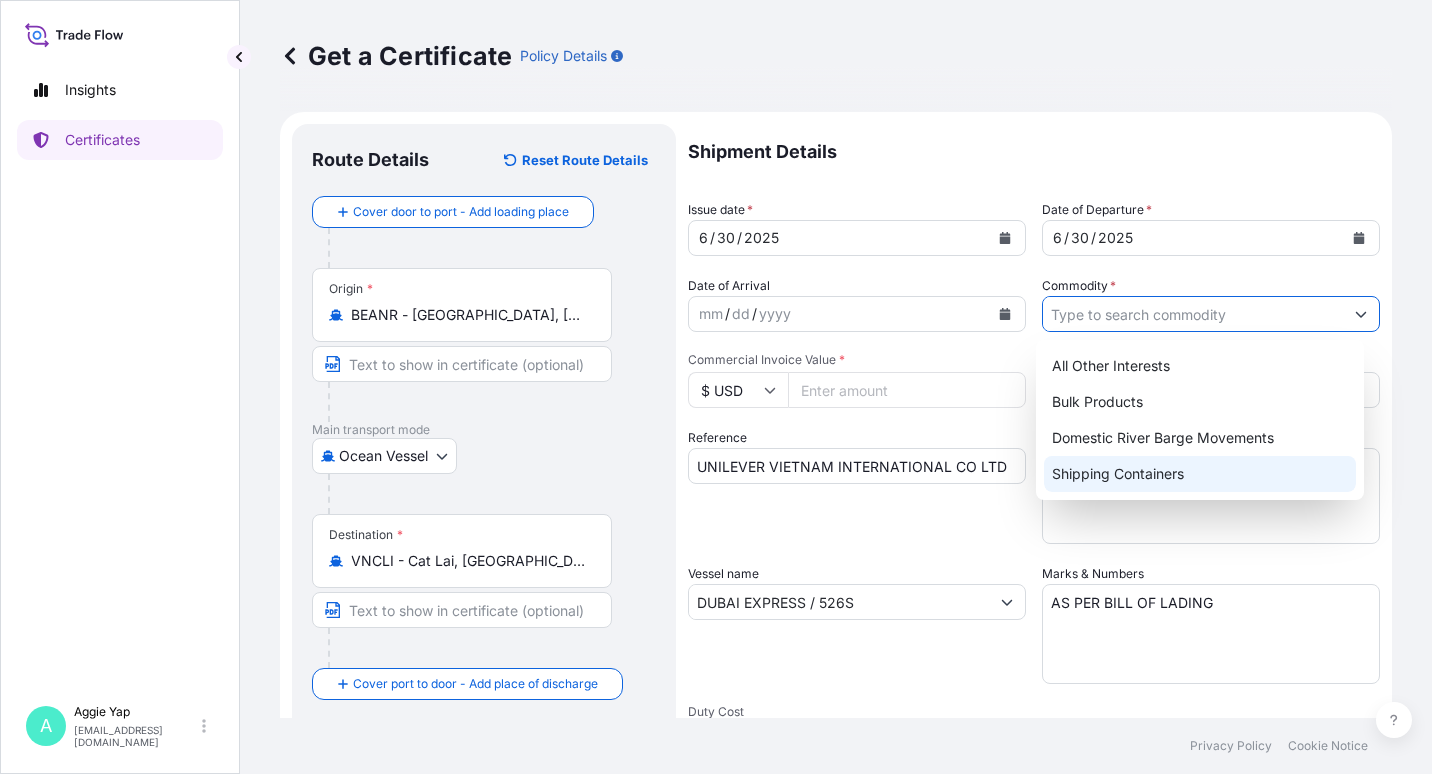 type on "Shipping Containers" 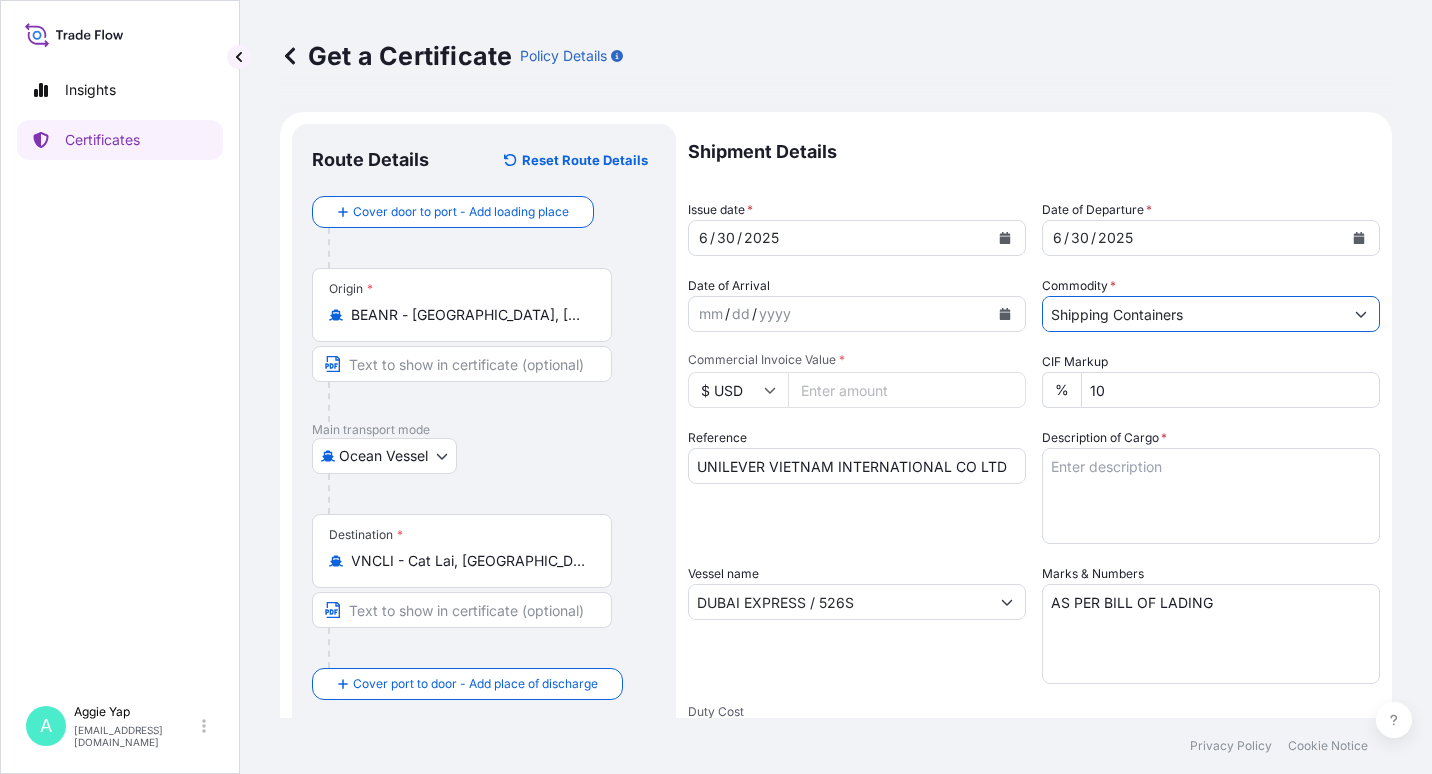 click on "Commercial Invoice Value    *" at bounding box center (907, 390) 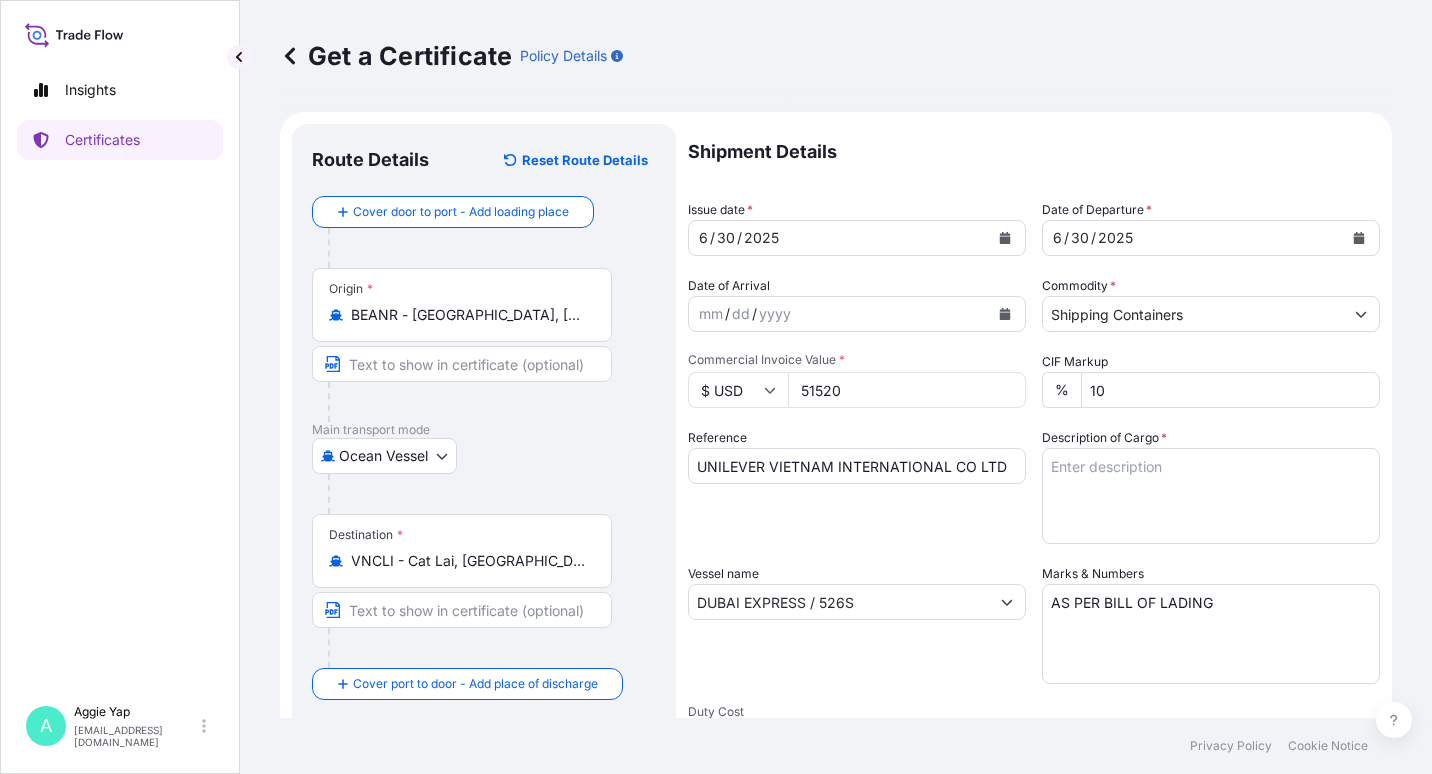type on "51520" 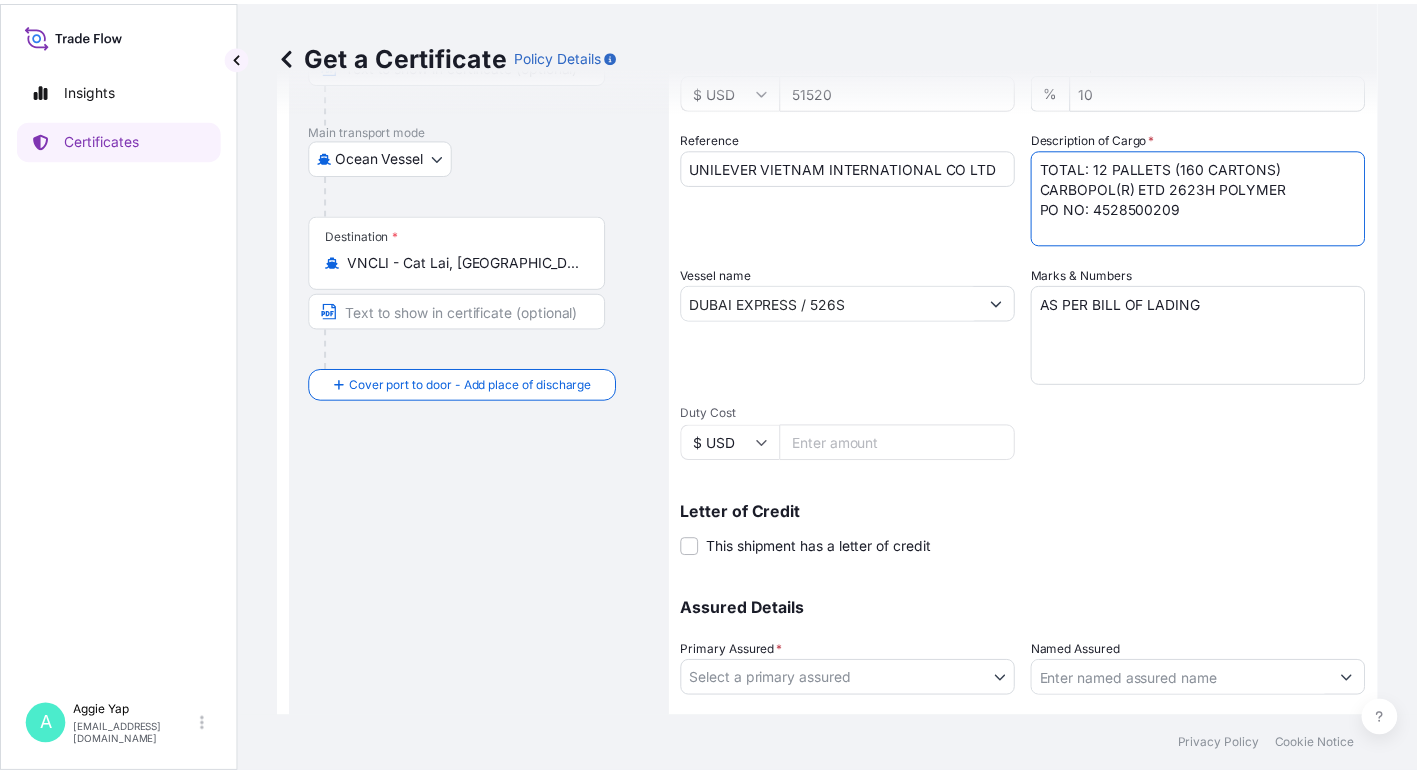 scroll, scrollTop: 300, scrollLeft: 0, axis: vertical 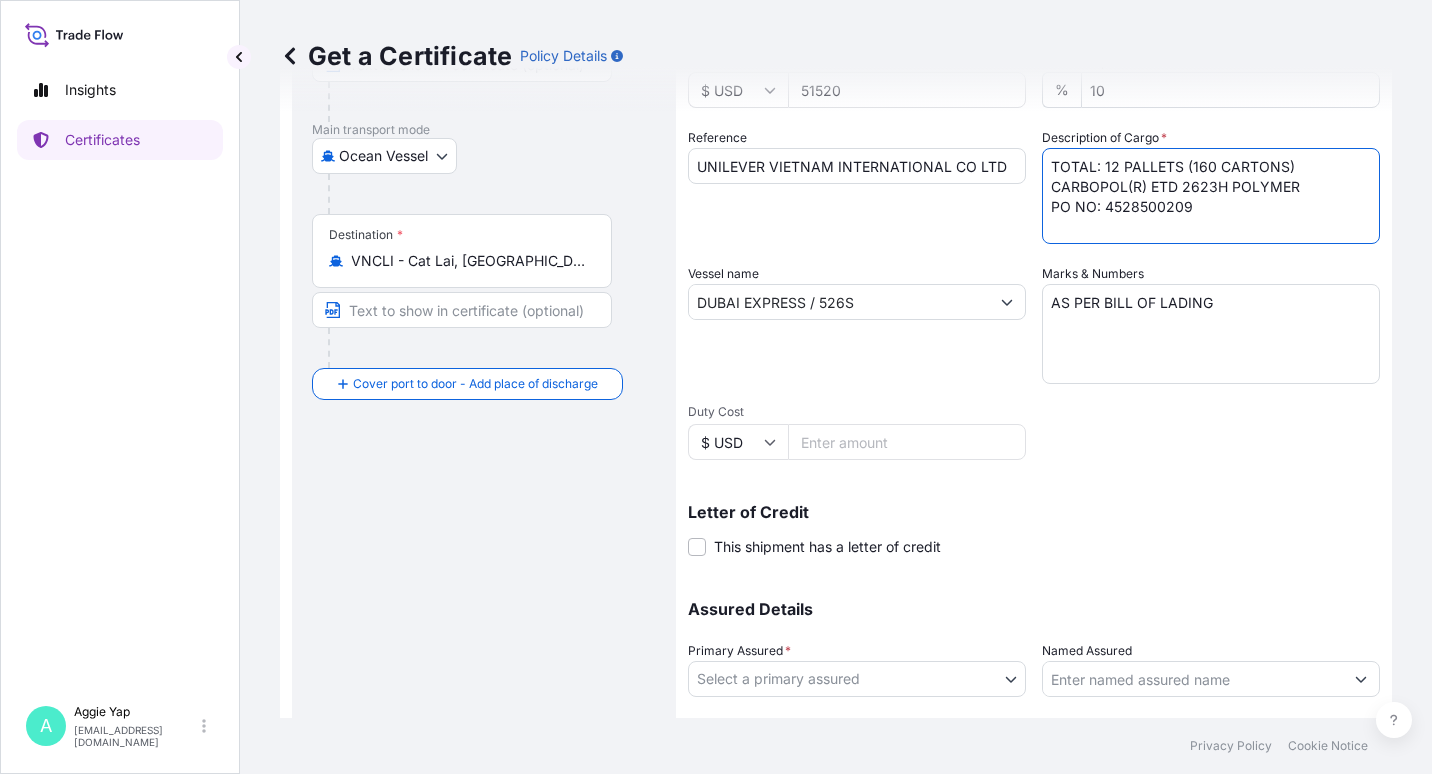 type on "TOTAL: 12 PALLETS (160 CARTONS)
CARBOPOL(R) ETD 2623H POLYMER
PO NO: 4528500209" 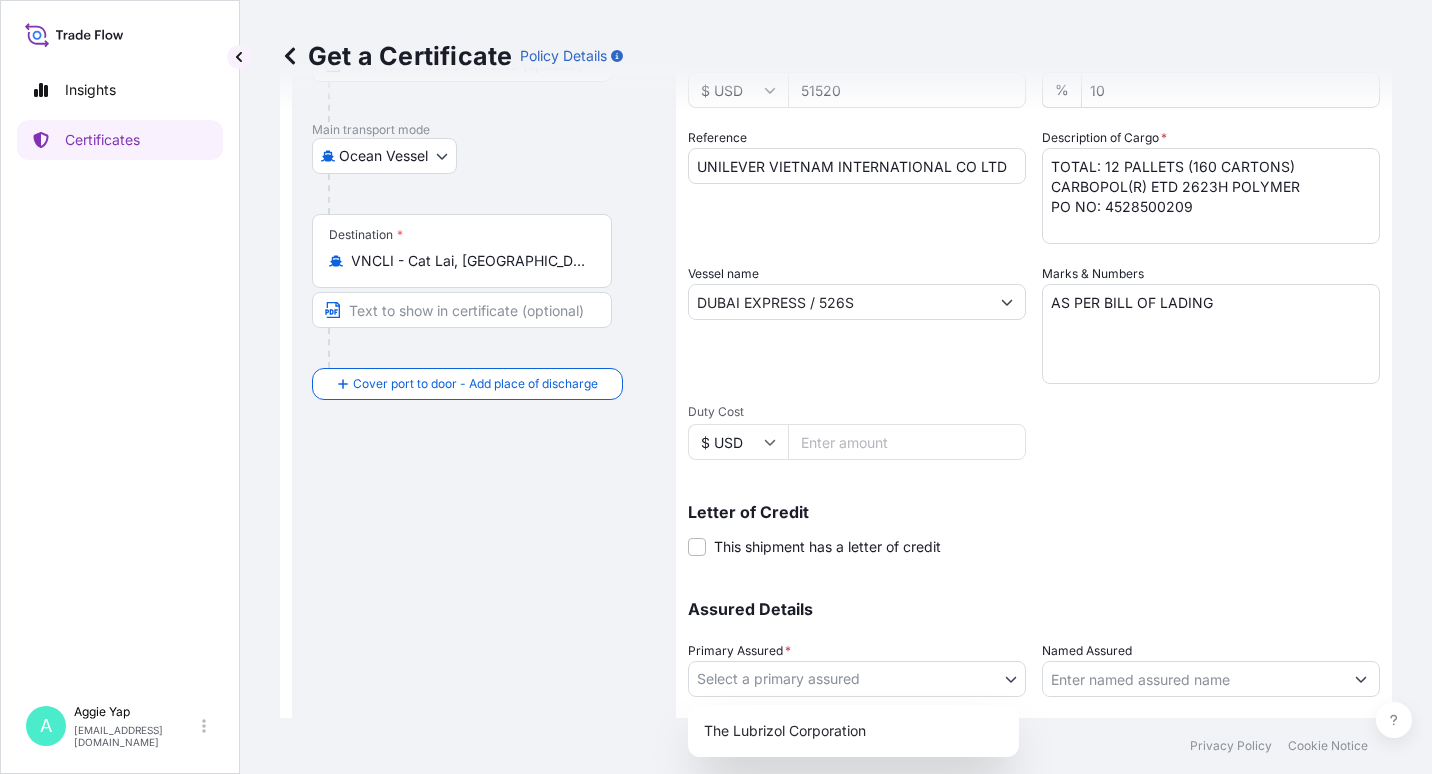 click on "Insights Certificates A [PERSON_NAME] [EMAIL_ADDRESS][DOMAIN_NAME] Get a Certificate Policy Details Route Details Reset Route Details   Cover door to port - Add loading place Place of loading Road / [GEOGRAPHIC_DATA] / Inland Origin * BEANR - [GEOGRAPHIC_DATA], [GEOGRAPHIC_DATA] Main transport mode Ocean [GEOGRAPHIC_DATA] Ocean Vessel Rail Barge in Tow Destination * VNCLI - Cat Lai, [GEOGRAPHIC_DATA] Cover port to door - Add place of discharge Road / [GEOGRAPHIC_DATA] / Inland Place of Discharge Shipment Details Issue date * [DATE] Date of Departure * [DATE] Date of Arrival mm / dd / yyyy Commodity * Shipping Containers Packing Category Commercial Invoice Value    * $ USD 51520 CIF Markup % 10 Reference UNILEVER VIETNAM INTERNATIONAL CO LTD Description of Cargo * TOTAL: 12 PALLETS (160 CARTONS)
CARBOPOL(R) ETD 2623H POLYMER
PO NO: 4528500209 Vessel name DUBAI EXPRESS / 526S Marks & Numbers AS PER BILL OF LADING Duty Cost   $ USD Letter of Credit This shipment has a letter of credit Letter of credit * Assured Details *
0" at bounding box center (716, 387) 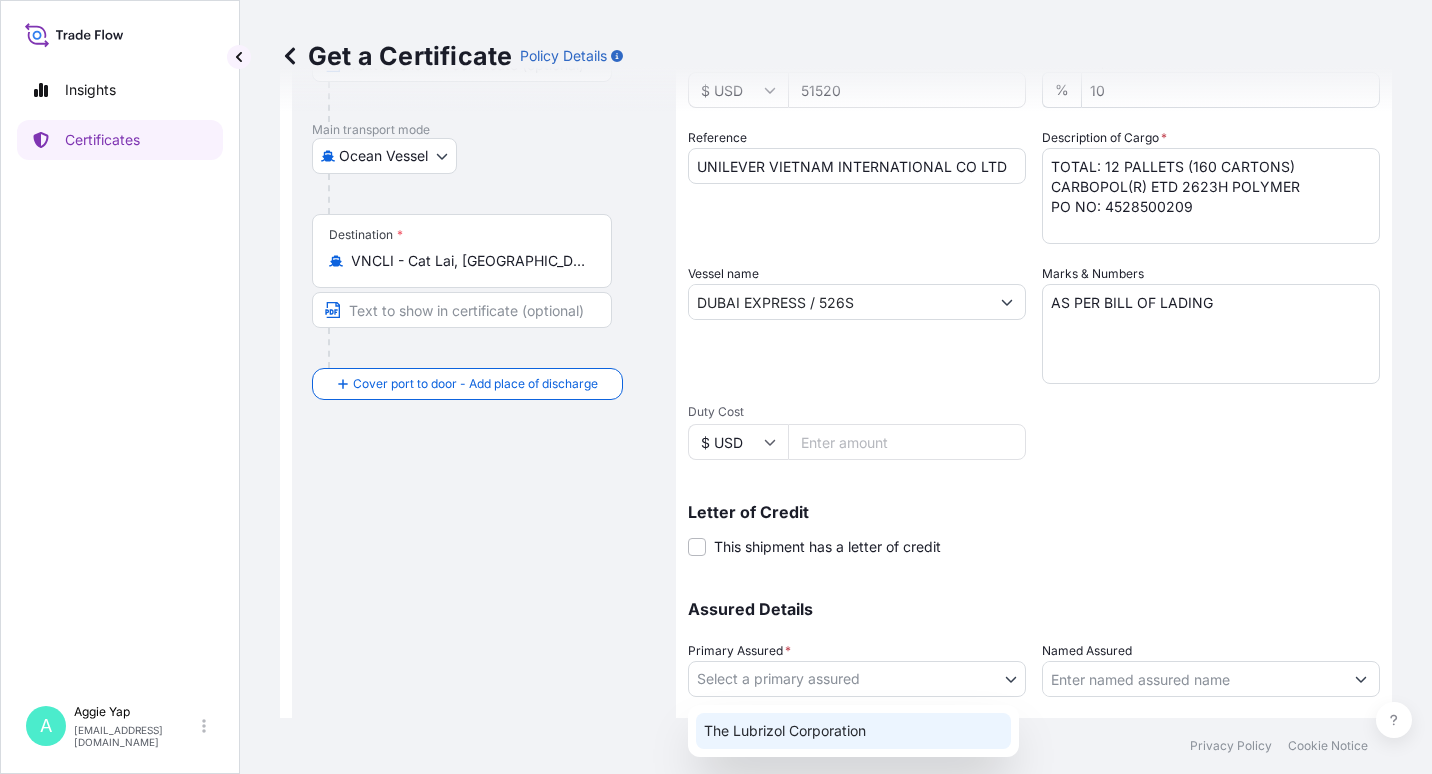 click on "The Lubrizol Corporation" at bounding box center (853, 731) 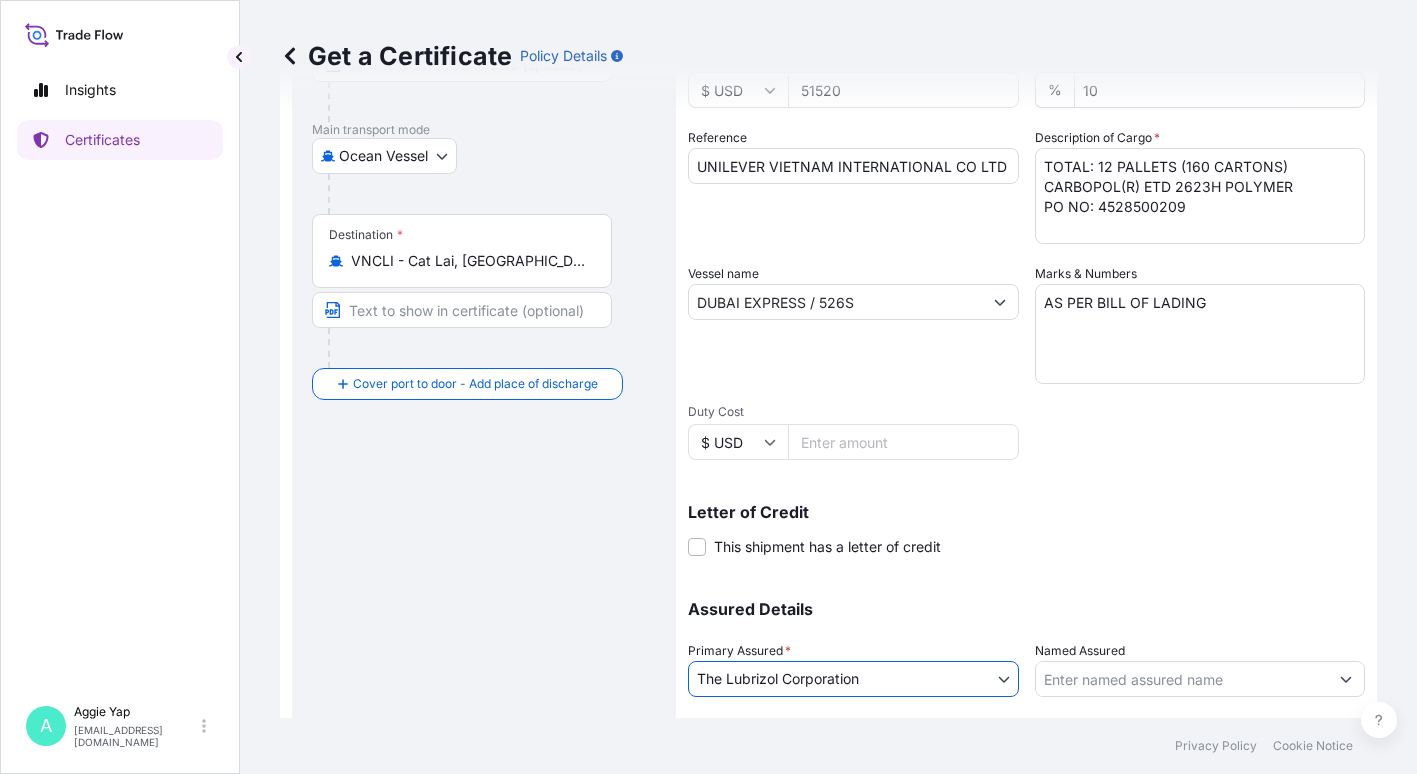 click on "Named Assured" at bounding box center (1182, 679) 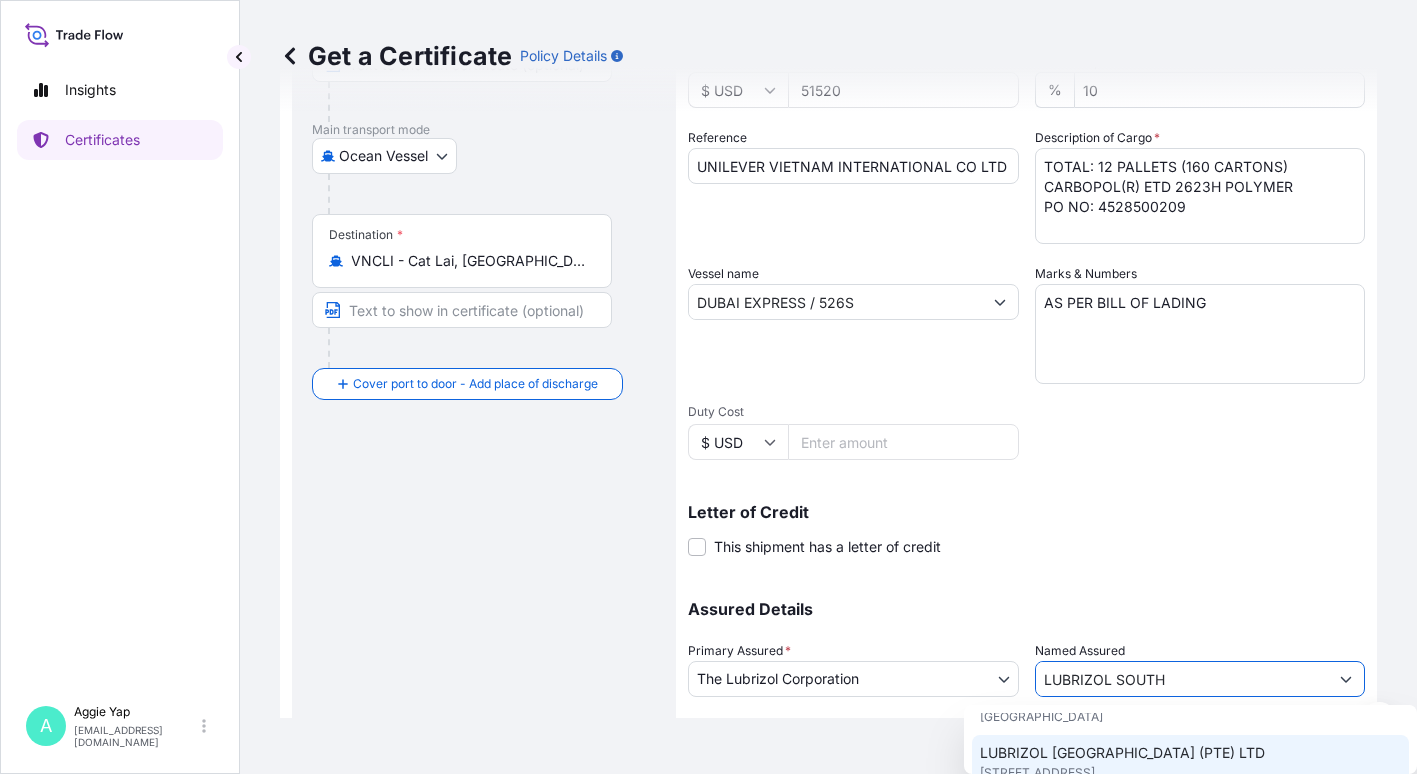 scroll, scrollTop: 200, scrollLeft: 0, axis: vertical 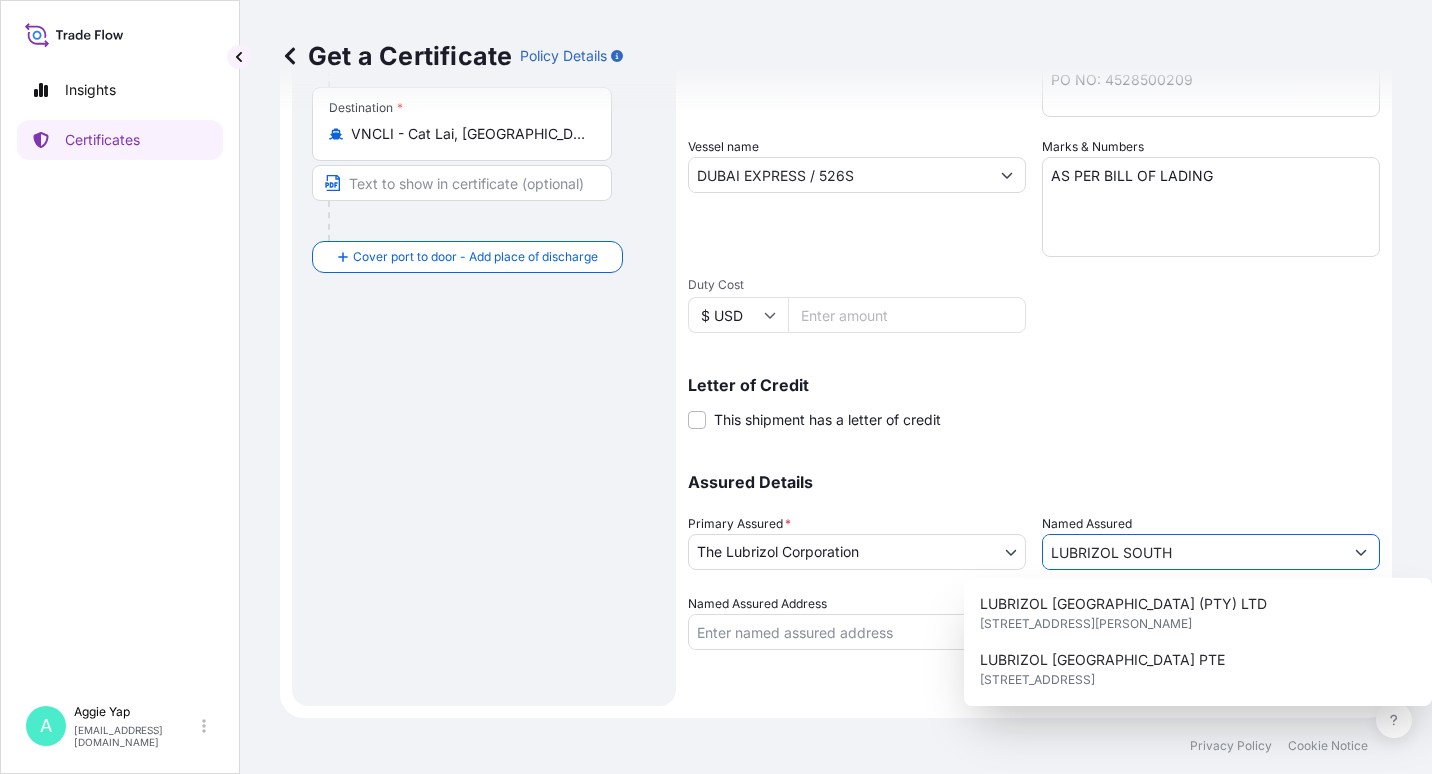 click at bounding box center [1361, 552] 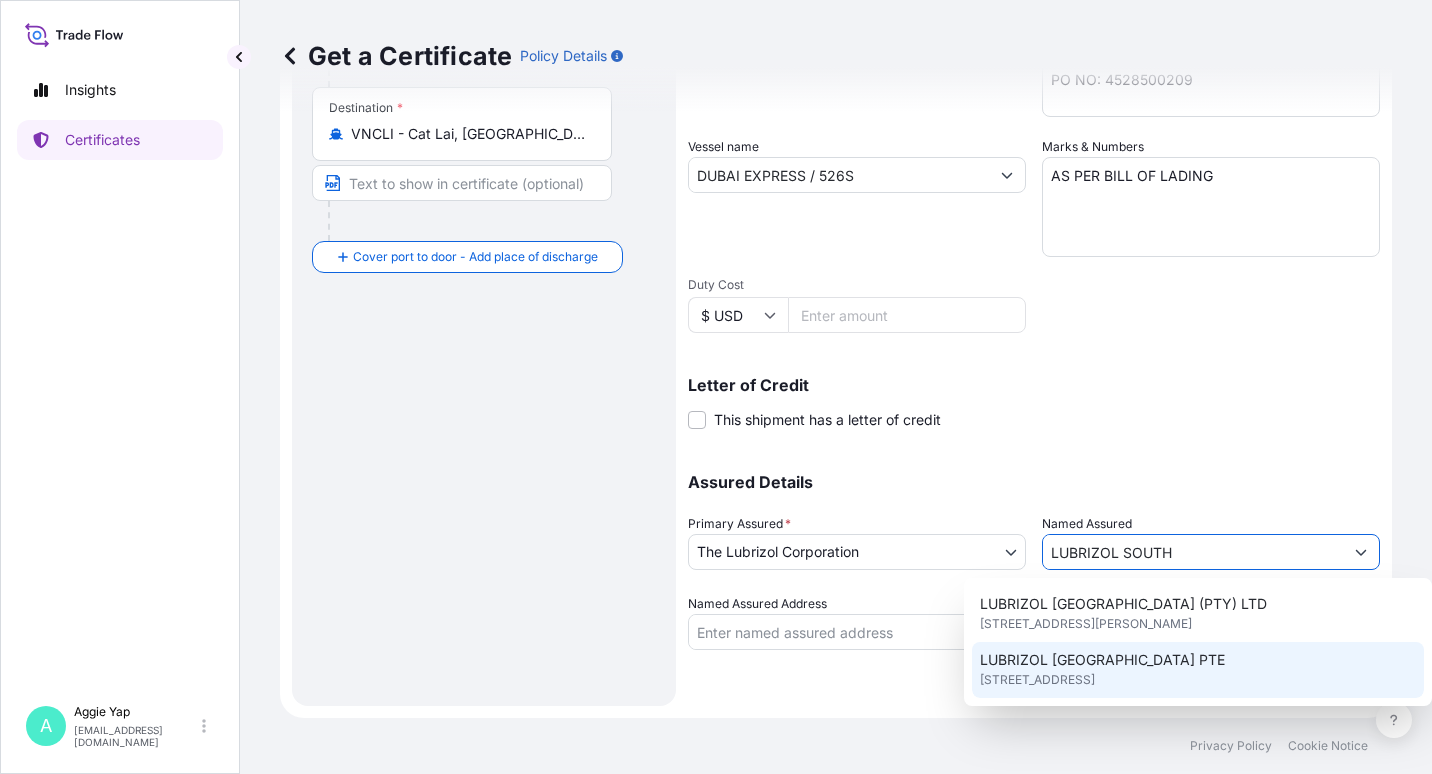 click on "[STREET_ADDRESS]" at bounding box center [1037, 680] 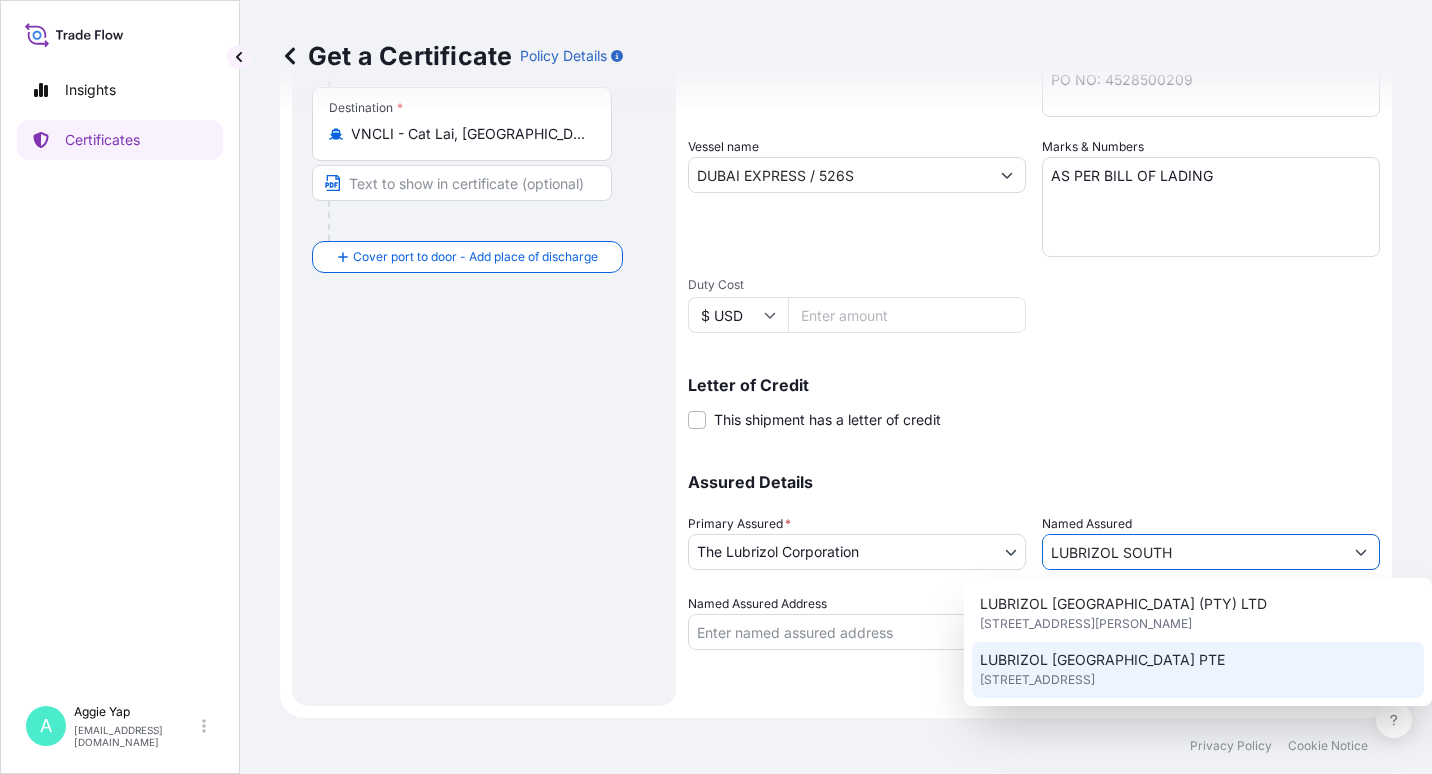type on "LUBRIZOL [GEOGRAPHIC_DATA] PTE" 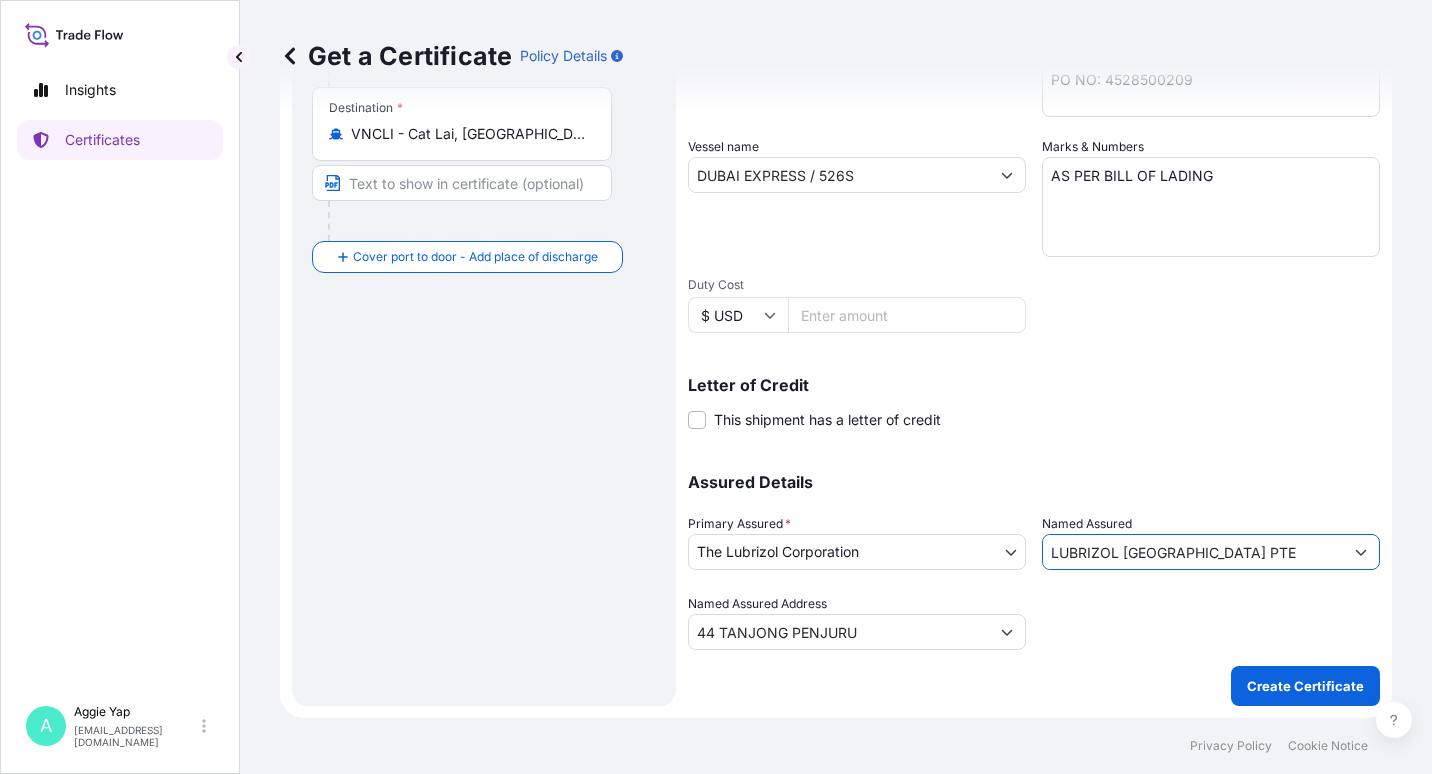 click at bounding box center (1211, 622) 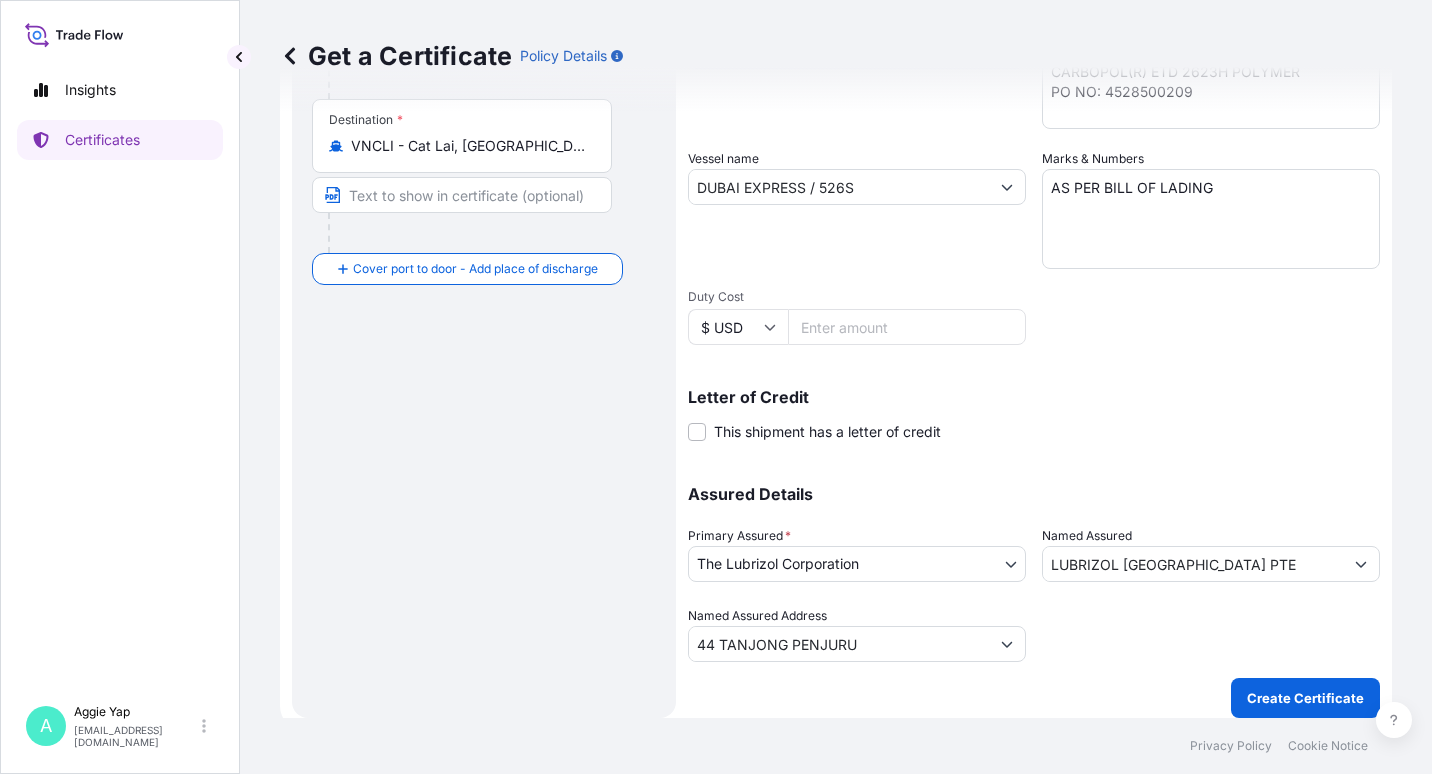 scroll, scrollTop: 427, scrollLeft: 0, axis: vertical 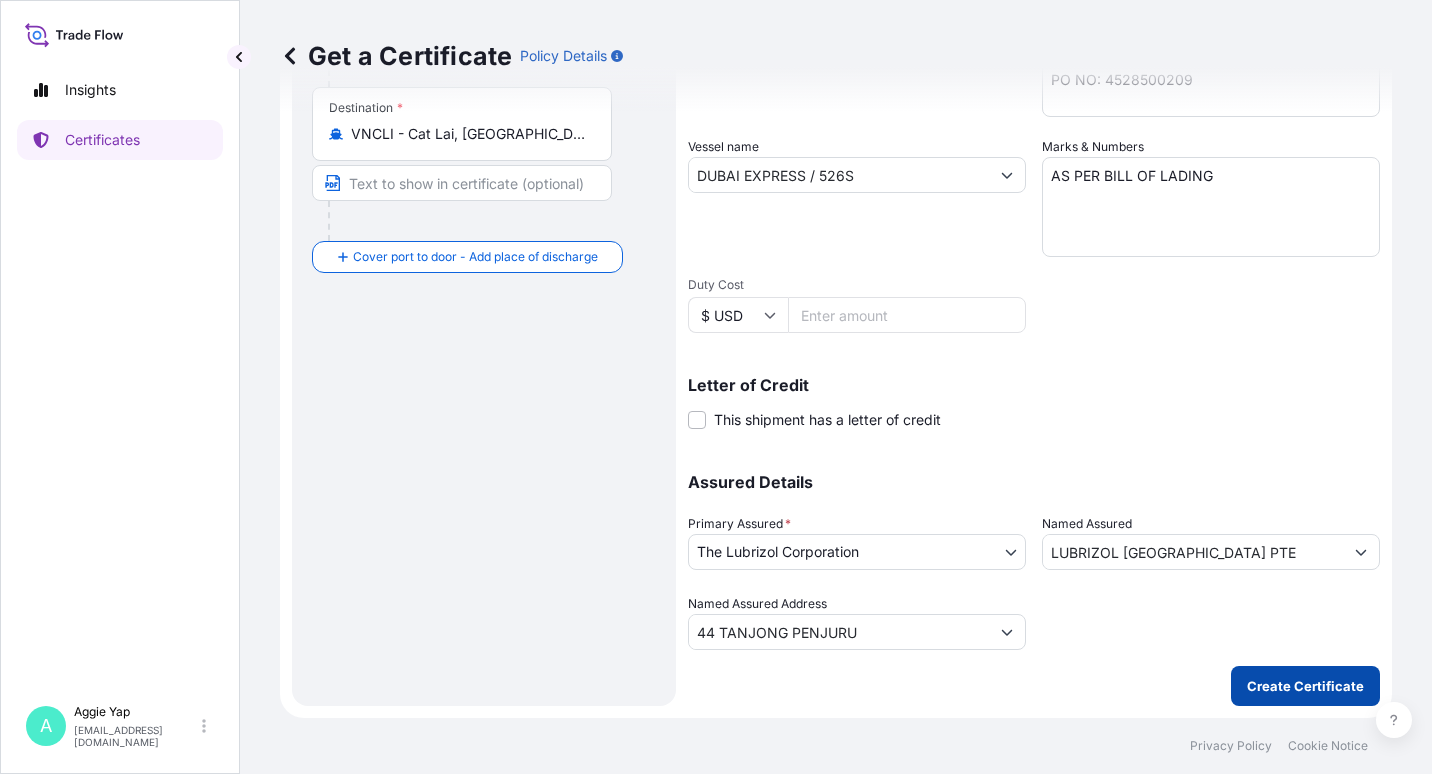 click on "Create Certificate" at bounding box center [1305, 686] 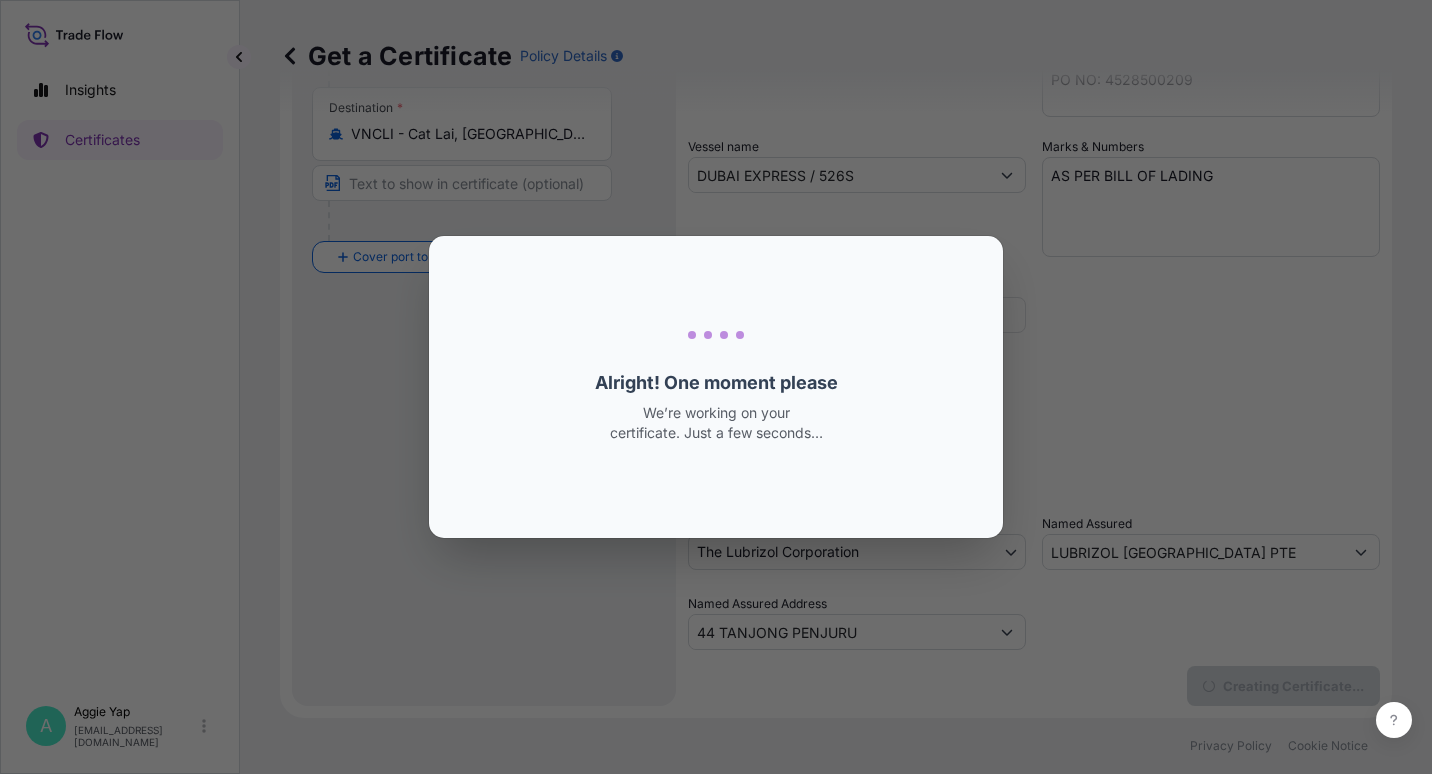 scroll, scrollTop: 0, scrollLeft: 0, axis: both 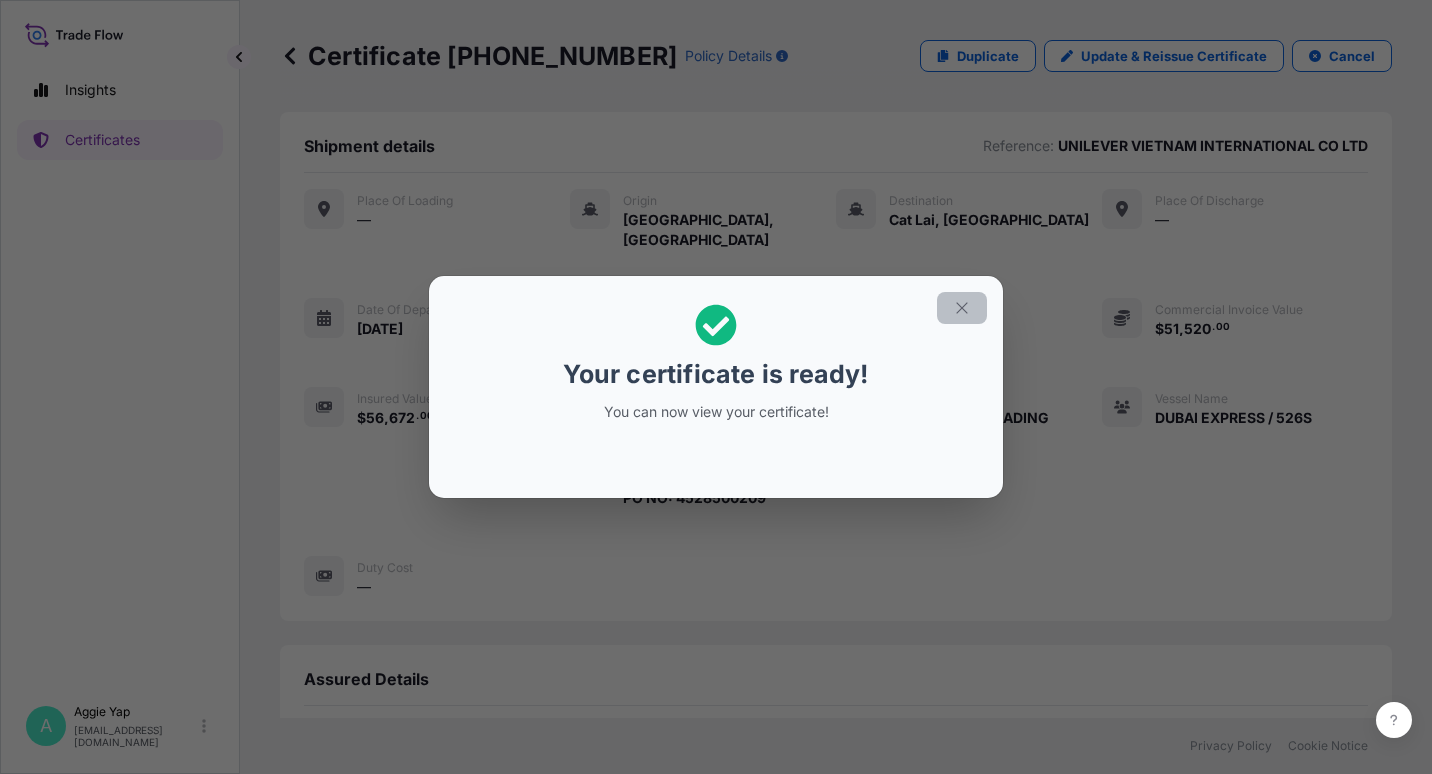 click 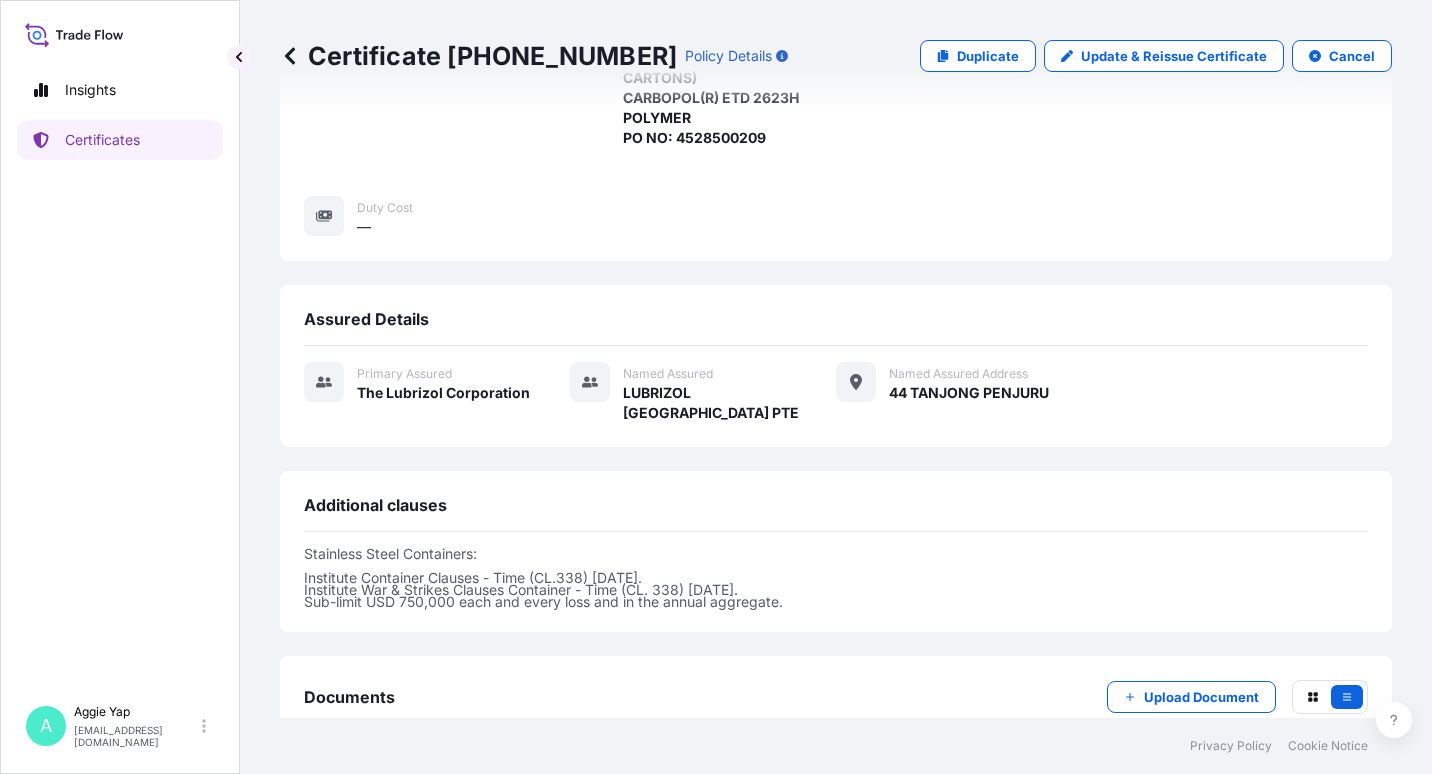 scroll, scrollTop: 465, scrollLeft: 0, axis: vertical 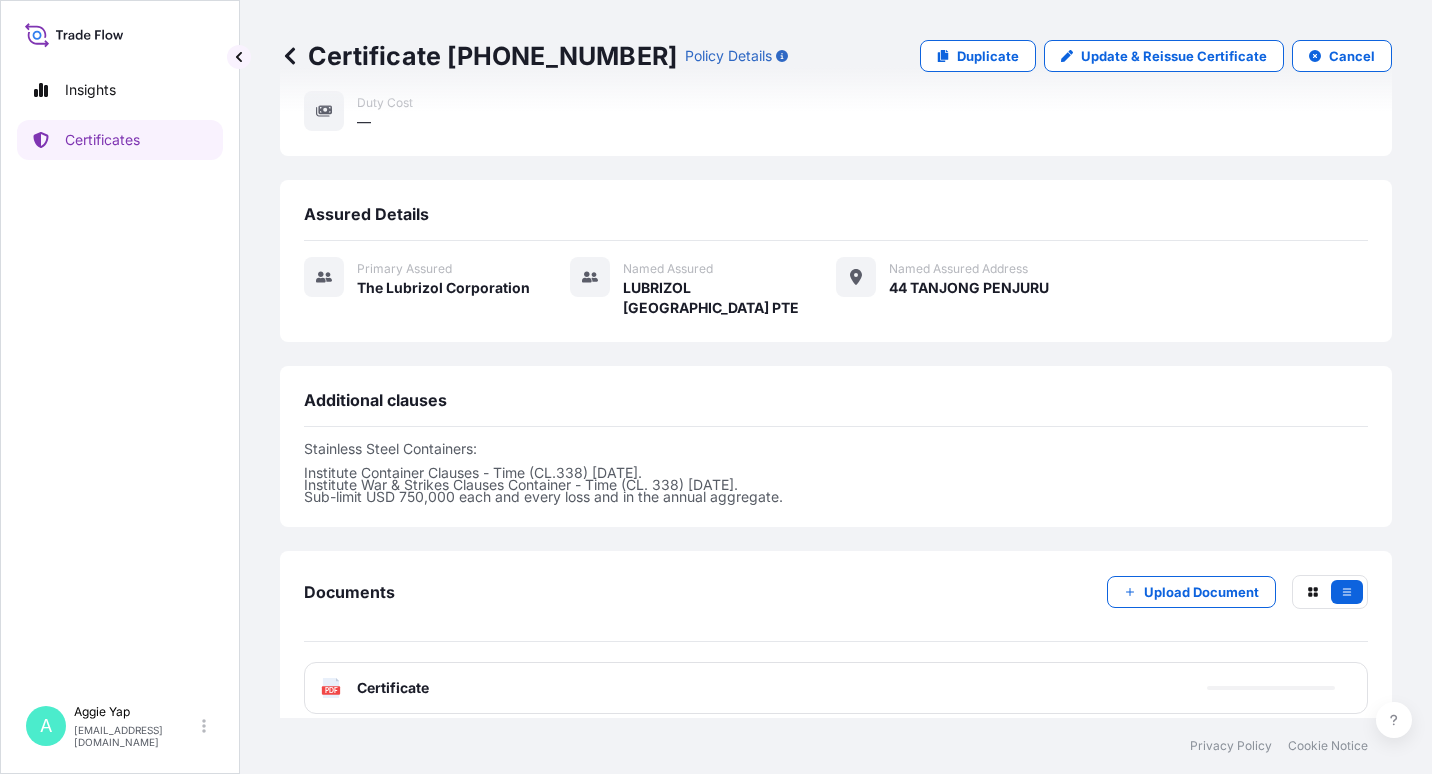 click on "PDF Certificate" at bounding box center (836, 688) 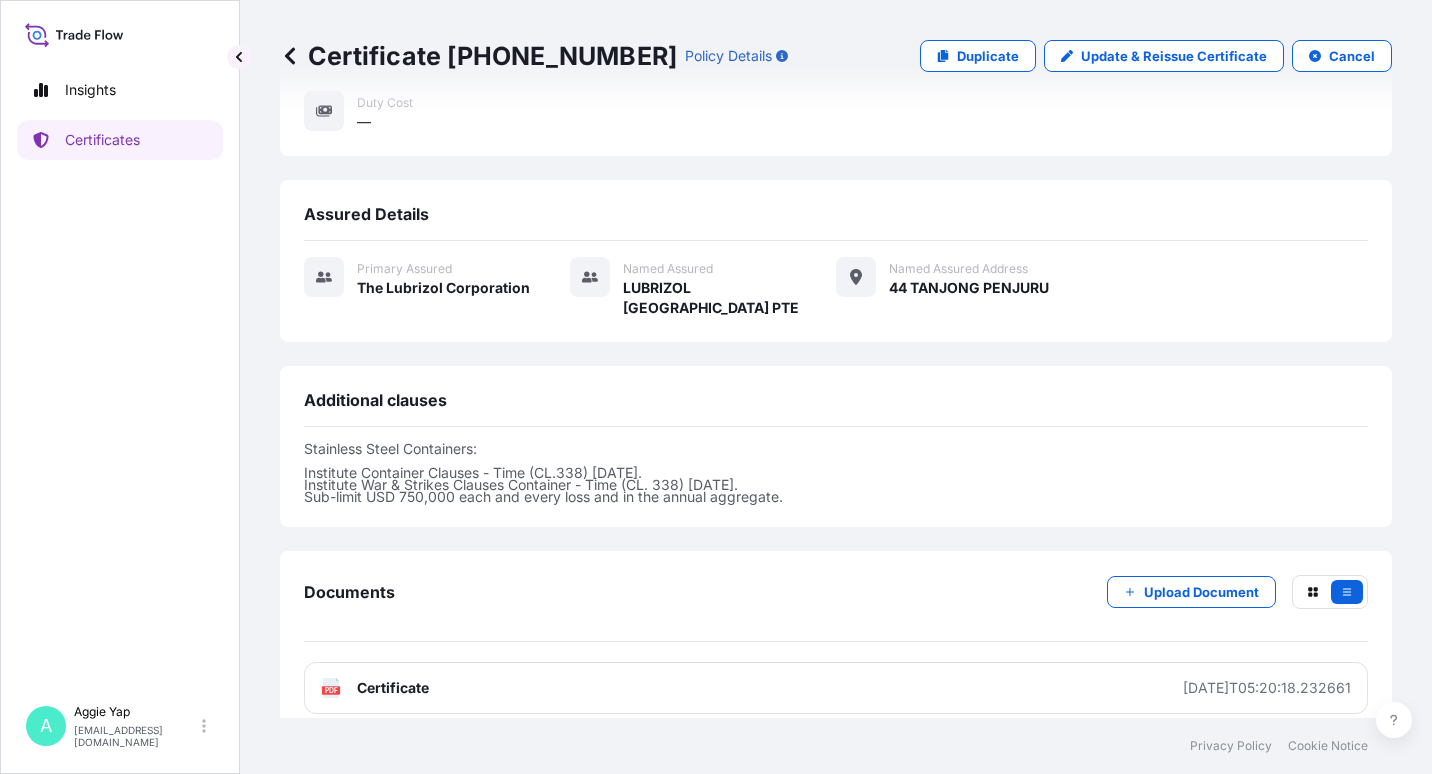 click on "PDF Certificate [DATE]T05:20:18.232661" at bounding box center (836, 688) 